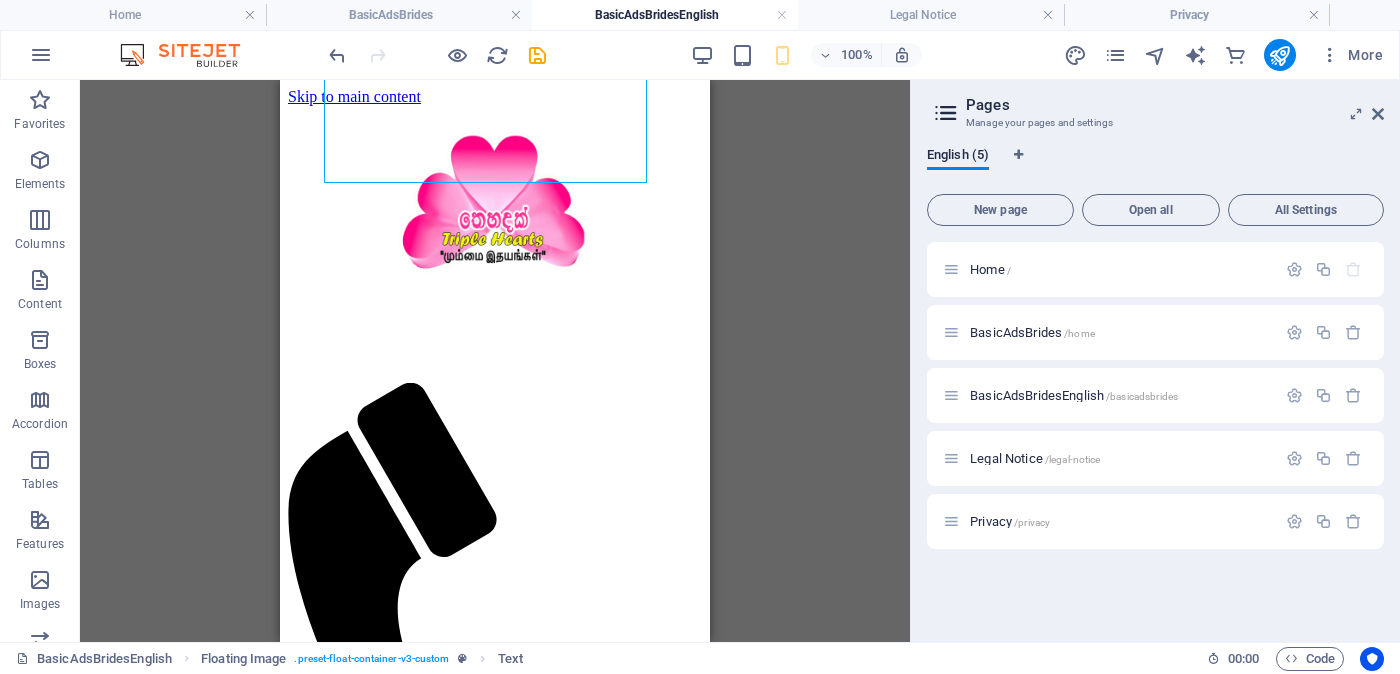 scroll, scrollTop: 0, scrollLeft: 0, axis: both 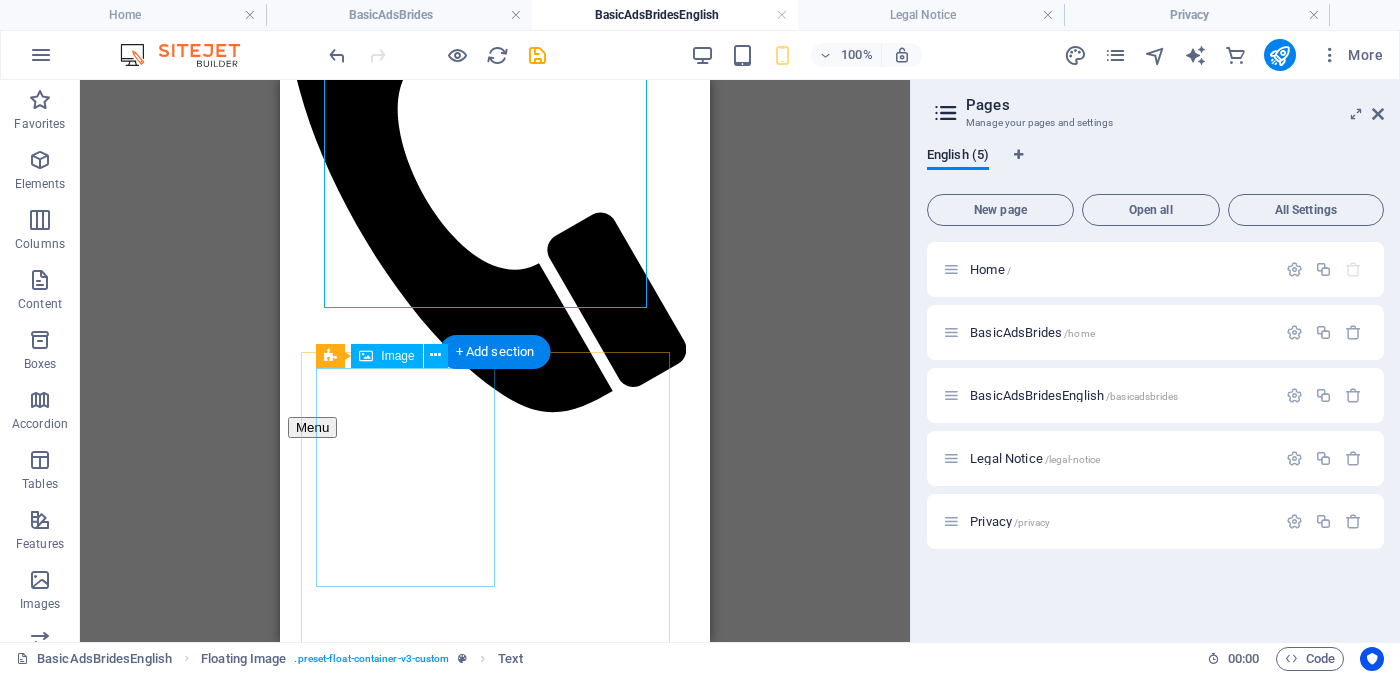 click at bounding box center [495, 2261] 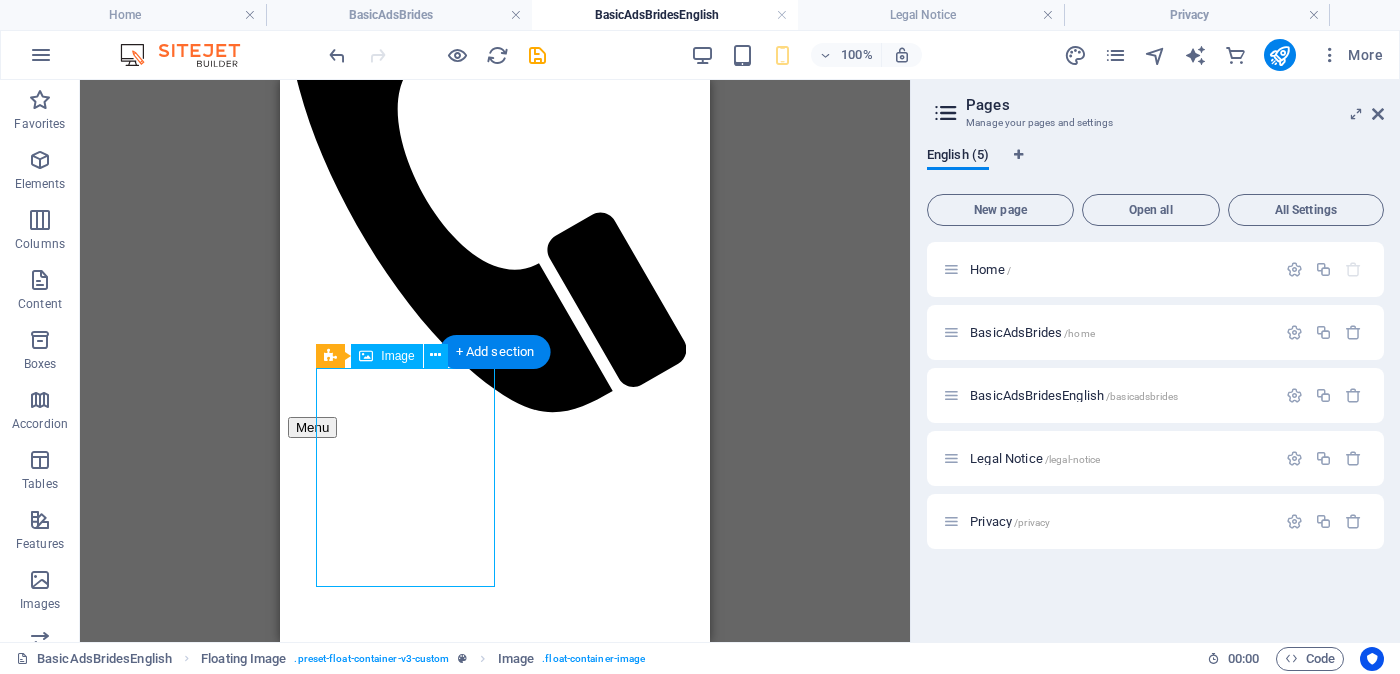 click at bounding box center (495, 2261) 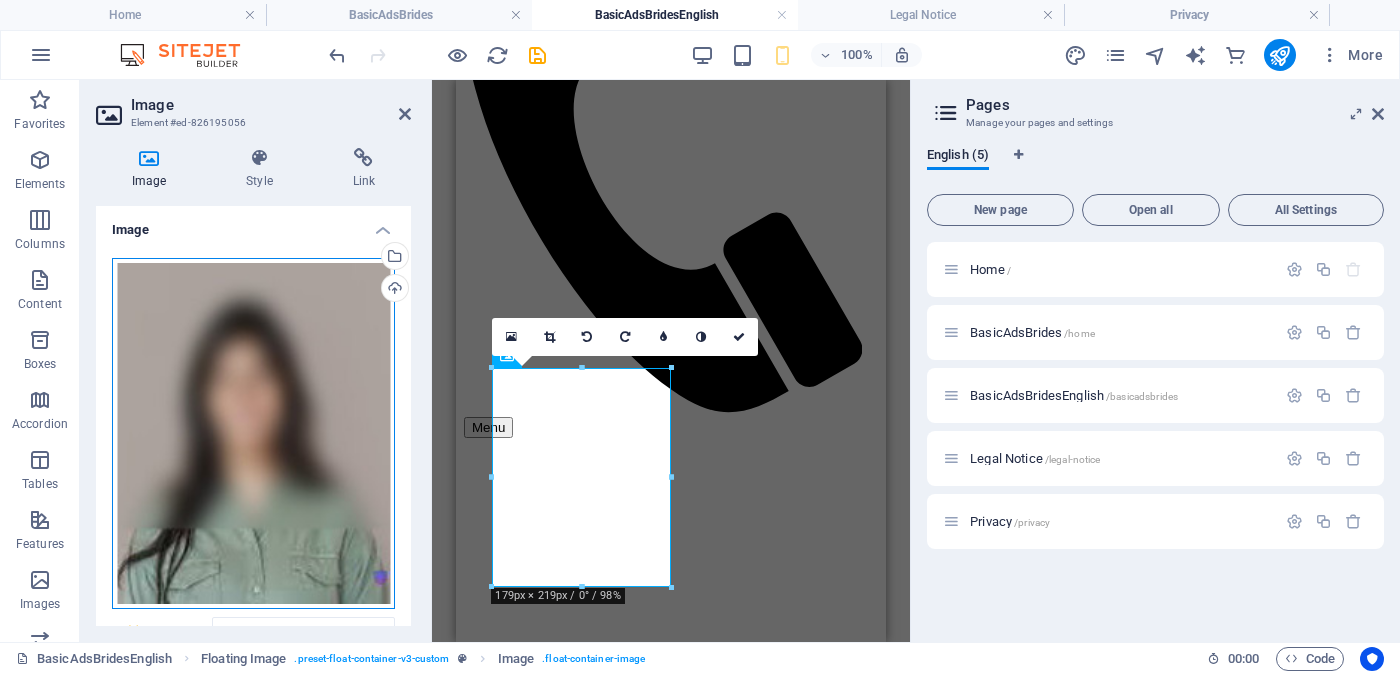 click on "Drag files here, click to choose files or select files from Files or our free stock photos & videos" at bounding box center [253, 434] 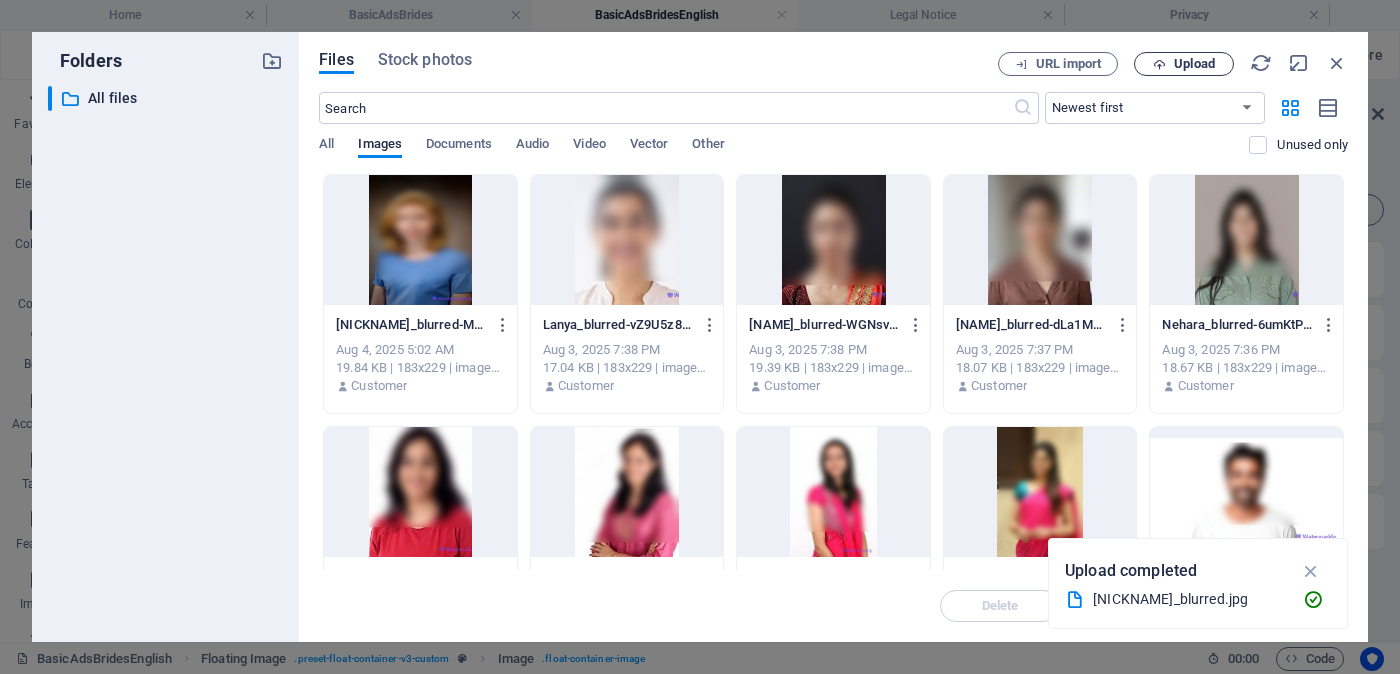 click on "Upload" at bounding box center (1194, 64) 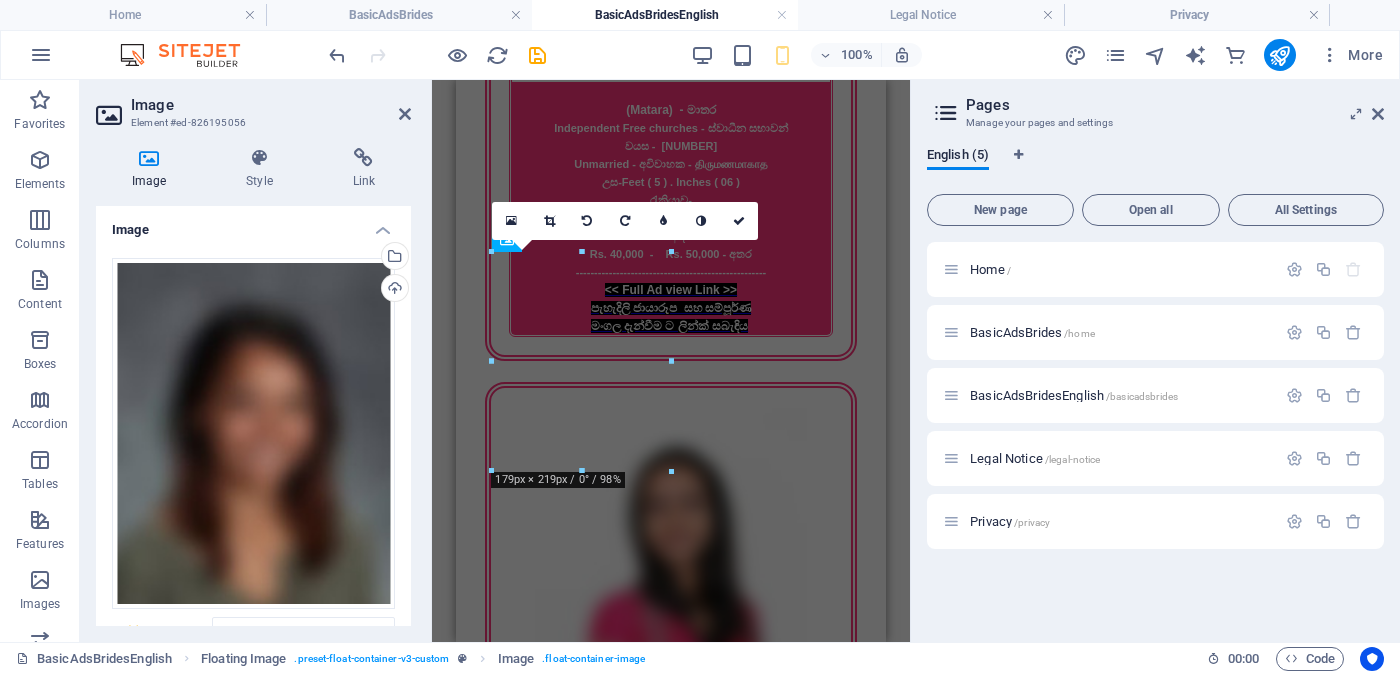 scroll, scrollTop: 615, scrollLeft: 0, axis: vertical 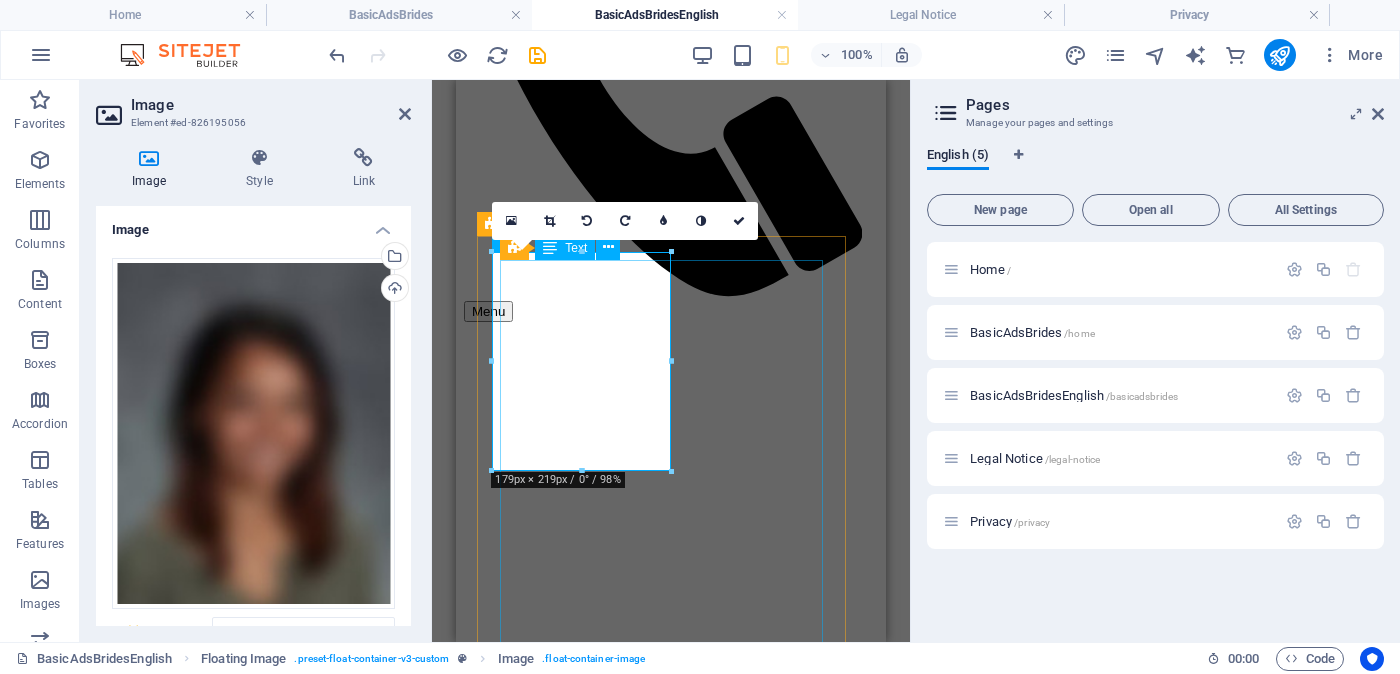 click on "Proposal ID >> [NUMBER] Nickname [NAME] ([CITY]) - [CITY] Independent Free churches - [CHURCH_NAME] Age - [AGE] Unmarried - [MARITAL_STATUS] - [MARITAL_STATUS] Height-Feet ( [FEET] ) . Inches ( [INCHES] ) Occupation-Businessman - [OCCUPATION_TYPE] Monthly Income Rs. 40,000 - Rs. 50,000 - Between ---------------------------------------------------- << Full Ad view Link >> Clear photos and link to the full wedding advertisement" at bounding box center [671, 2461] 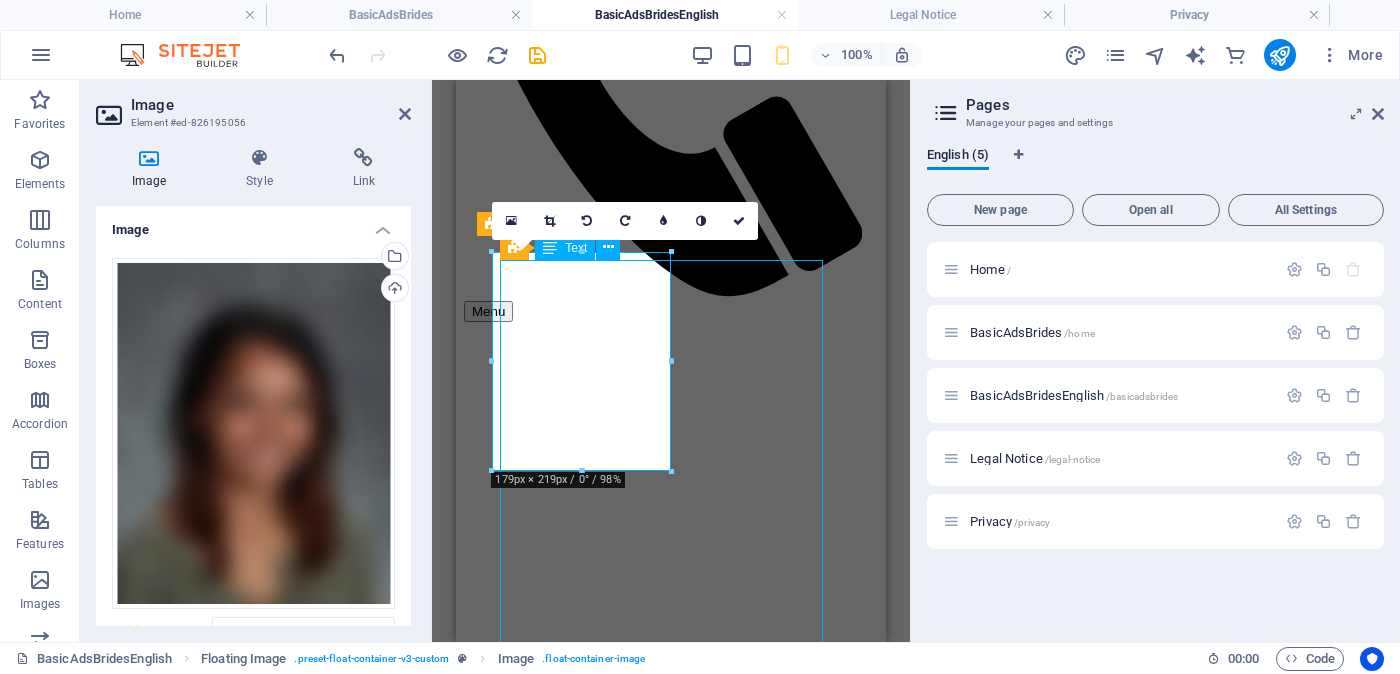 click on "Proposal ID >> [NUMBER] Nickname [NAME] ([CITY]) - [CITY] Independent Free churches - [CHURCH_NAME] Age - [AGE] Unmarried - [MARITAL_STATUS] - [MARITAL_STATUS] Height-Feet ( [FEET] ) . Inches ( [INCHES] ) Occupation-Businessman - [OCCUPATION_TYPE] Monthly Income Rs. 40,000 - Rs. 50,000 - Between ---------------------------------------------------- << Full Ad view Link >> Clear photos and link to the full wedding advertisement" at bounding box center [671, 2461] 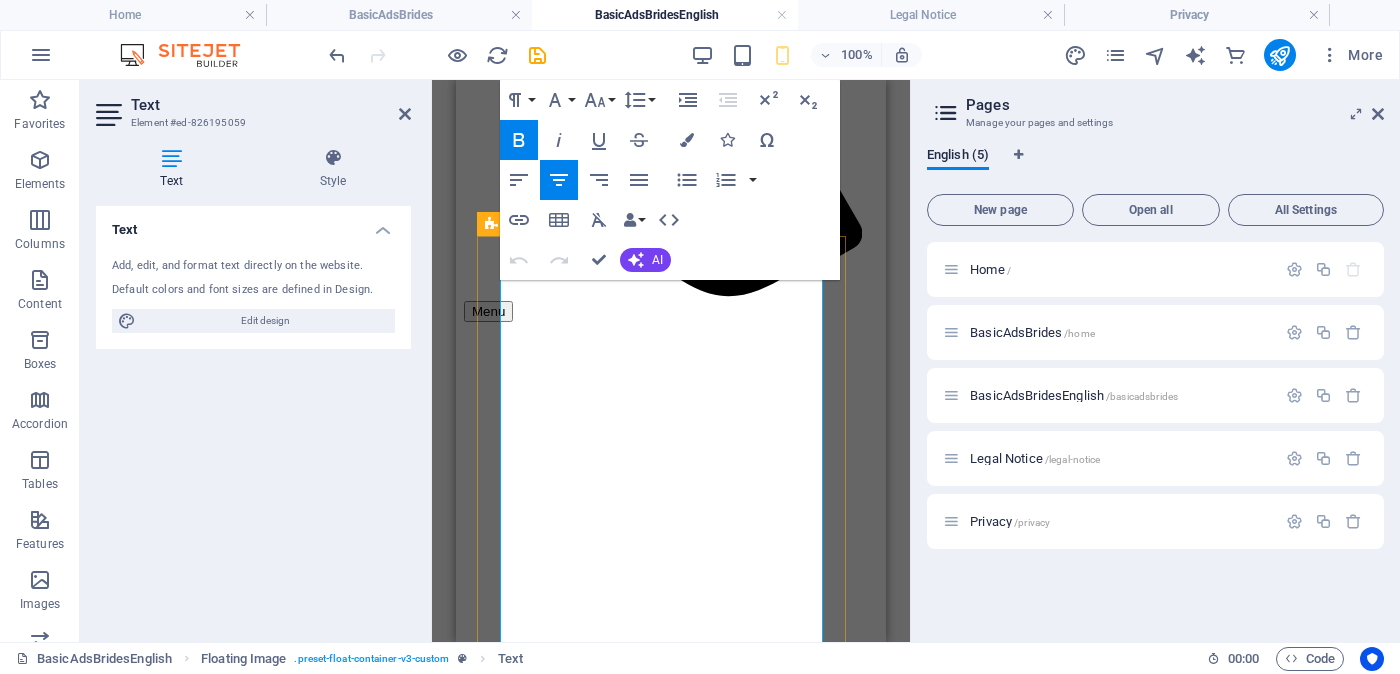click on "නෙහාරා" at bounding box center (671, 2371) 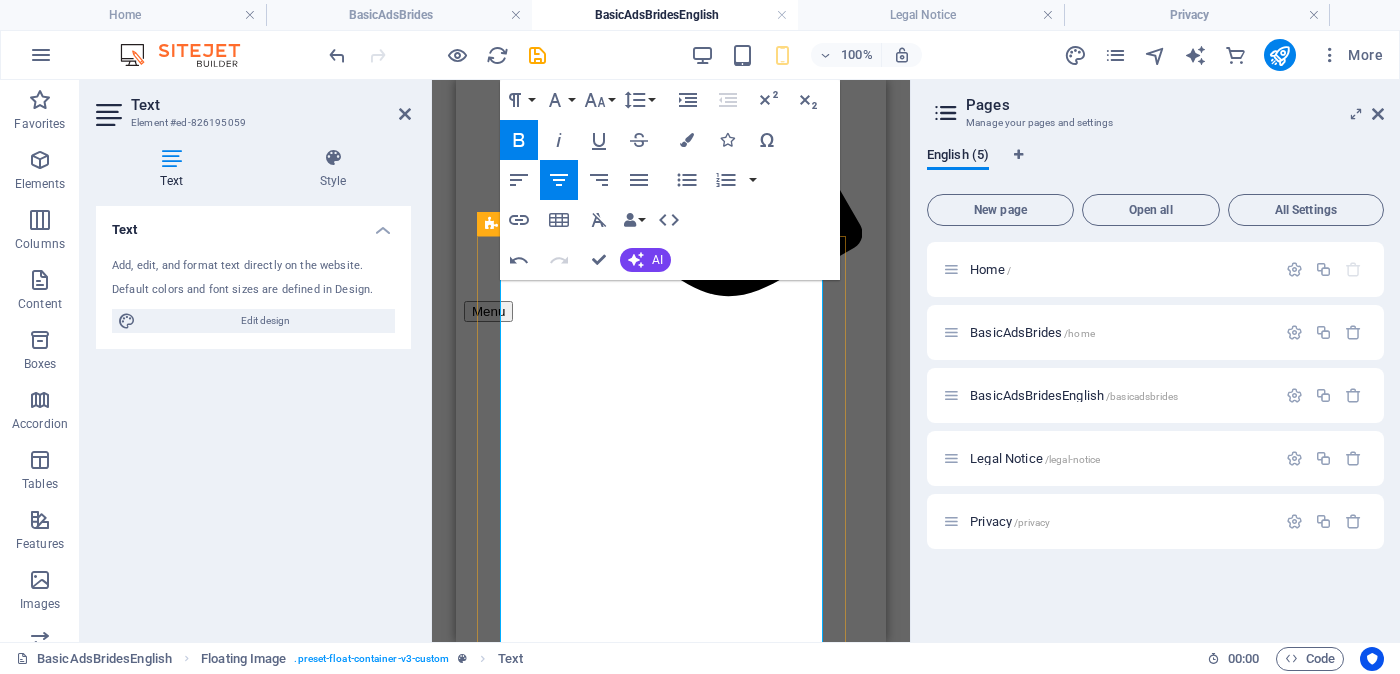 type 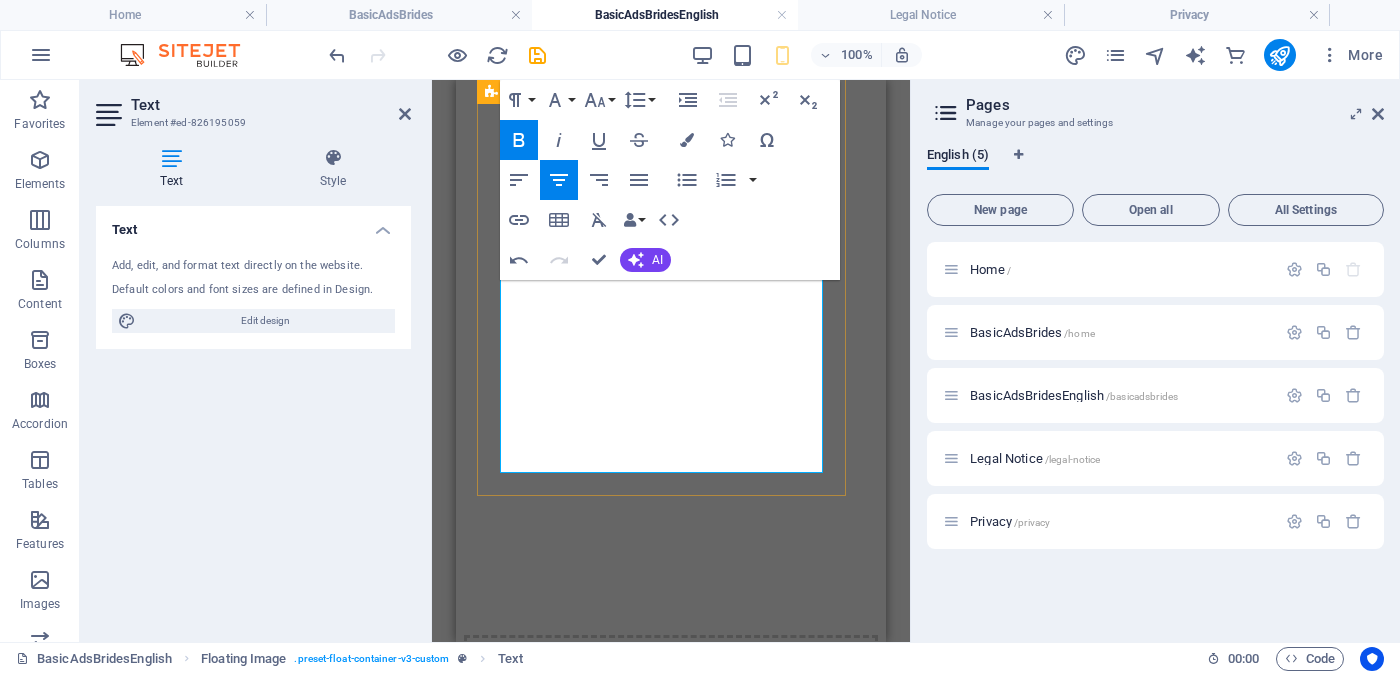 drag, startPoint x: 617, startPoint y: 337, endPoint x: 712, endPoint y: 337, distance: 95 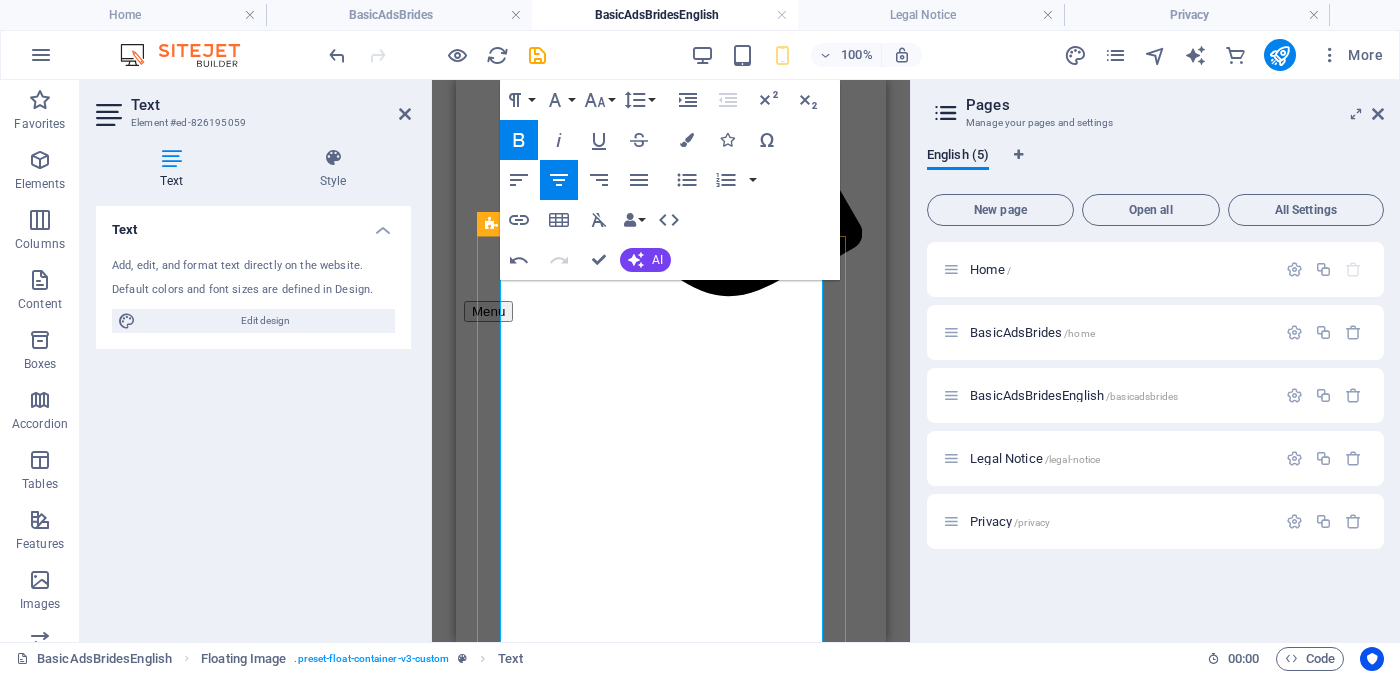 scroll, scrollTop: 740, scrollLeft: 0, axis: vertical 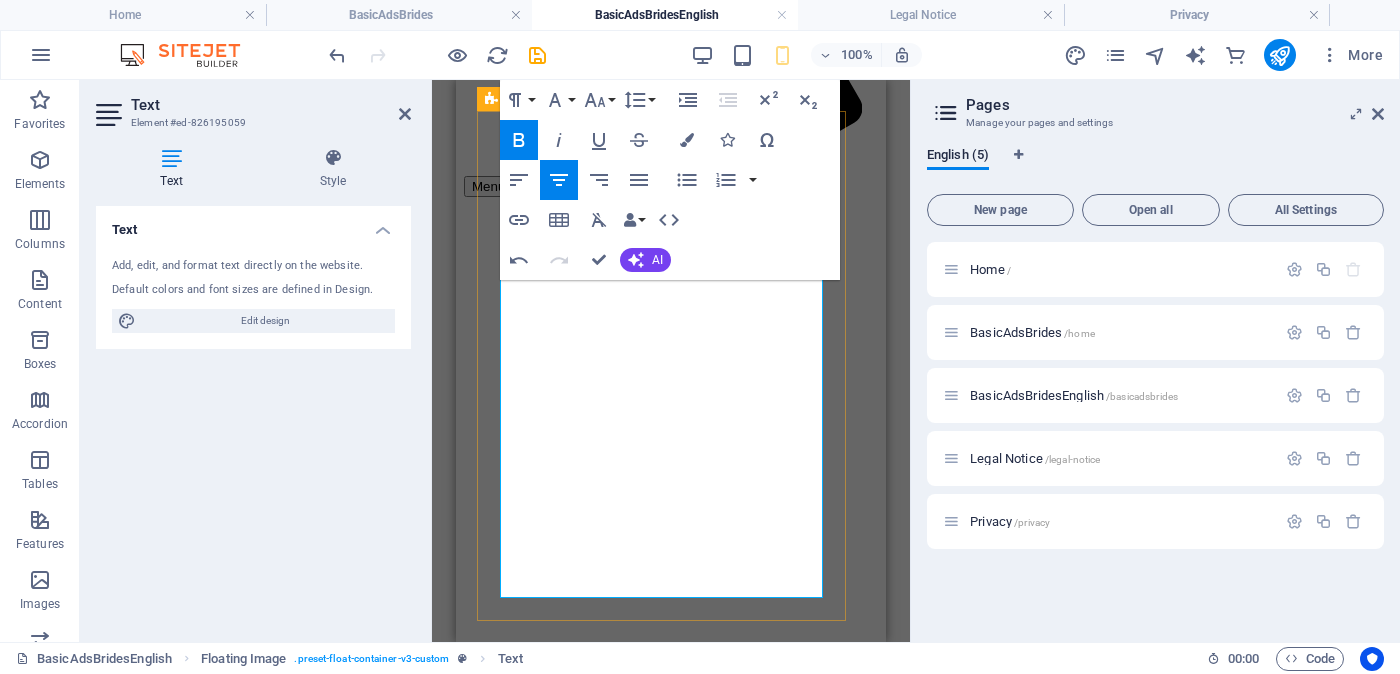 click on "Height     -Feet ( [NUMBER] ) . Inches ( [NUMBER] )  Occupation  -  Businessman - ව්‍යාපාරික" at bounding box center [671, 2372] 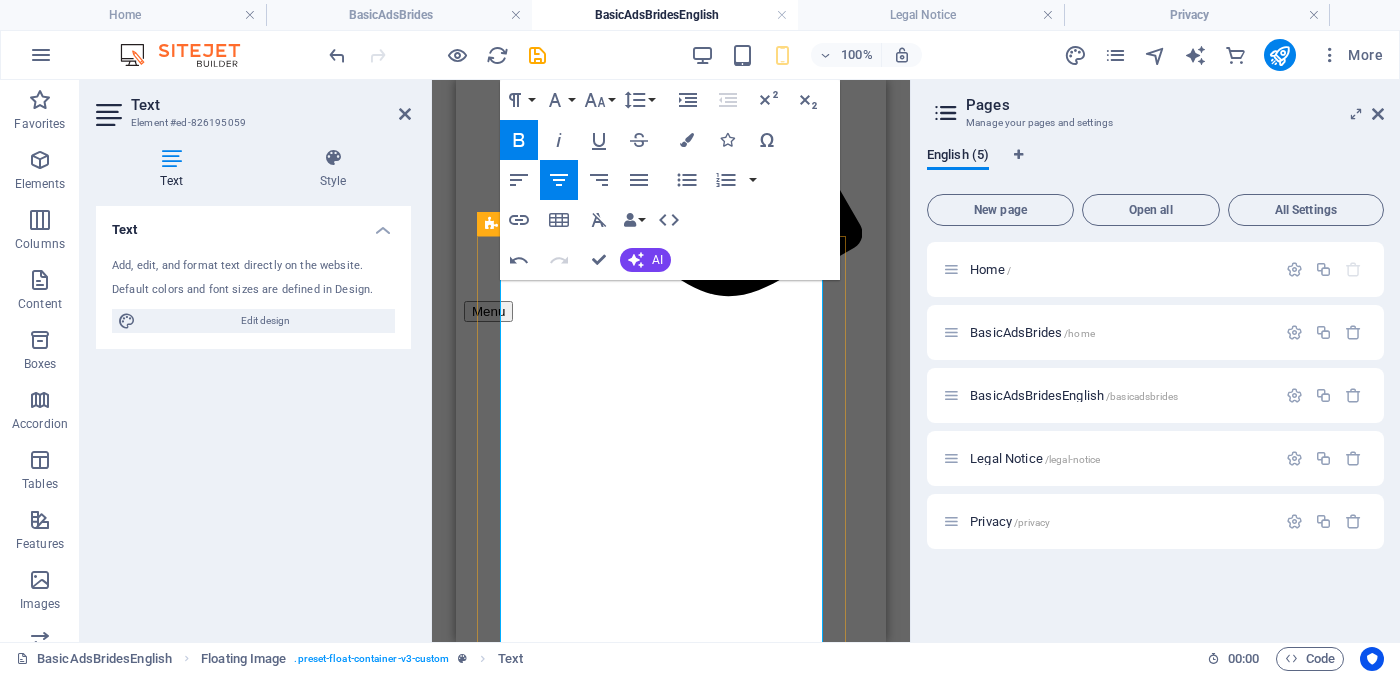 scroll, scrollTop: 740, scrollLeft: 0, axis: vertical 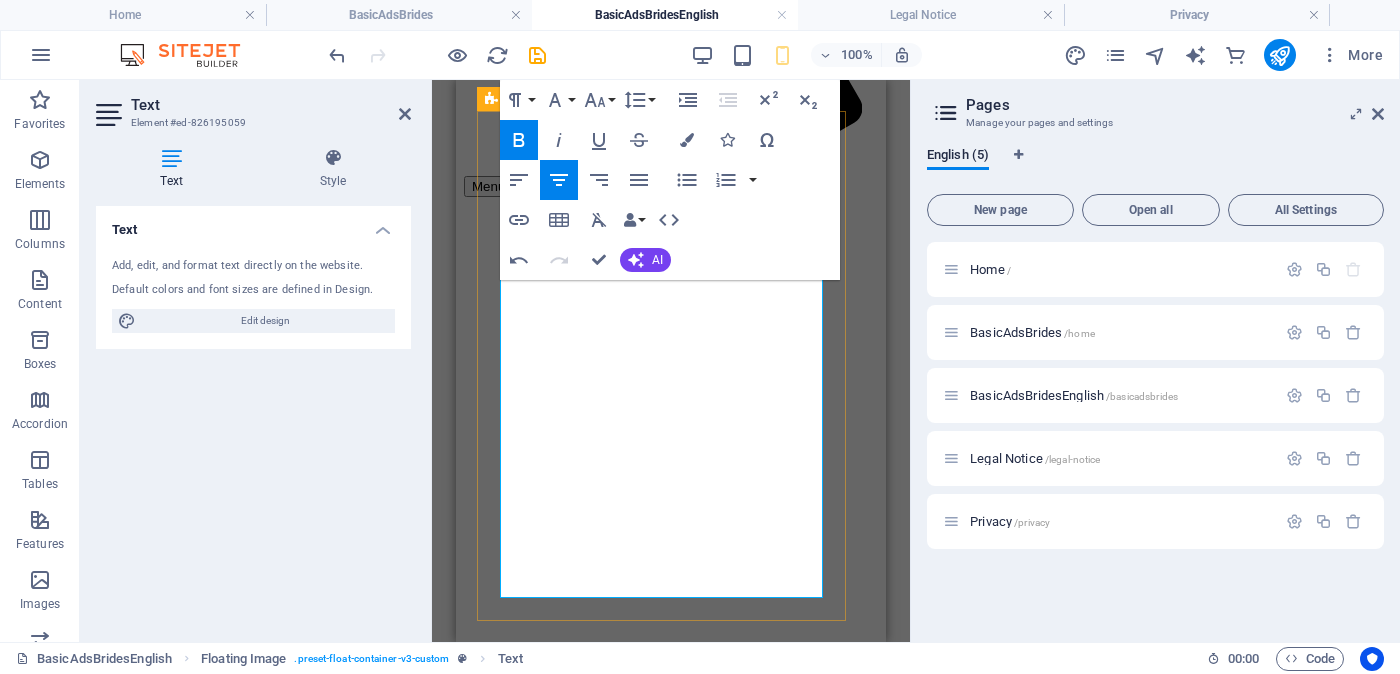 click on "Height     -Feet ( [NUMBER] ) . Inches ( [NUMBER] )  Occupation  -  Business -  Beauty Salon" at bounding box center [671, 2372] 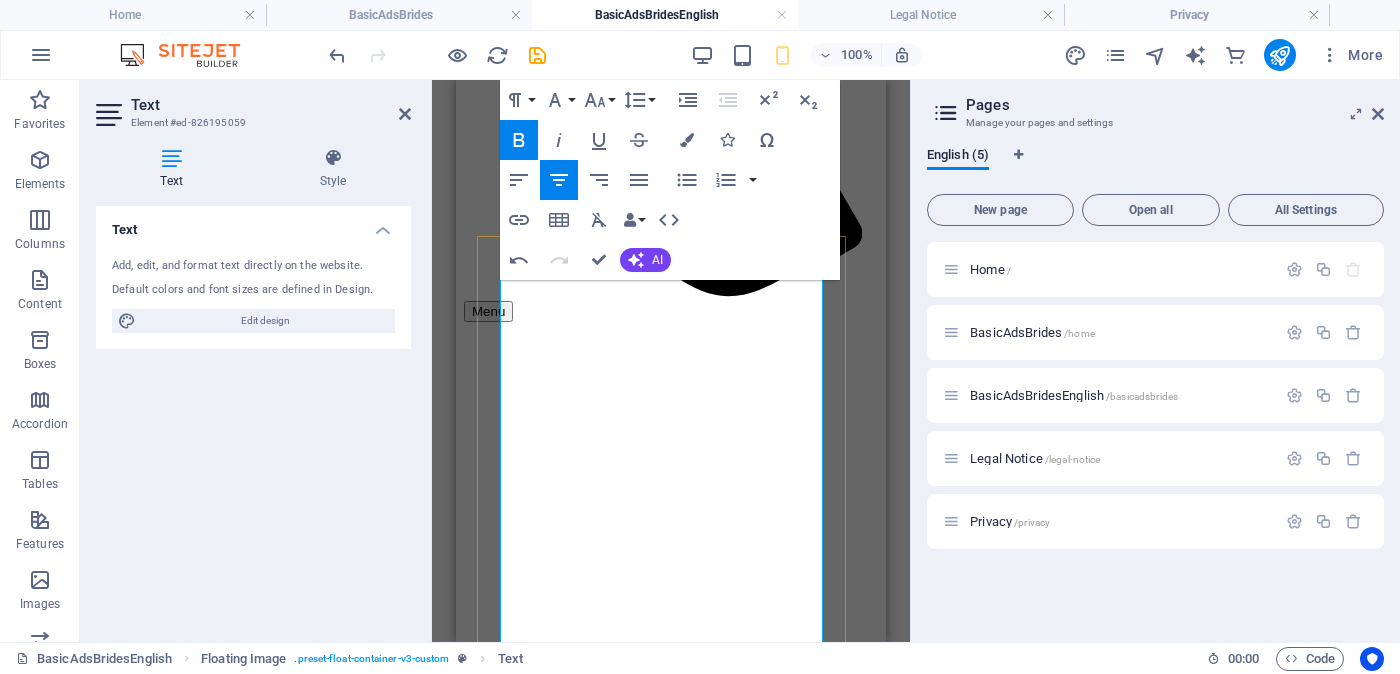 scroll, scrollTop: 490, scrollLeft: 0, axis: vertical 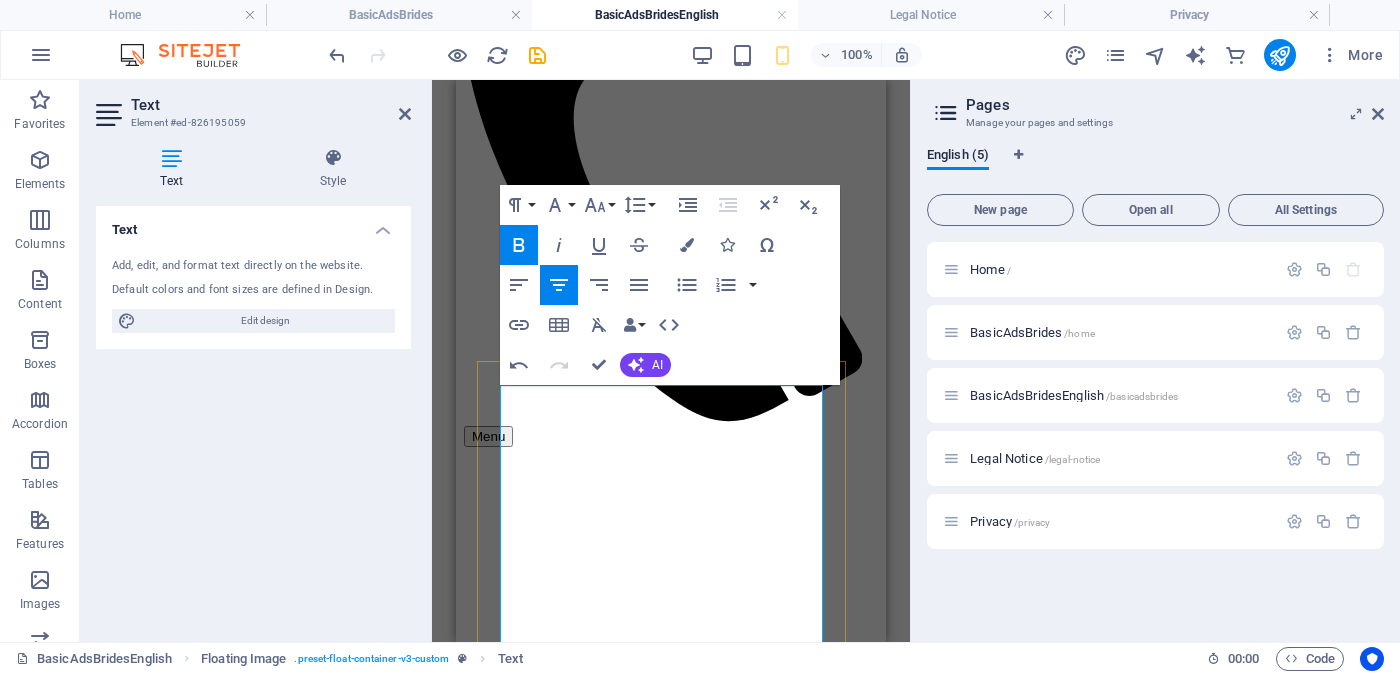 click on "991030323710" at bounding box center (670, 2442) 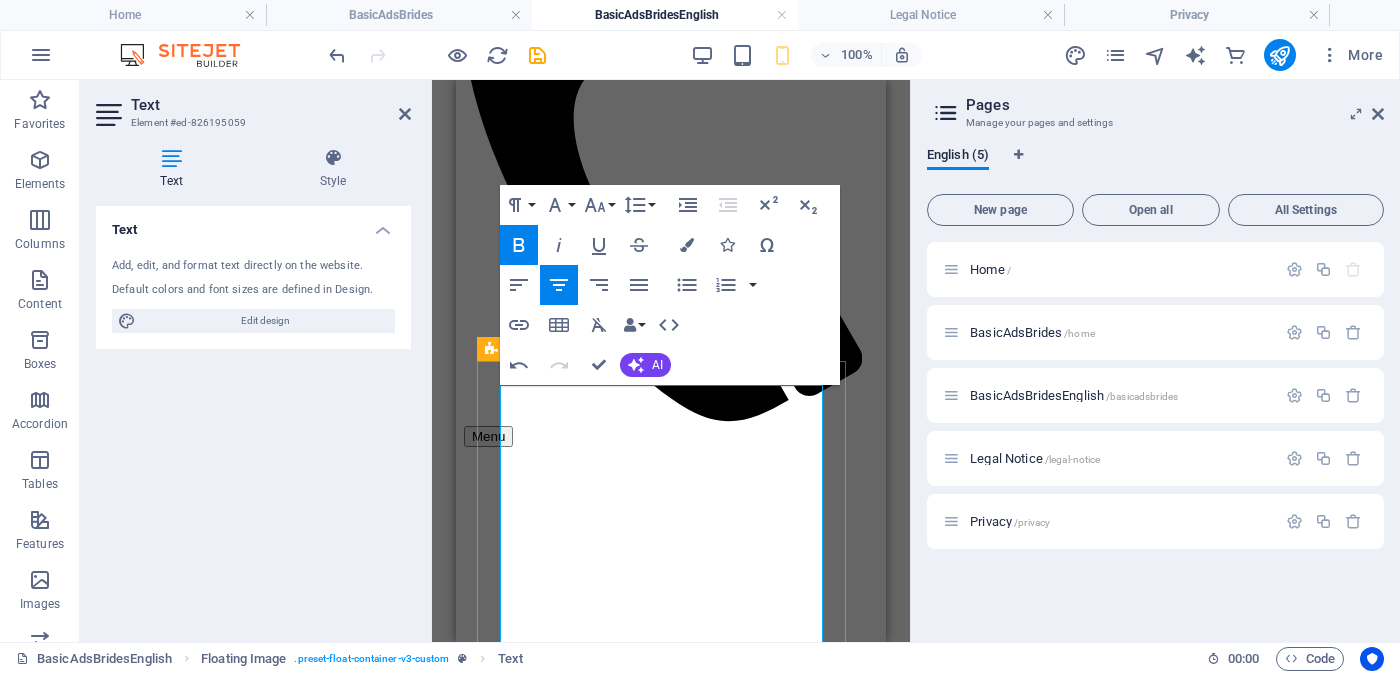 click on "[NUMBER]" at bounding box center [671, 2442] 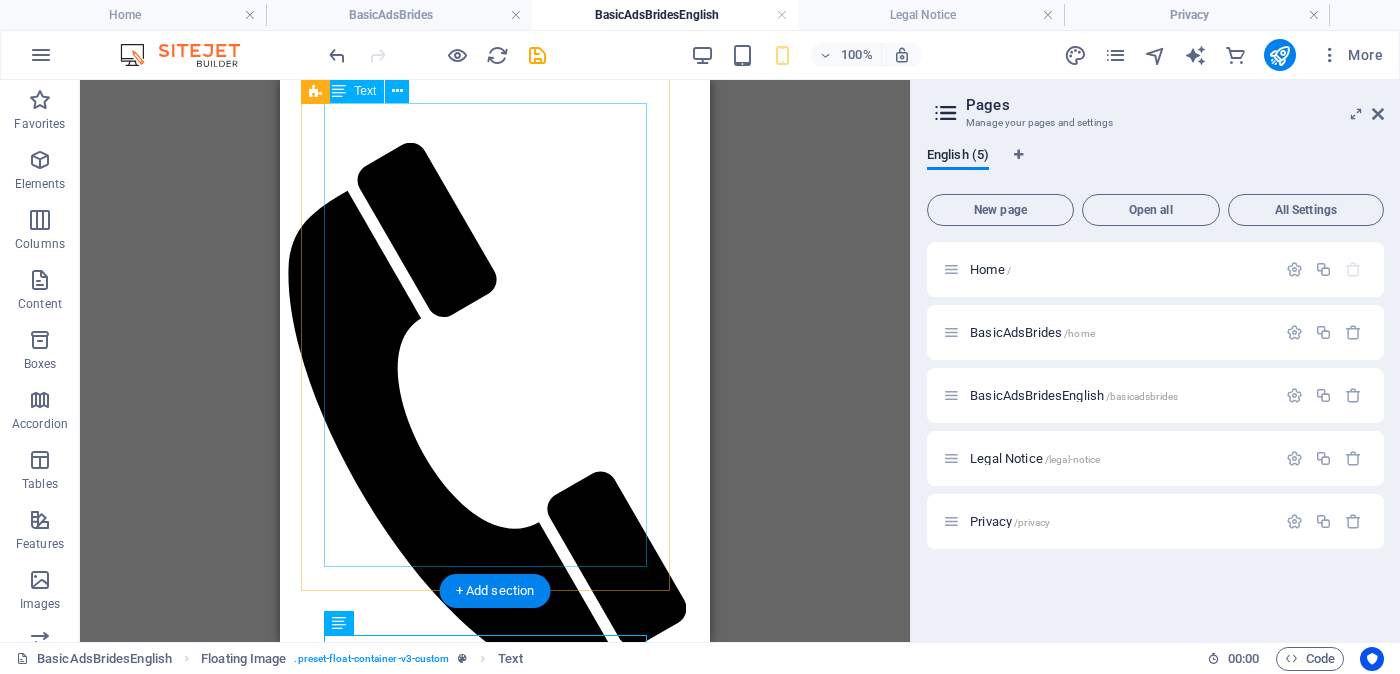 scroll, scrollTop: 0, scrollLeft: 0, axis: both 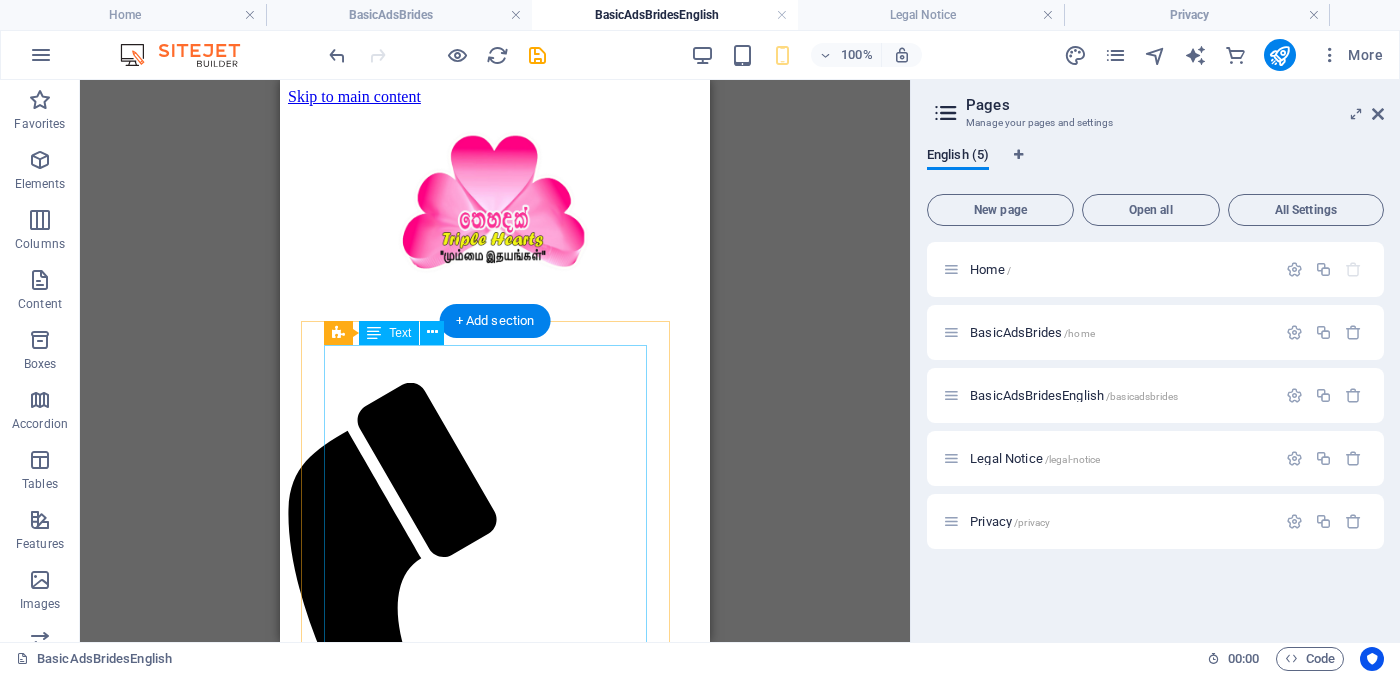 click on "Proposal ID >> [NUMBER] [NAME]    ( [CITY] )  [CITY]  Independent Free churches - ස්වාධීන සභාවන්   වයස -  [AGE] Unmarried - අවිවාහක - திருமணமாகாத උස-Feet ( [NUMBER] ) . Inches ( [NUMBER] ) රැකියාව- Privet Company - පුද්ගලික අංශයේ   මාසික ආදායම Rs. [SALARY]  -  Rs. [SALARY] - අතර  ---------------------------------------------------- << Full Ad view Link >> පැහැදිලි ජායාරූප  සහ සම්පූර්ණ  මංගල දැන්වීම ට ලින්ක් සබැඳිය" at bounding box center (495, 2410) 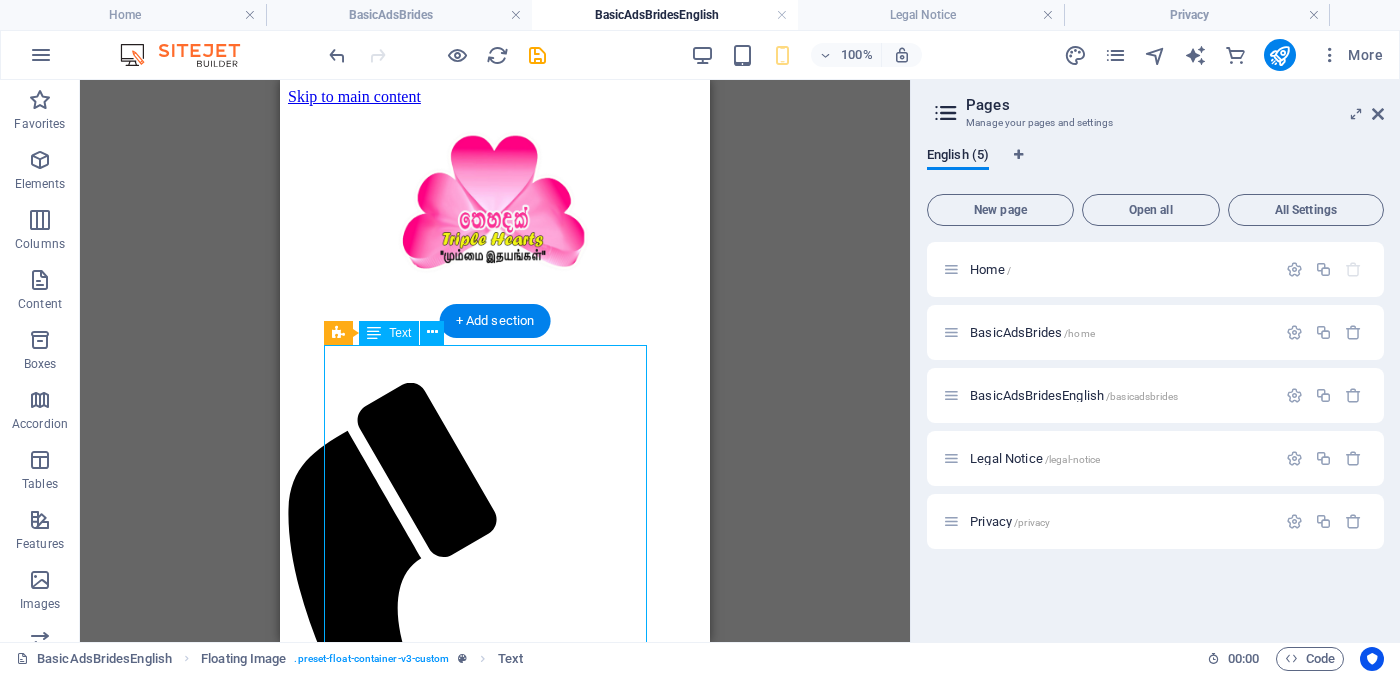click on "Proposal ID >> [NUMBER] [NAME]    ( [CITY] )  [CITY]  Independent Free churches - ස්වාධීන සභාවන්   වයස -  [AGE] Unmarried - අවිවාහක - திருமணமாகாத උස-Feet ( [NUMBER] ) . Inches ( [NUMBER] ) රැකියාව- Privet Company - පුද්ගලික අංශයේ   මාසික ආදායම Rs. [SALARY]  -  Rs. [SALARY] - අතර  ---------------------------------------------------- << Full Ad view Link >> පැහැදිලි ජායාරූප  සහ සම්පූර්ණ  මංගල දැන්වීම ට ලින්ක් සබැඳිය" at bounding box center [495, 2410] 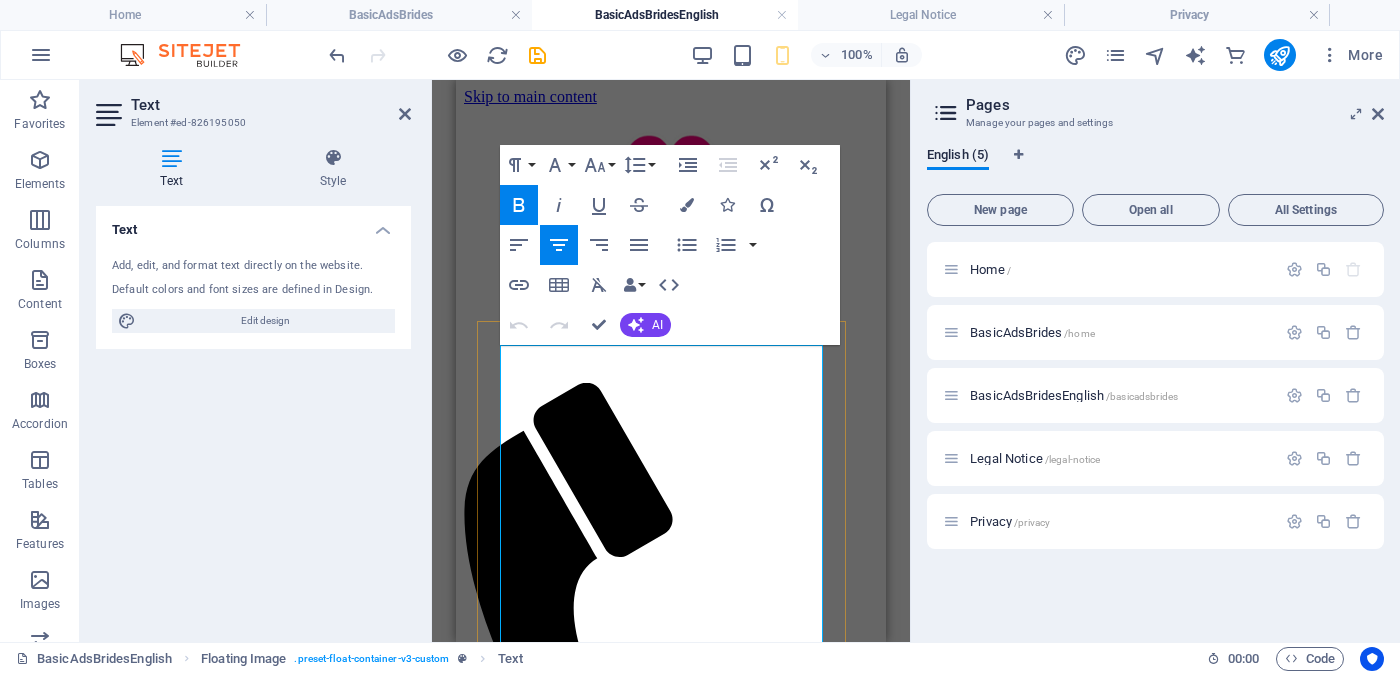 scroll, scrollTop: 124, scrollLeft: 0, axis: vertical 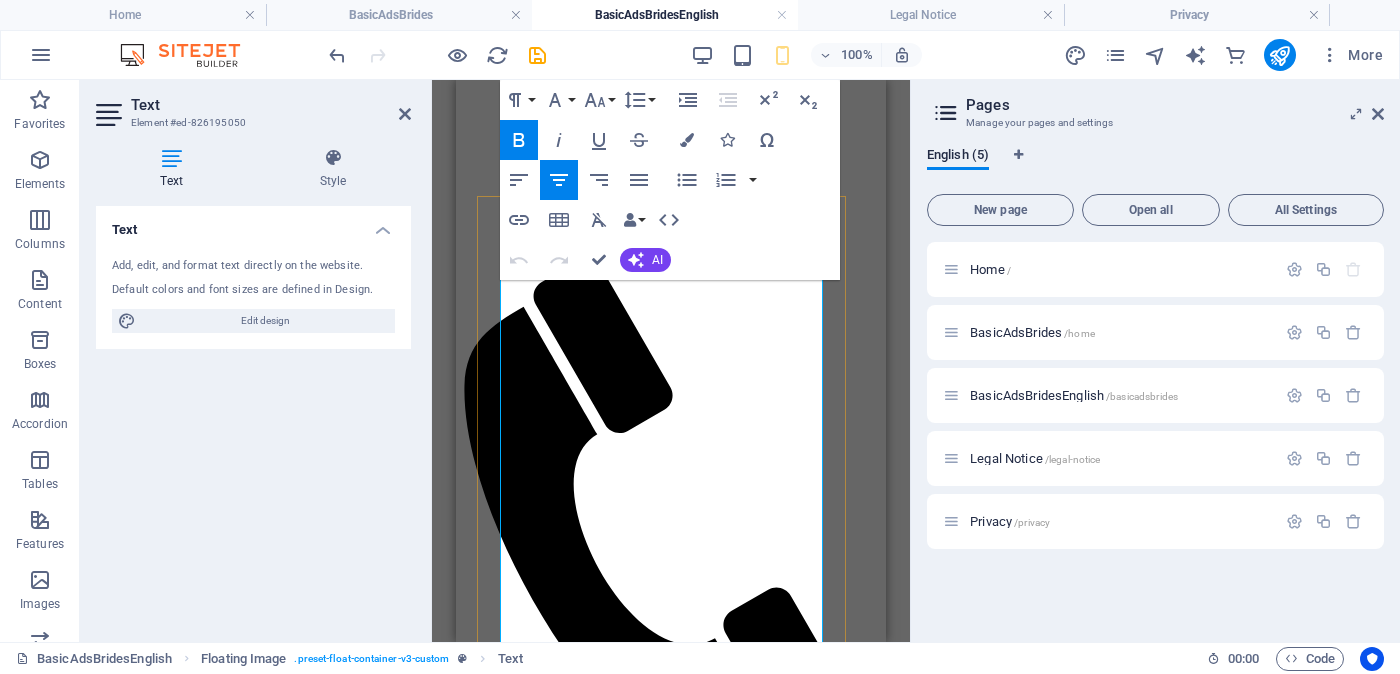 click on "( Colombo )  කොළඹ" at bounding box center [670, 2242] 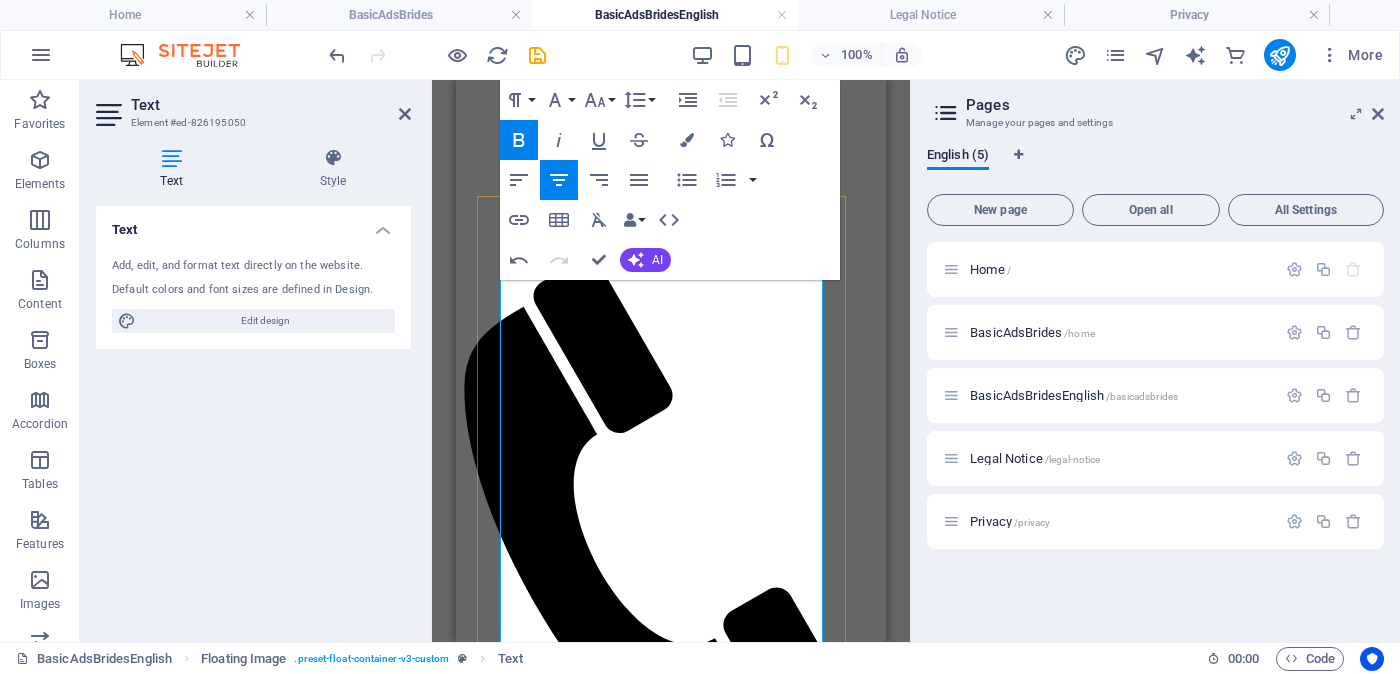 type 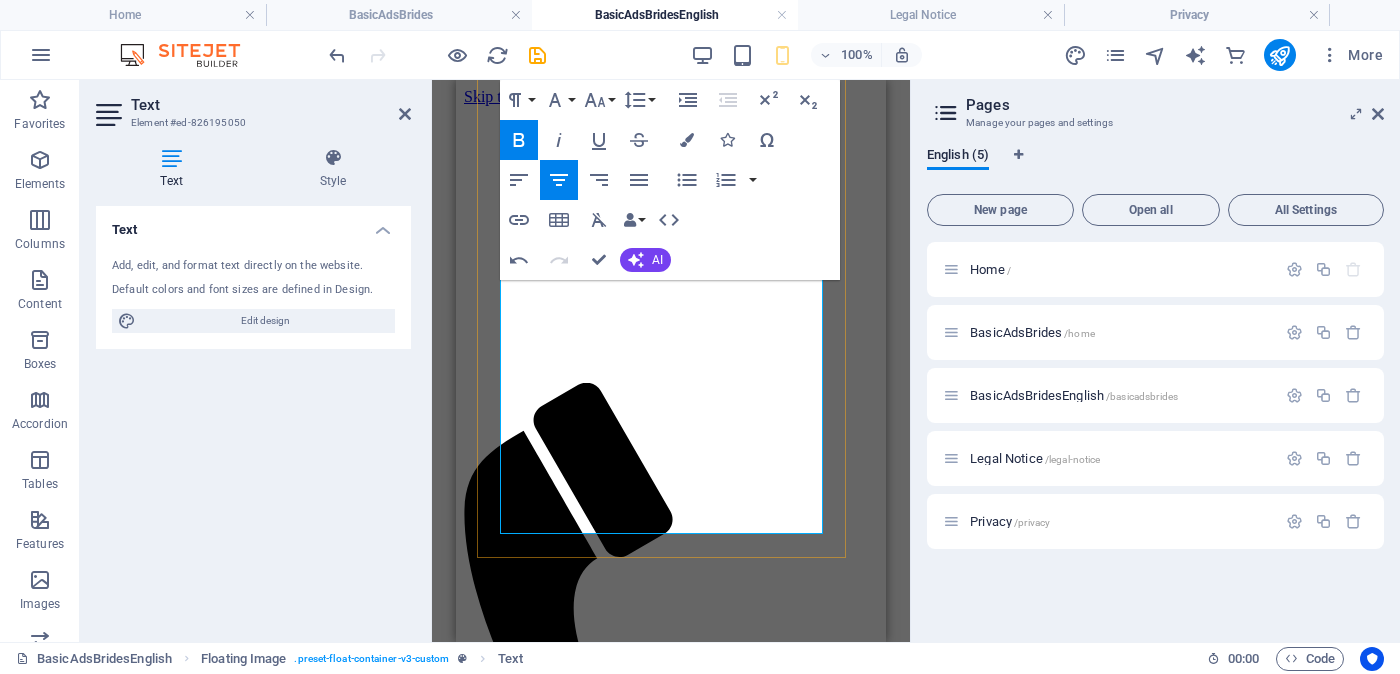 scroll, scrollTop: 249, scrollLeft: 0, axis: vertical 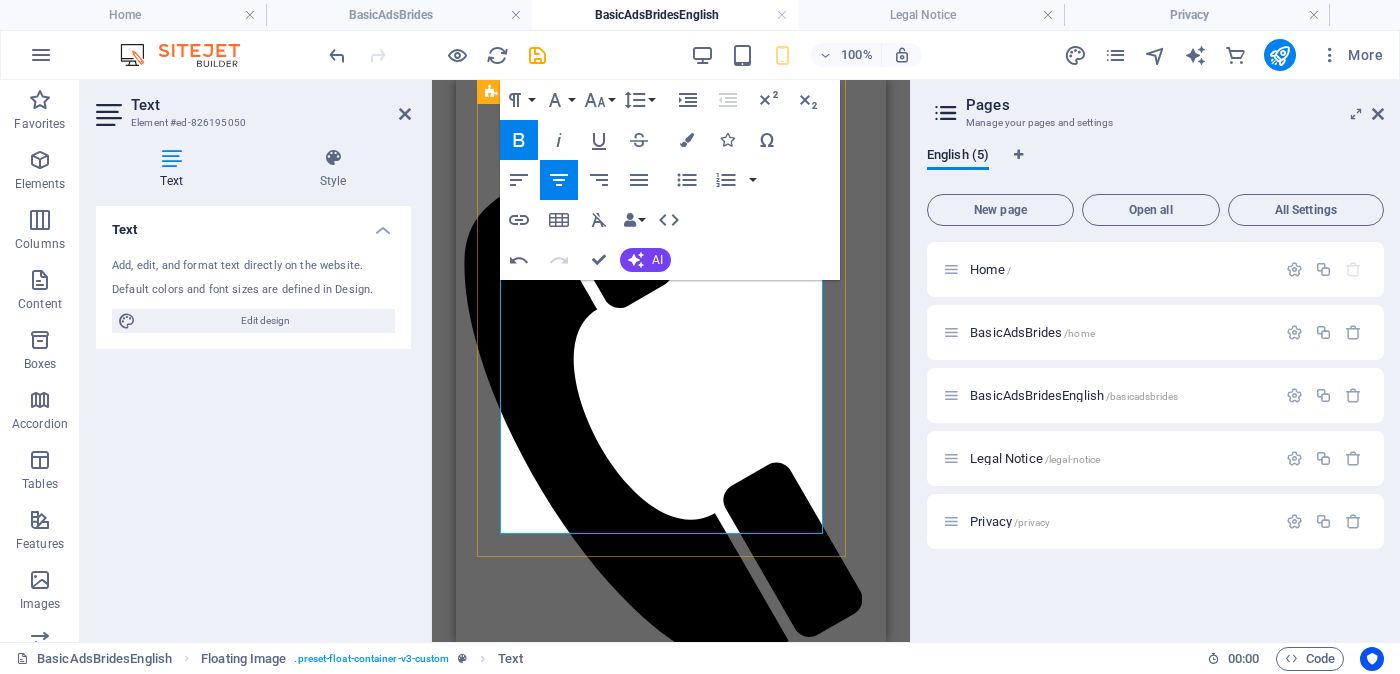 drag, startPoint x: 561, startPoint y: 496, endPoint x: 766, endPoint y: 506, distance: 205.24376 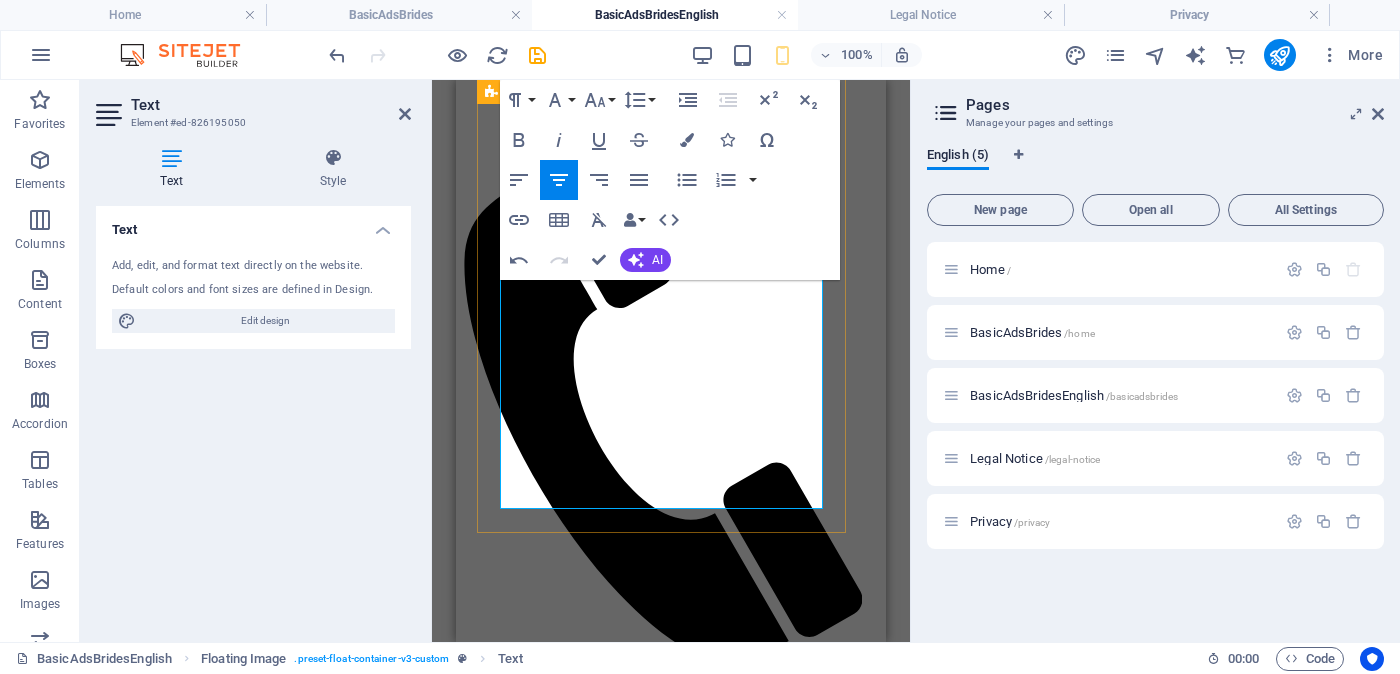 click on "Basic Salary Between  Rs. [SALARY]  -  Rs. [SALARY]" at bounding box center (671, 2215) 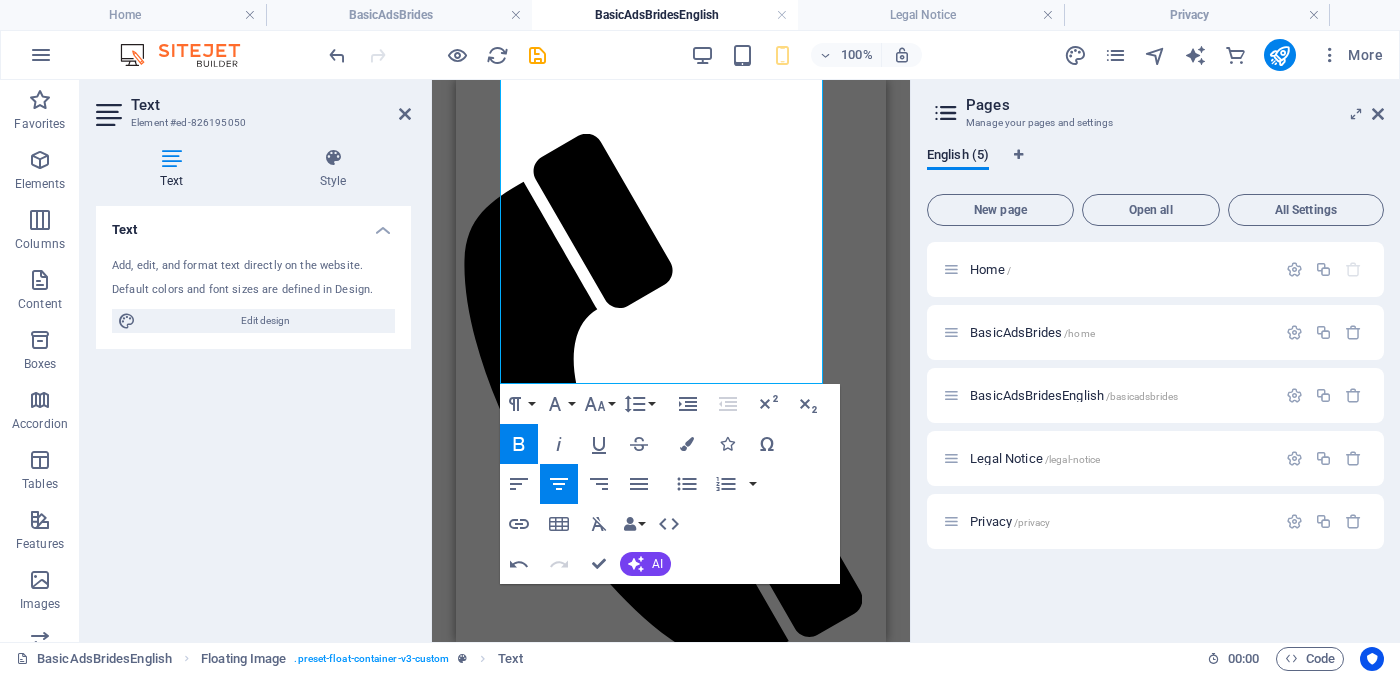 scroll, scrollTop: 375, scrollLeft: 0, axis: vertical 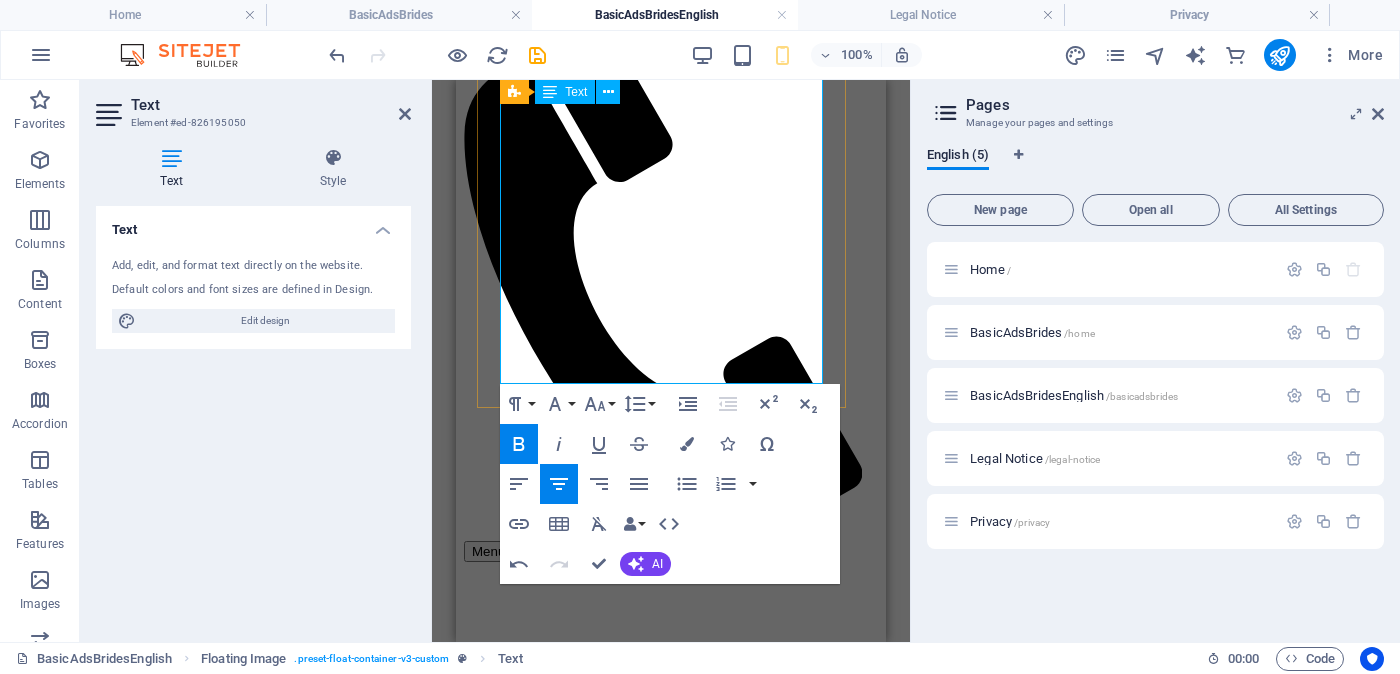 drag, startPoint x: 539, startPoint y: 365, endPoint x: 783, endPoint y: 367, distance: 244.0082 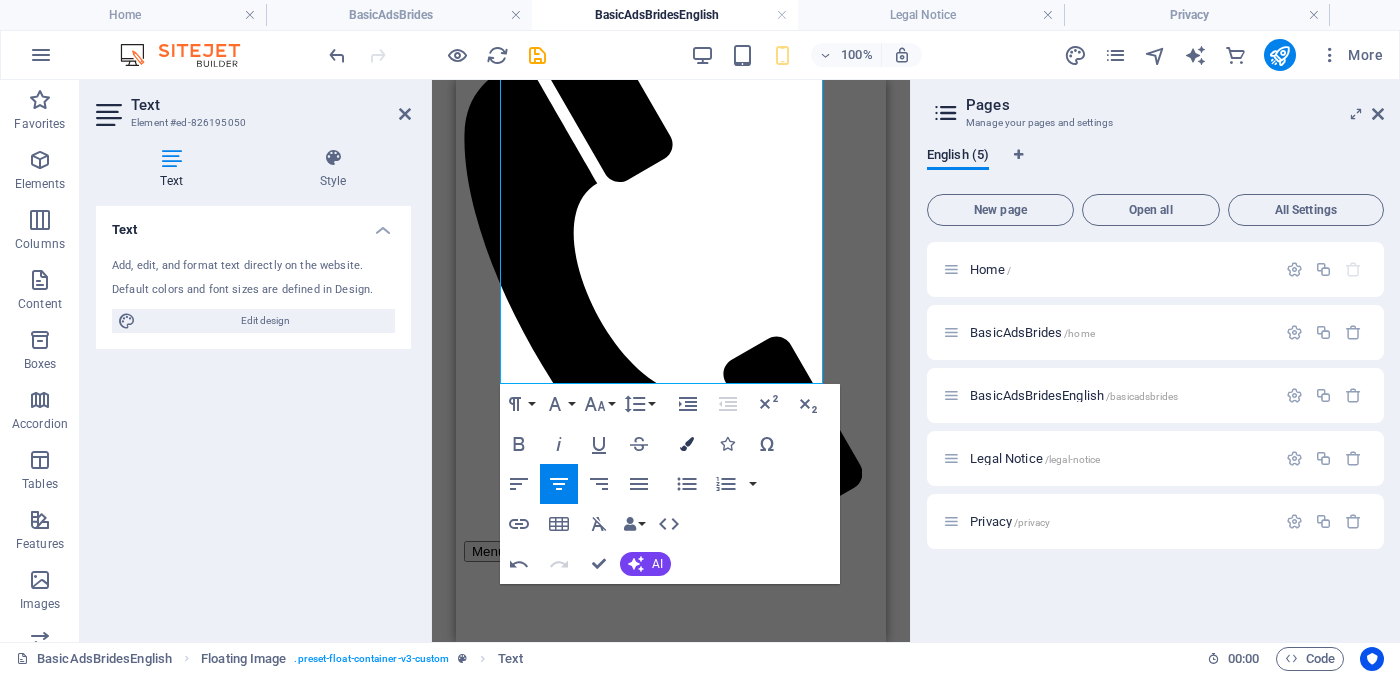click at bounding box center [687, 444] 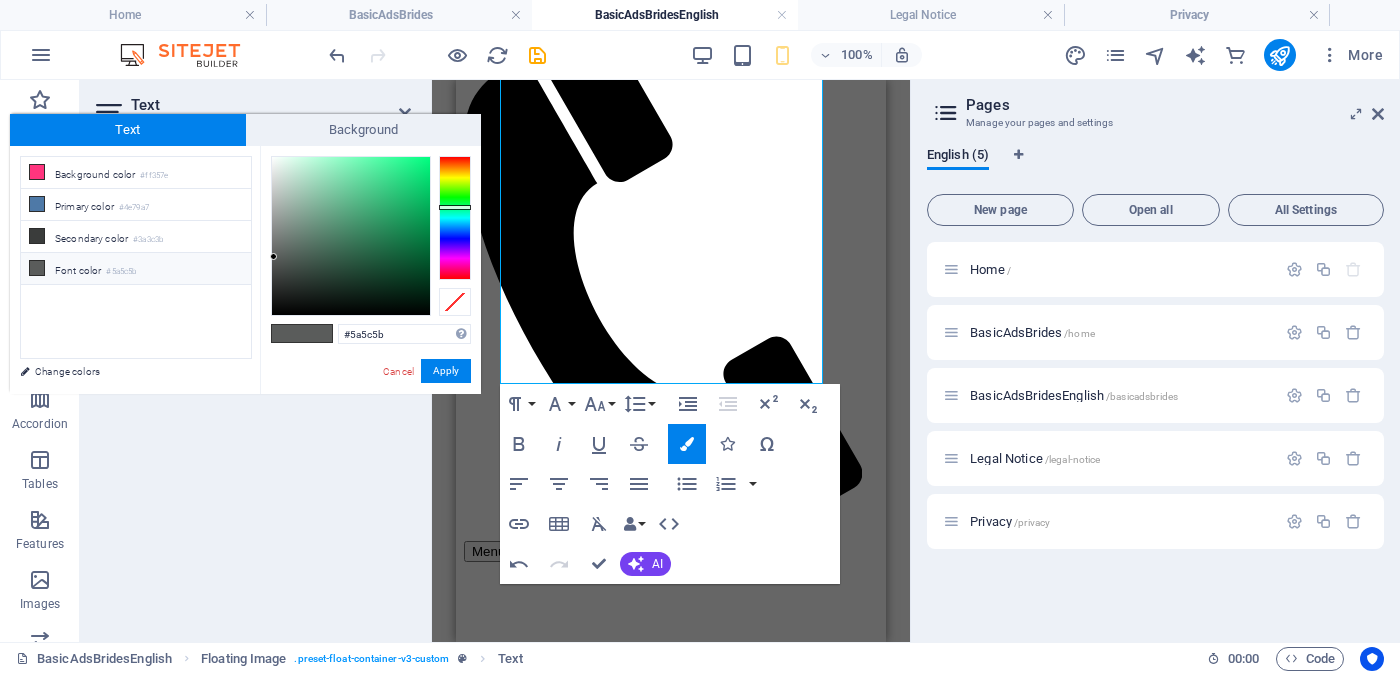 click on "Font color
#5a5c5b" at bounding box center (136, 269) 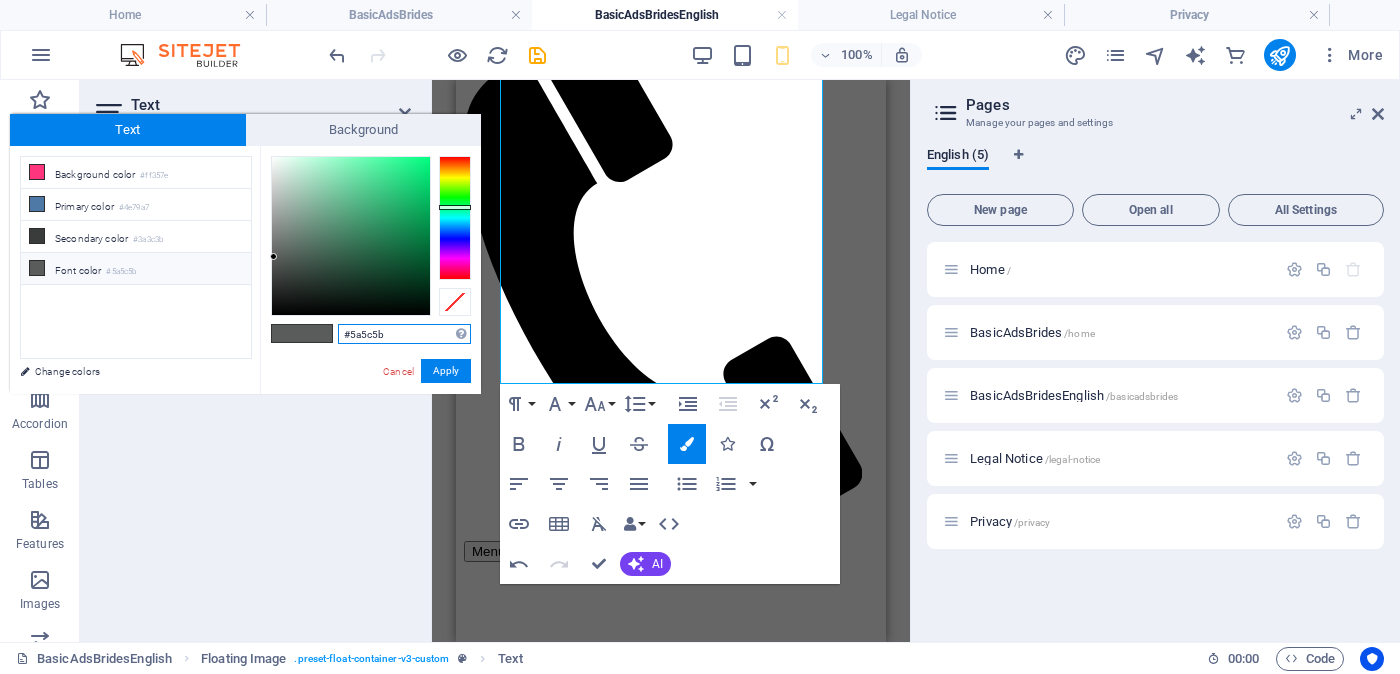click on "#5a5c5b" at bounding box center (404, 334) 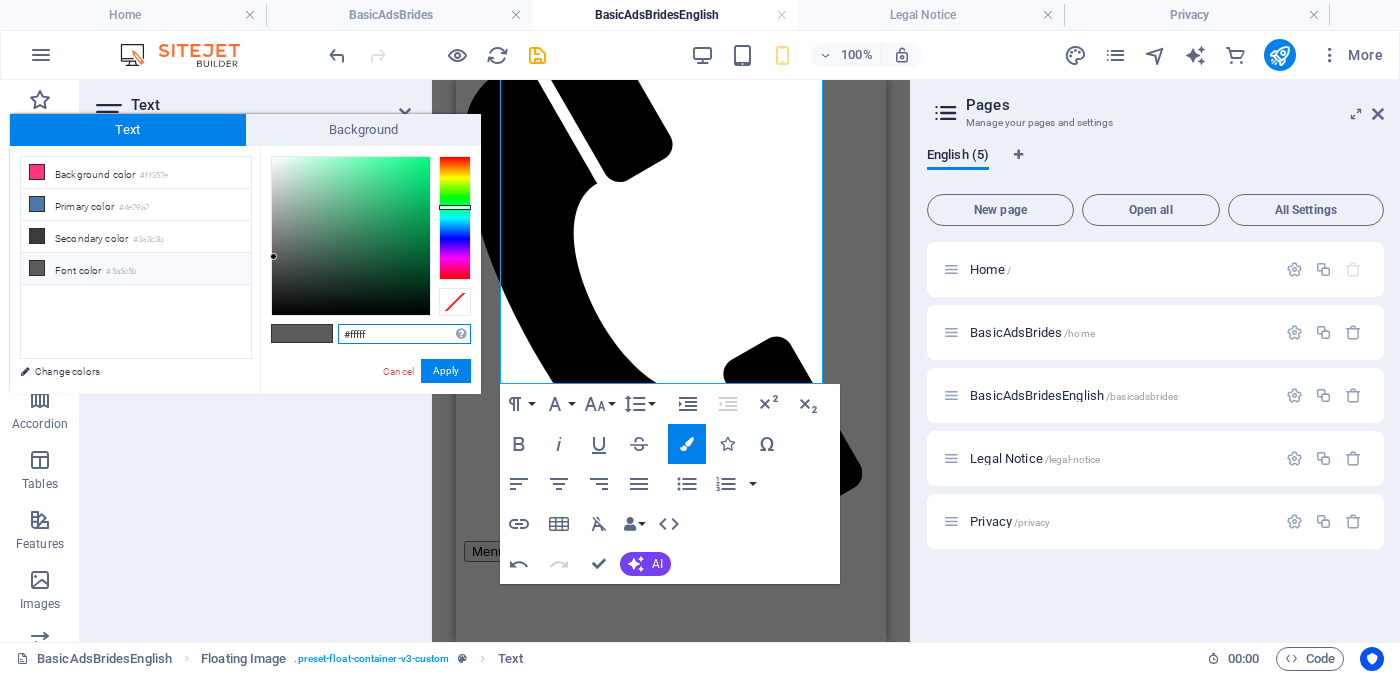 type on "#ffffff" 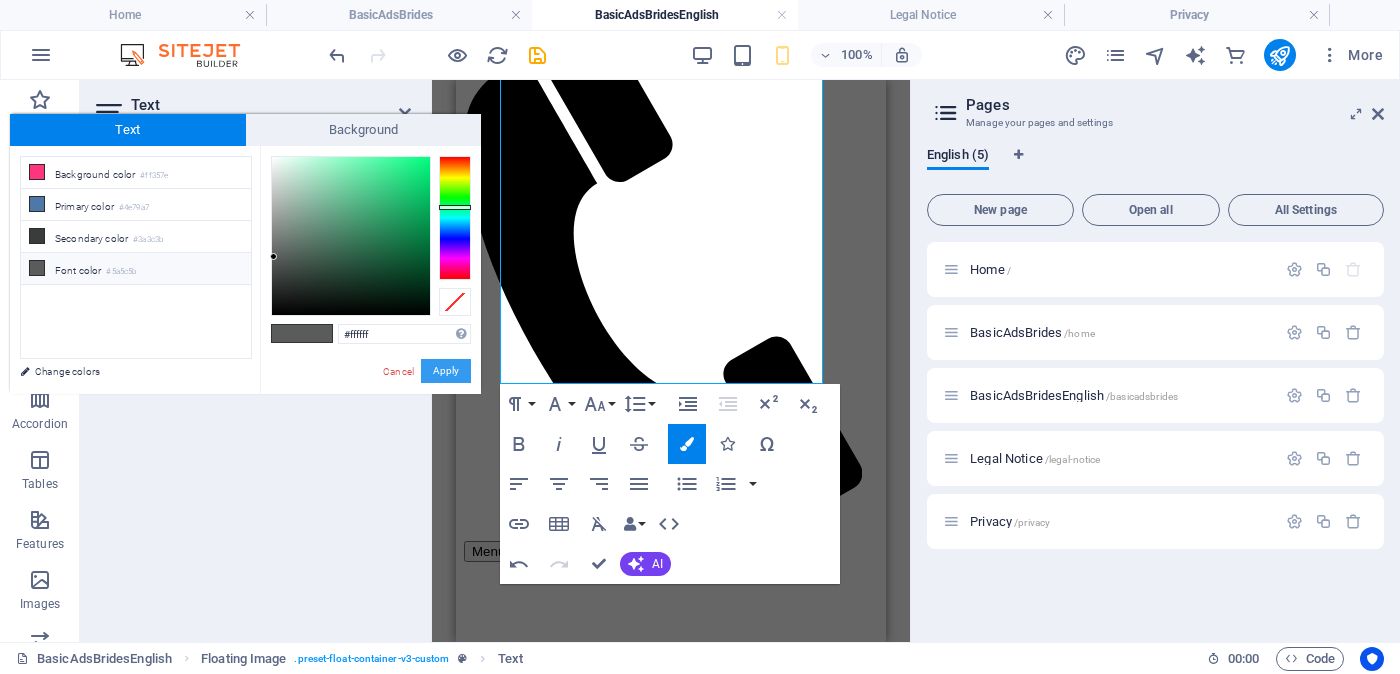 click on "Apply" at bounding box center [446, 371] 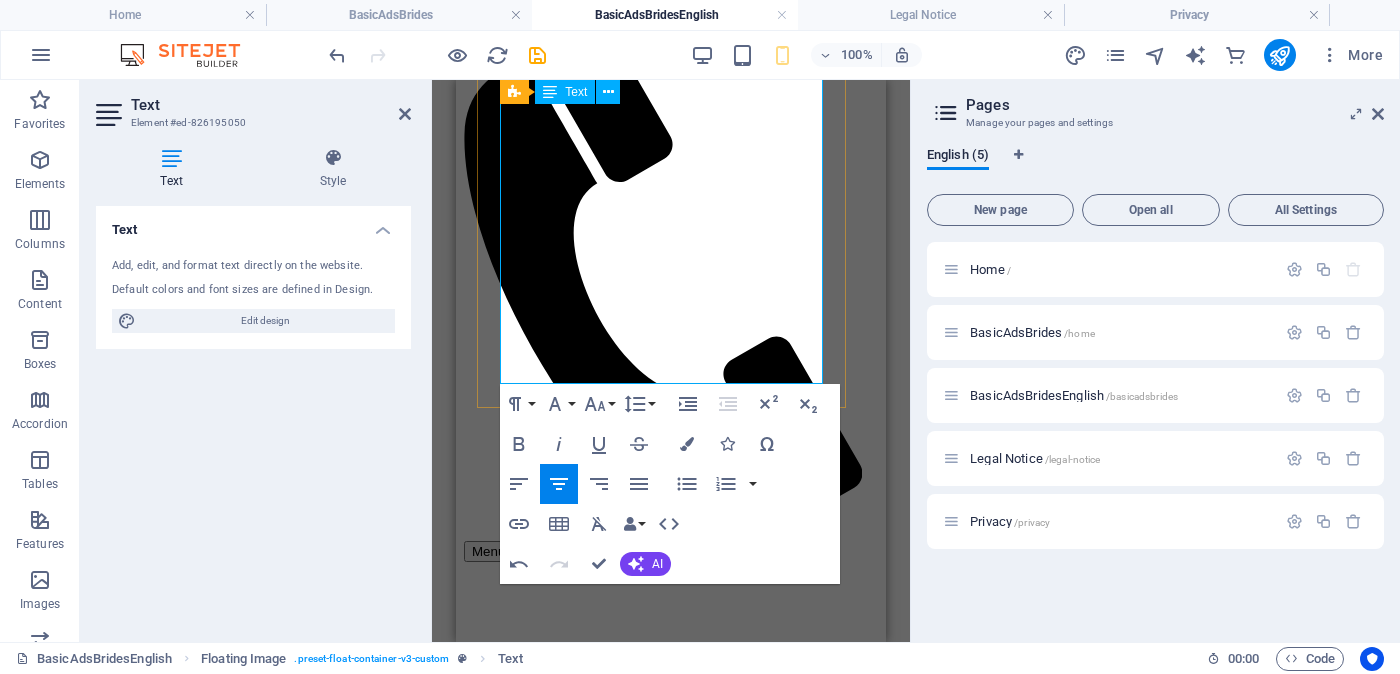 click on "To view the full Ad and clear photo" at bounding box center [671, 2152] 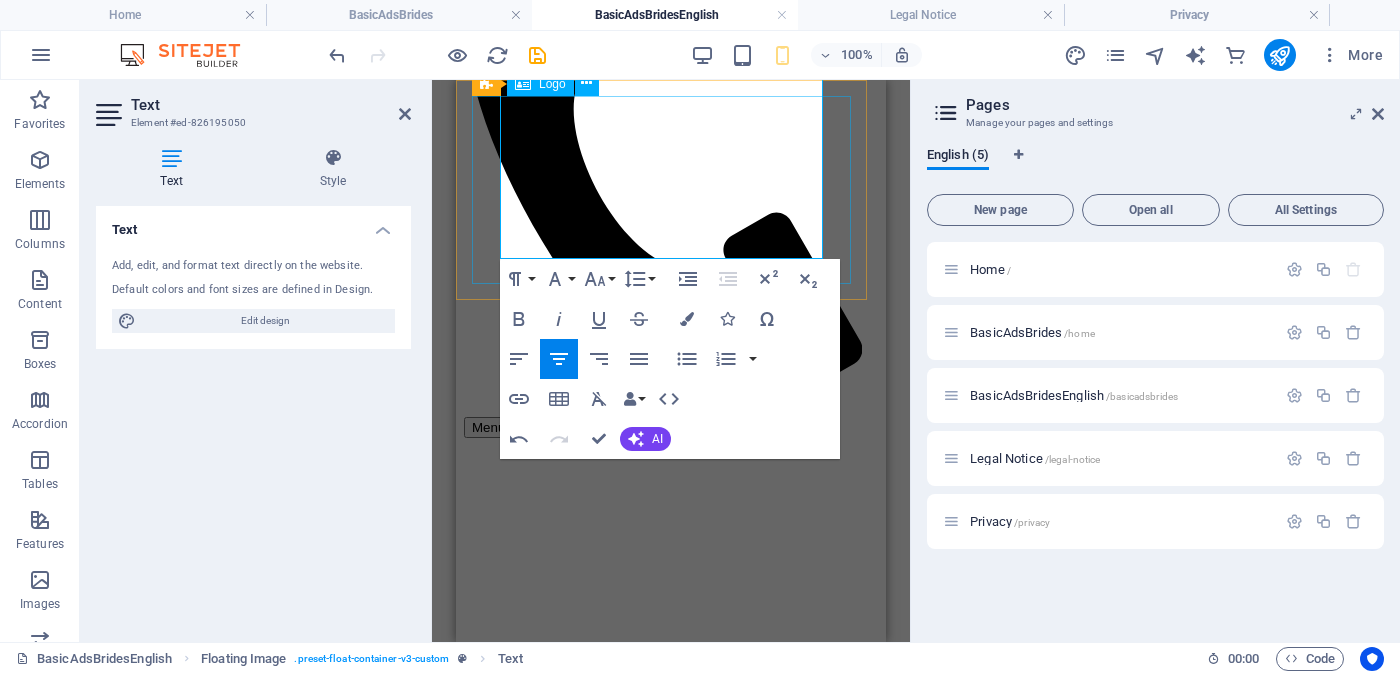 scroll, scrollTop: 249, scrollLeft: 0, axis: vertical 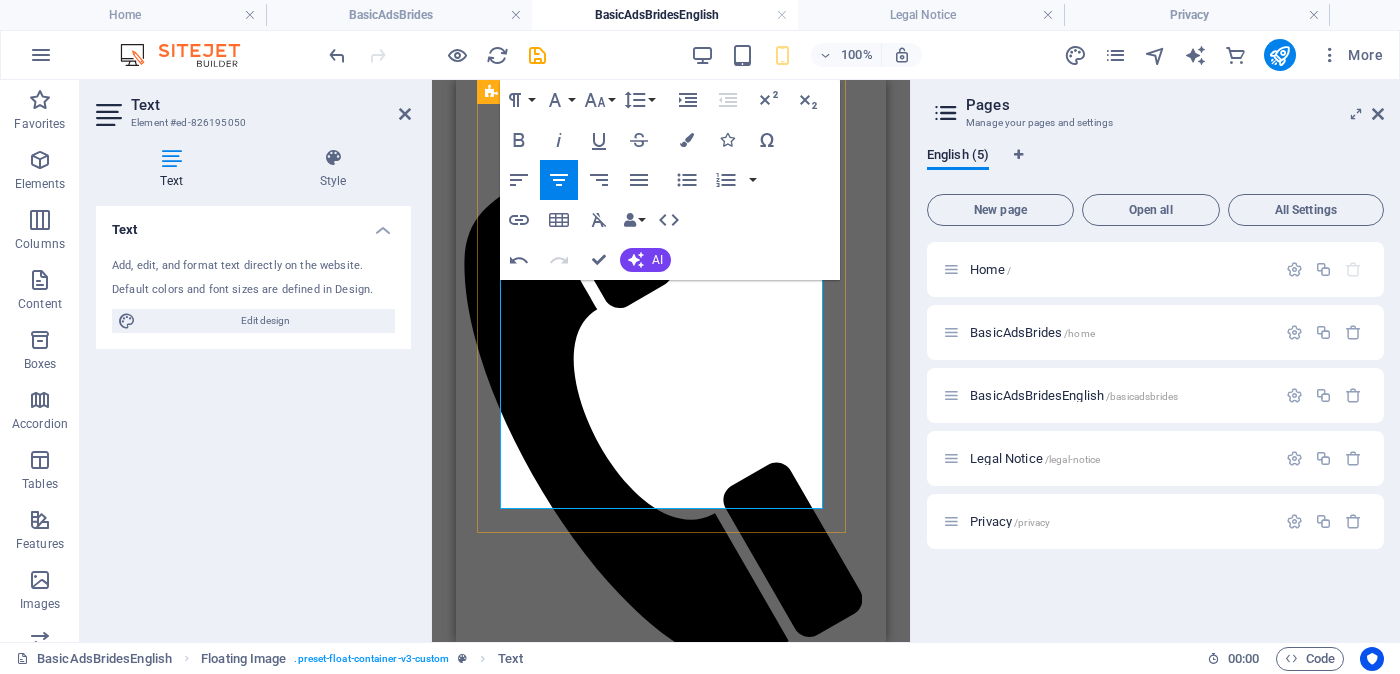 drag, startPoint x: 540, startPoint y: 490, endPoint x: 784, endPoint y: 487, distance: 244.01845 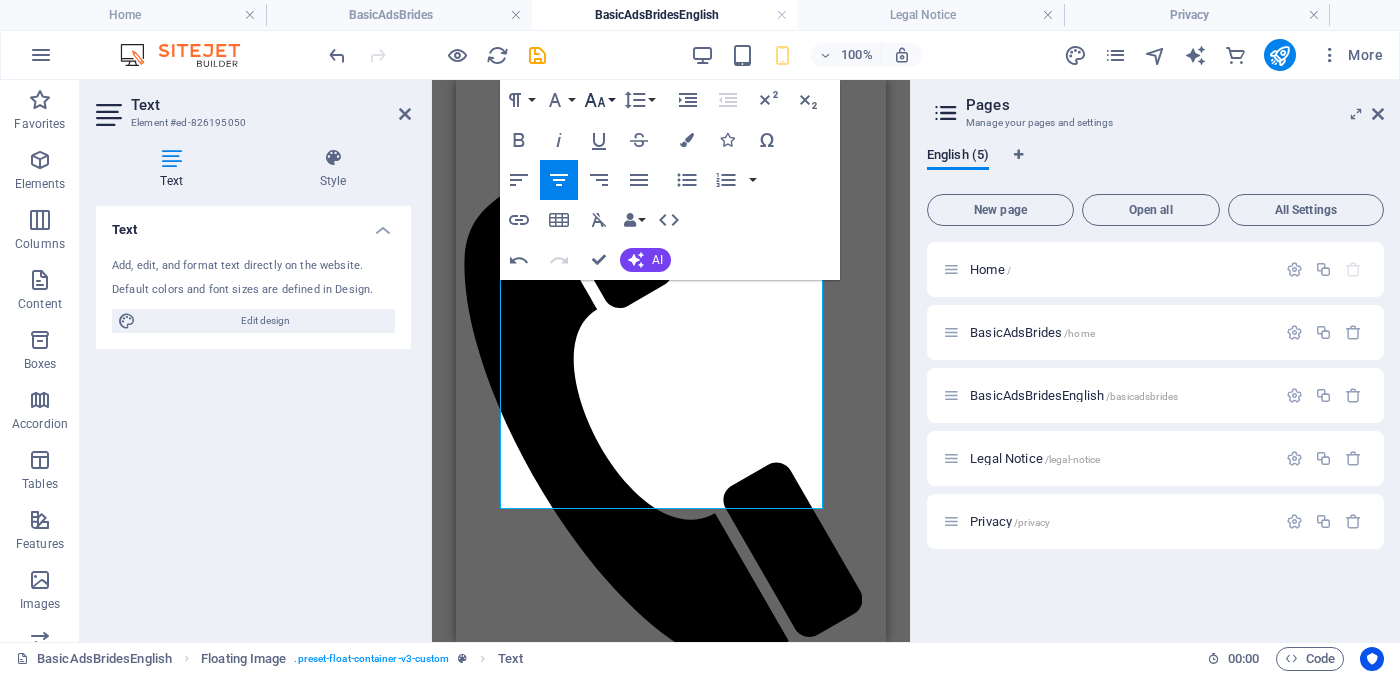 click on "Font Size" at bounding box center (599, 100) 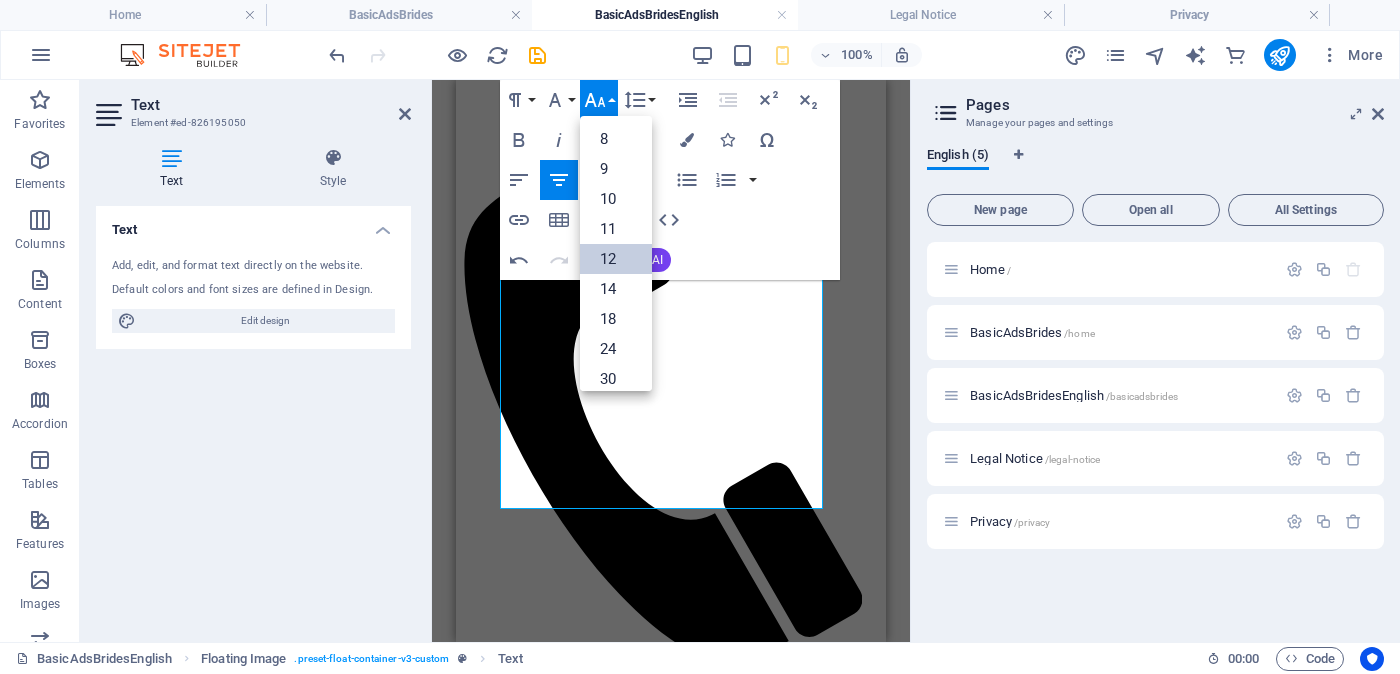 click on "12" at bounding box center [616, 259] 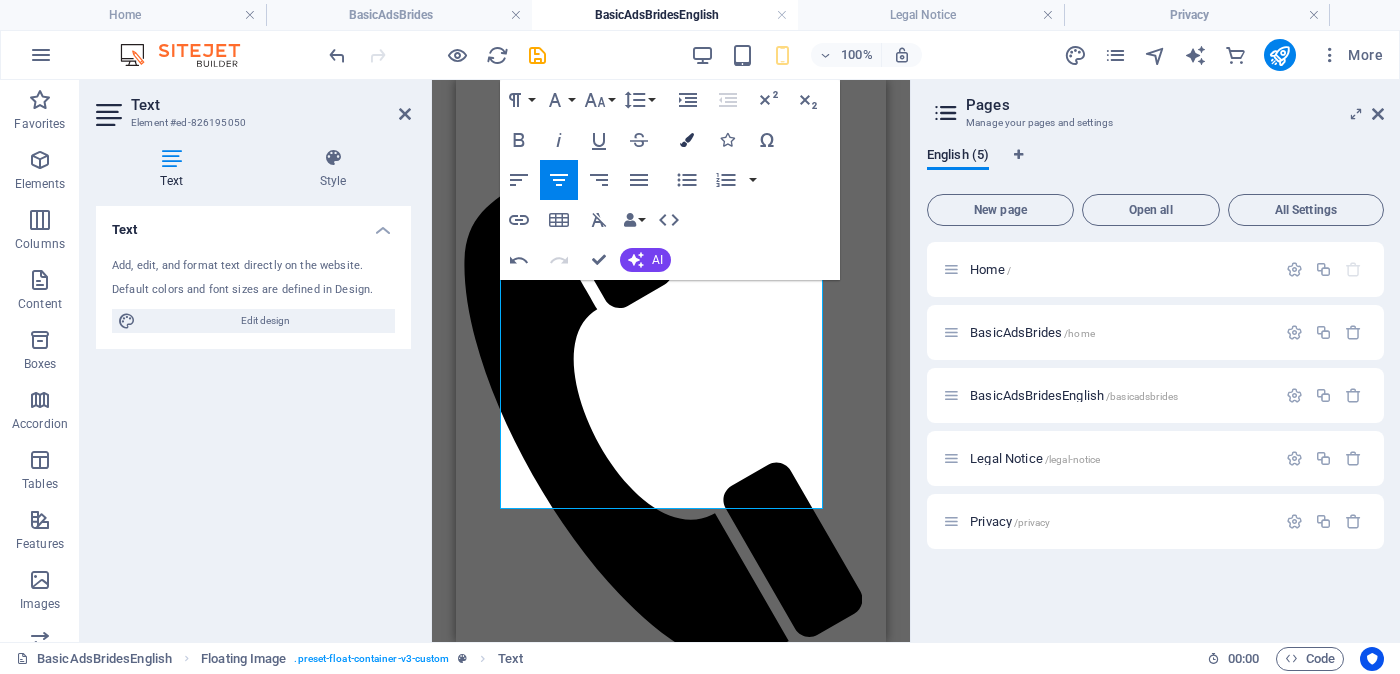 click at bounding box center (687, 140) 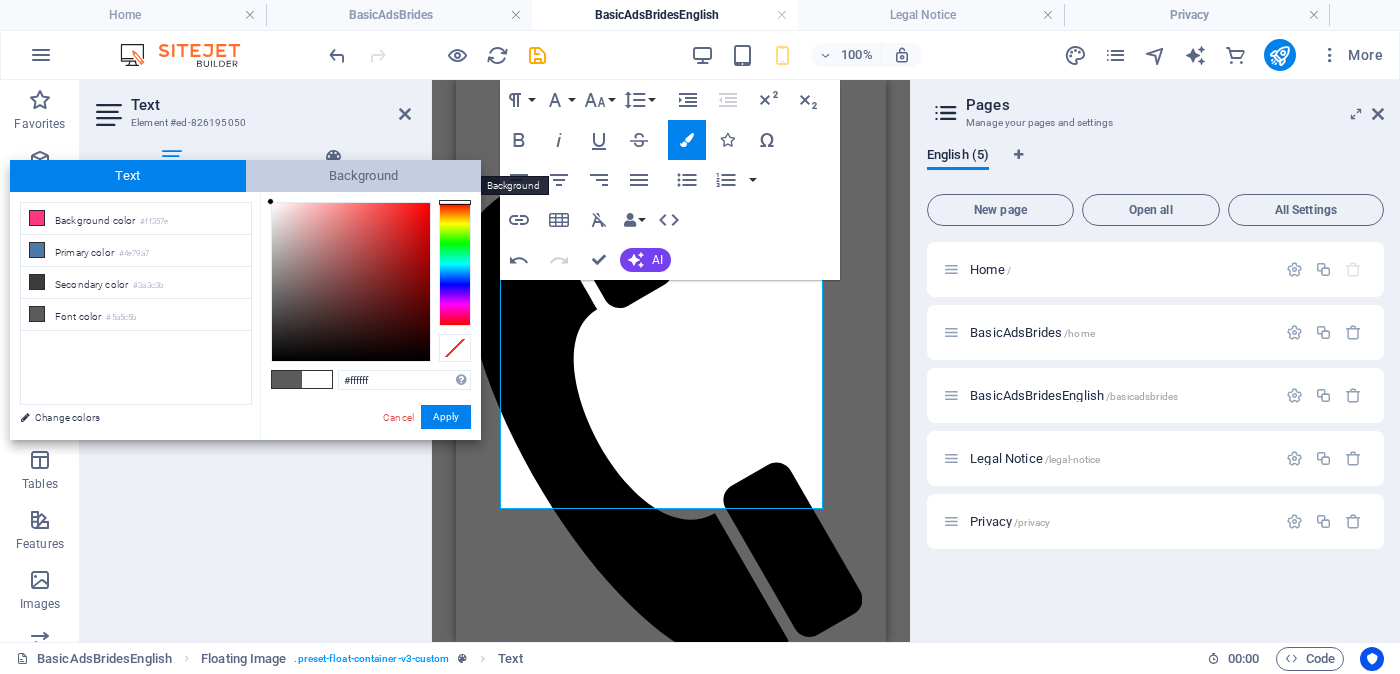 click on "Background" at bounding box center (364, 176) 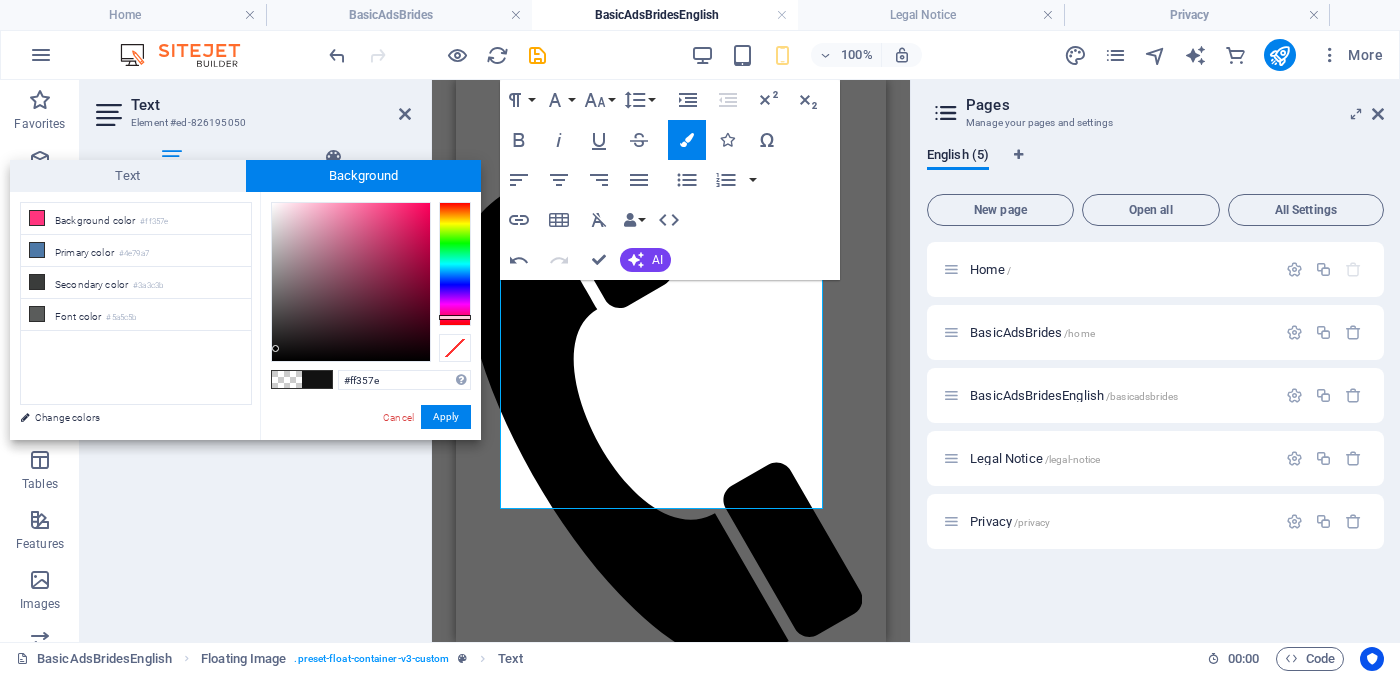 type on "#121212" 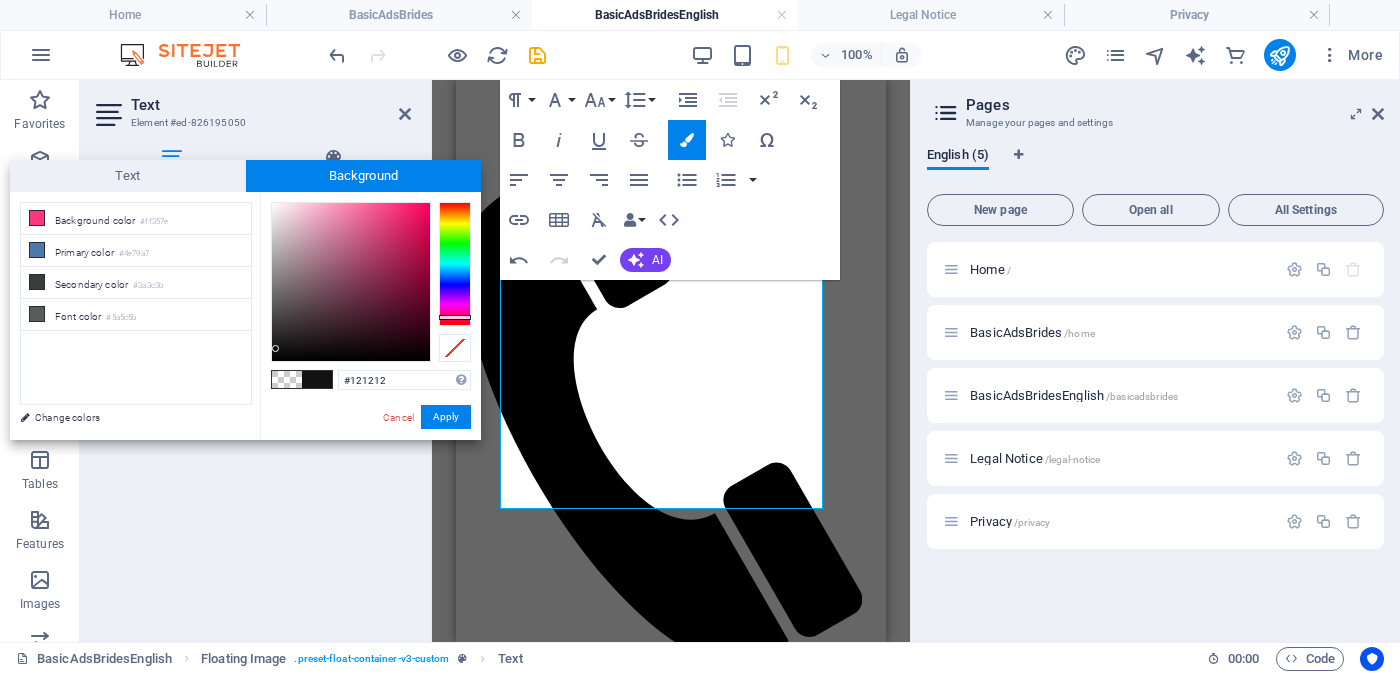 click at bounding box center [351, 282] 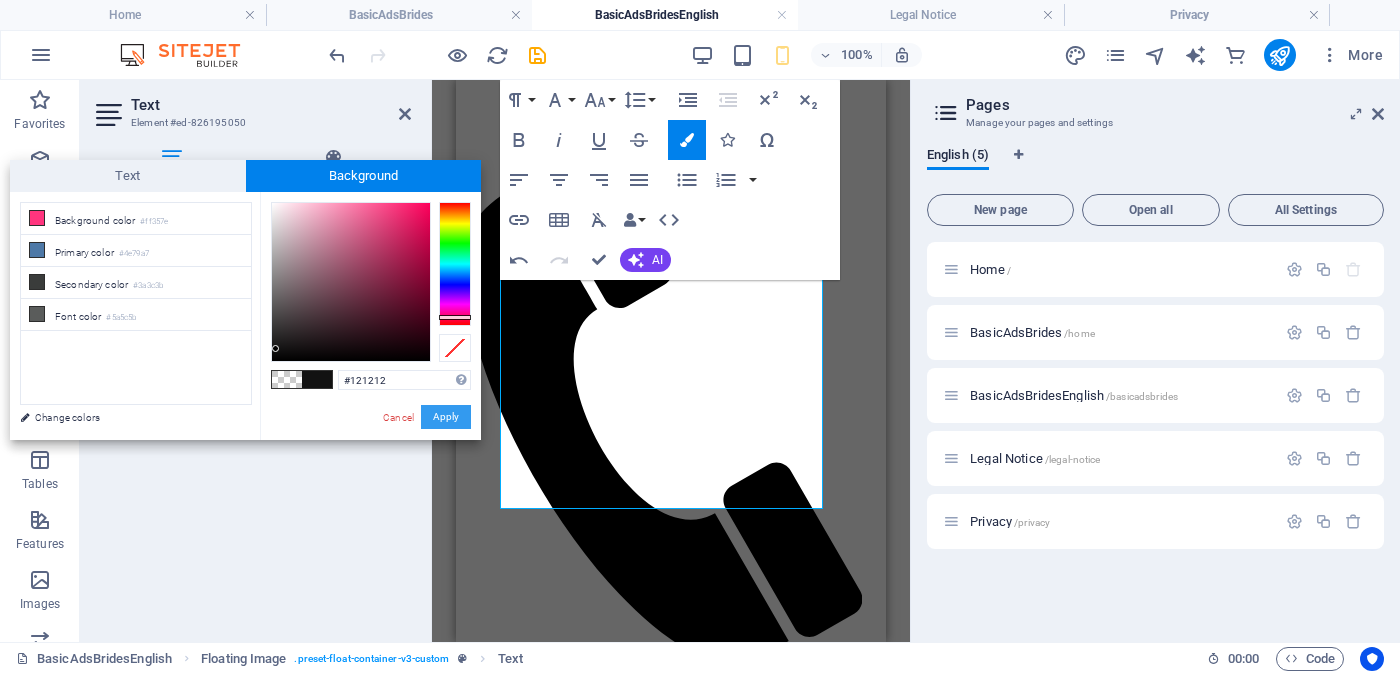 click on "Apply" at bounding box center [446, 417] 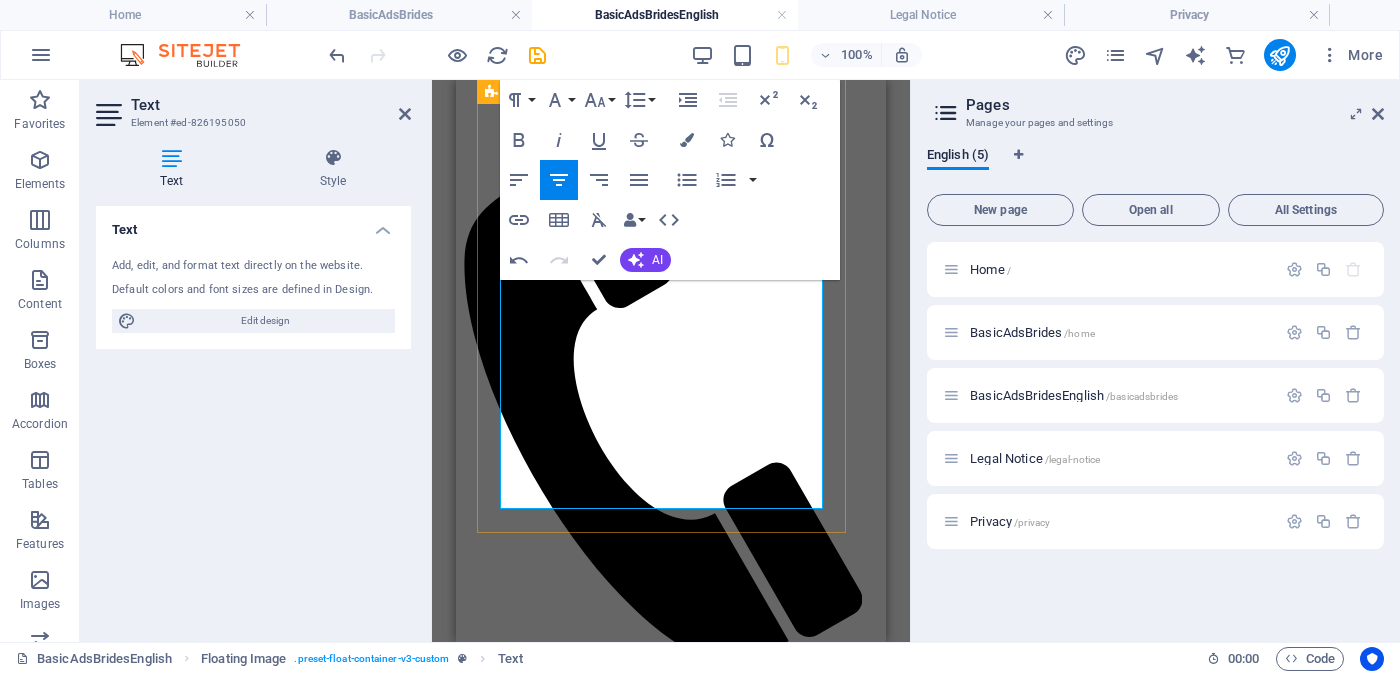 click on "<< Full Ad view Link >>" at bounding box center [671, 2260] 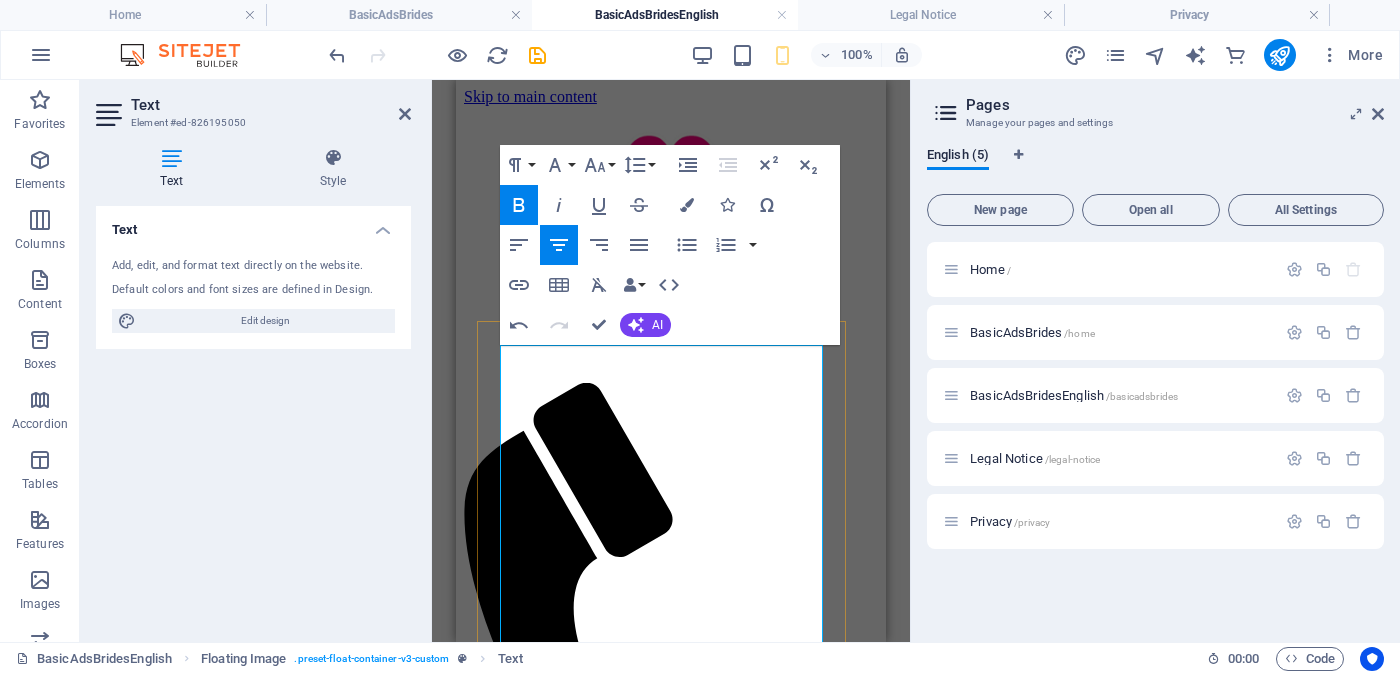 scroll, scrollTop: 124, scrollLeft: 0, axis: vertical 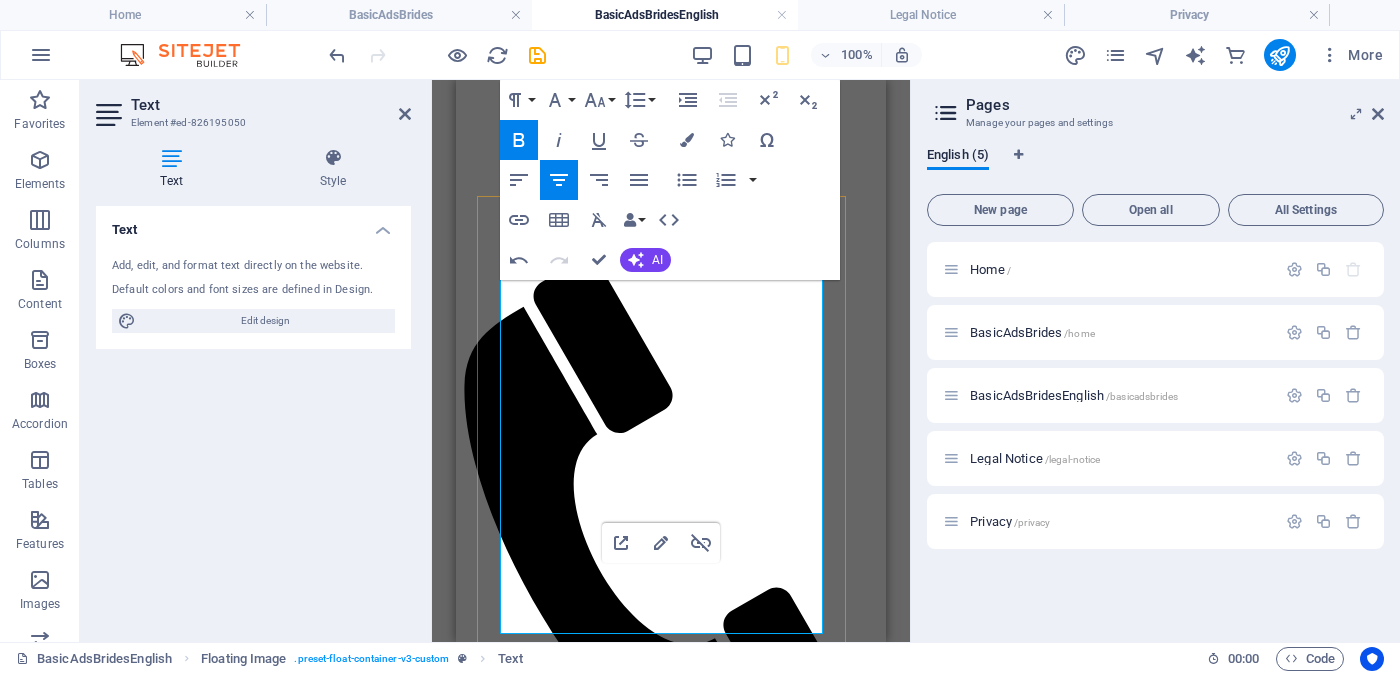 drag, startPoint x: 713, startPoint y: 382, endPoint x: 789, endPoint y: 617, distance: 246.98381 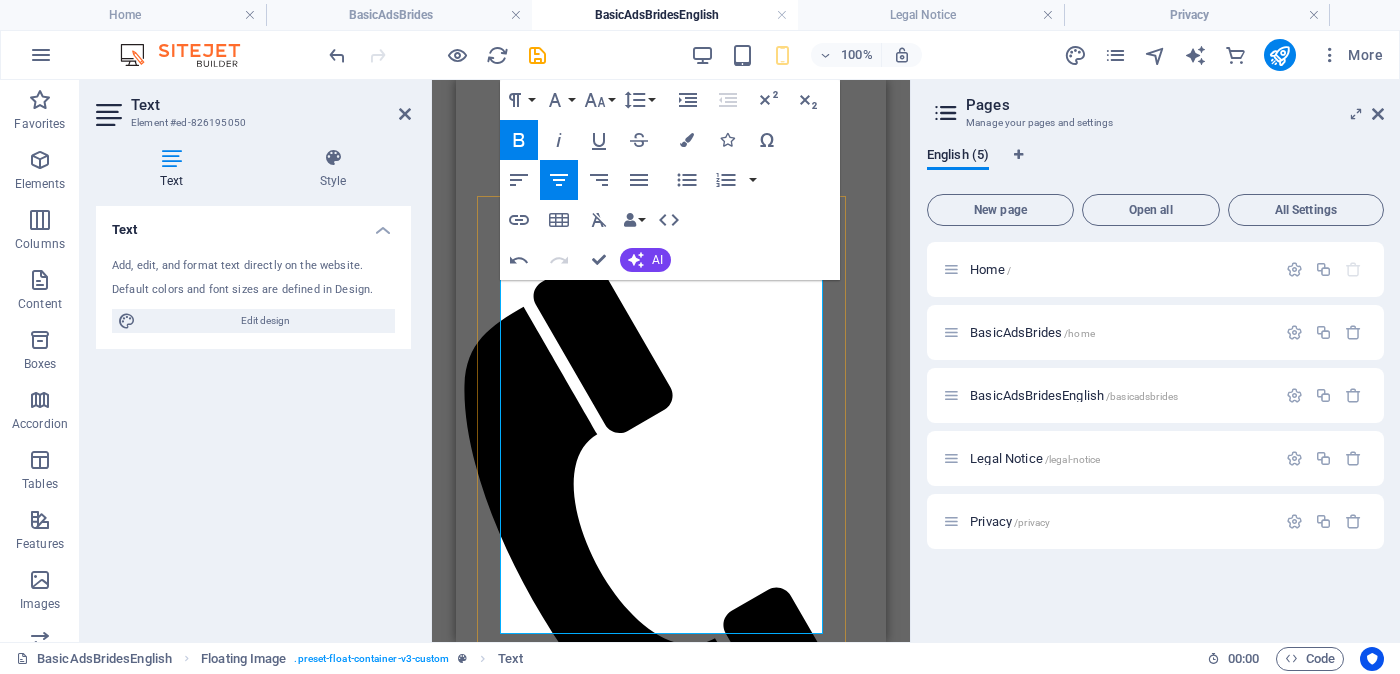 copy on "( [CITY] )   Independent Free churches -   Age   -  [AGE] Unmarried  Height    -  Feet ( [NUMBER] ) . Inches ( [NUMBER] ) OccupationTeaching - International school  Basic Salary Between  Rs. [SALARY]  -  Rs. [SALARY]  ---------------------------------------------------- << Full Ad view Link >> To view the full Ad and clear photo" 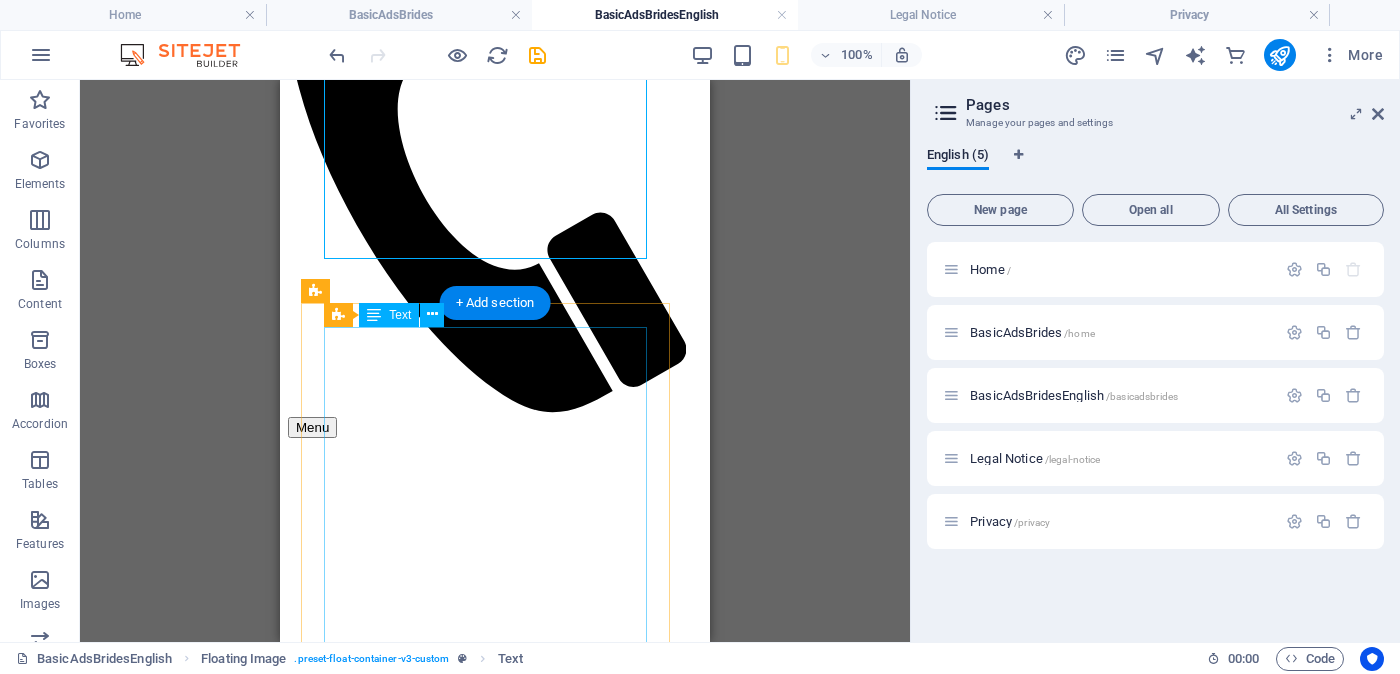 scroll, scrollTop: 625, scrollLeft: 0, axis: vertical 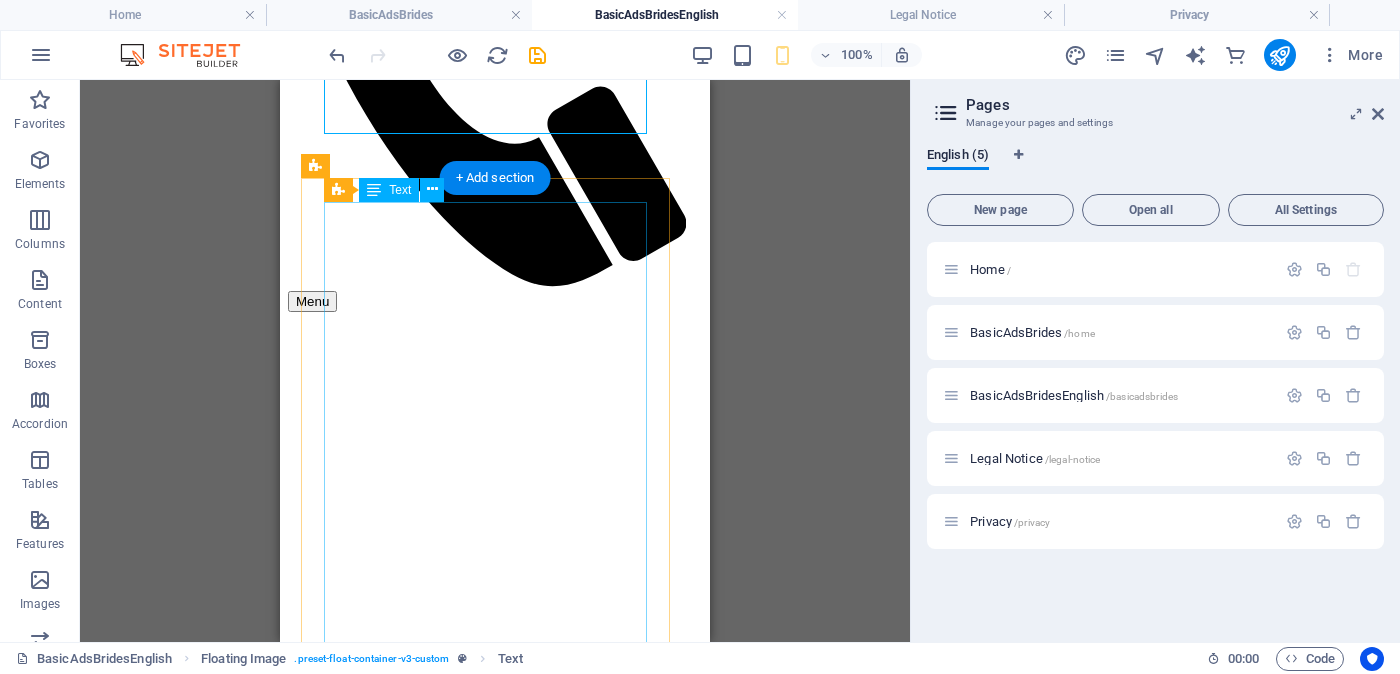 click on "Proposal ID >> [NUMBER] Nickname [NAME] ( [CITY] ) [CHURCH_NAME] Church Age [AGE] Unmarried Height - Feet ( [FEET] ) . Inches ( [INCHES] ) Occupation - Business - Beauty Salon Salary / Income Between Rs. 80,000 - Rs. 1,00,000 ---------------------------------------------------- << Full Ad view Link >> Clear photos and link to the full wedding advertisement" at bounding box center [495, 2415] 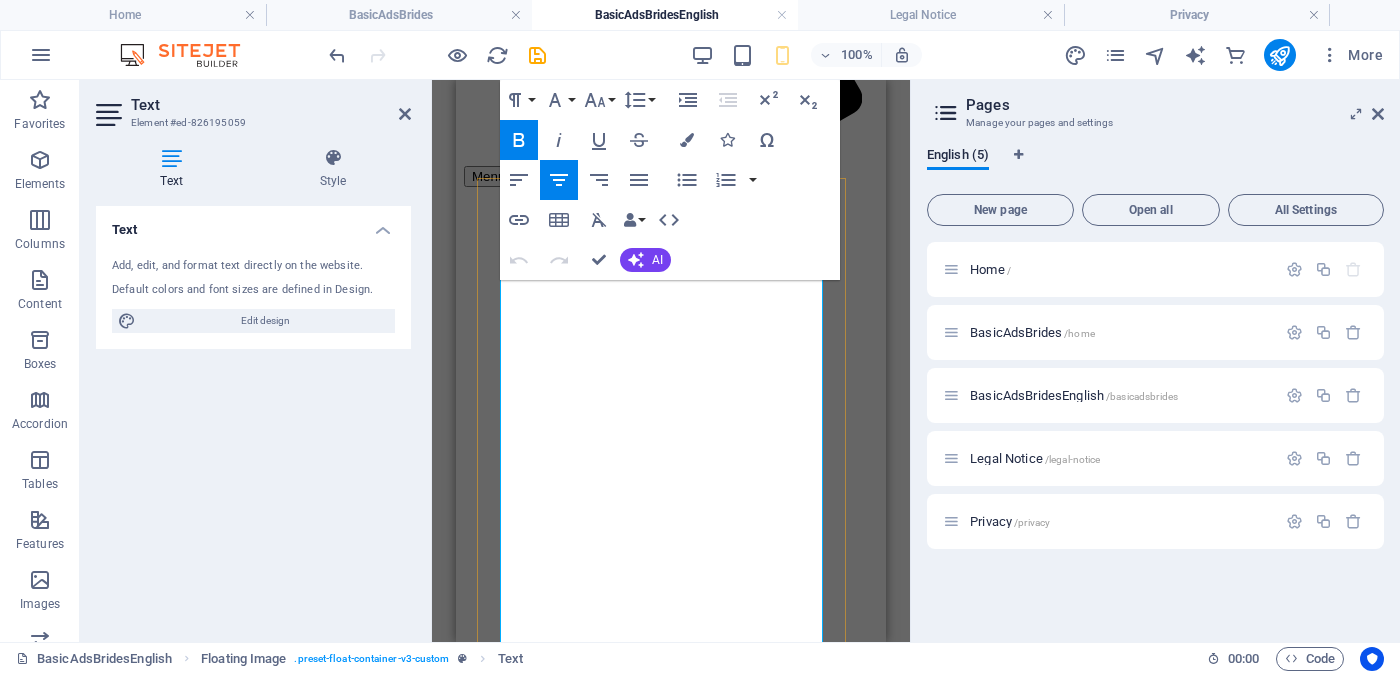 scroll, scrollTop: 625, scrollLeft: 0, axis: vertical 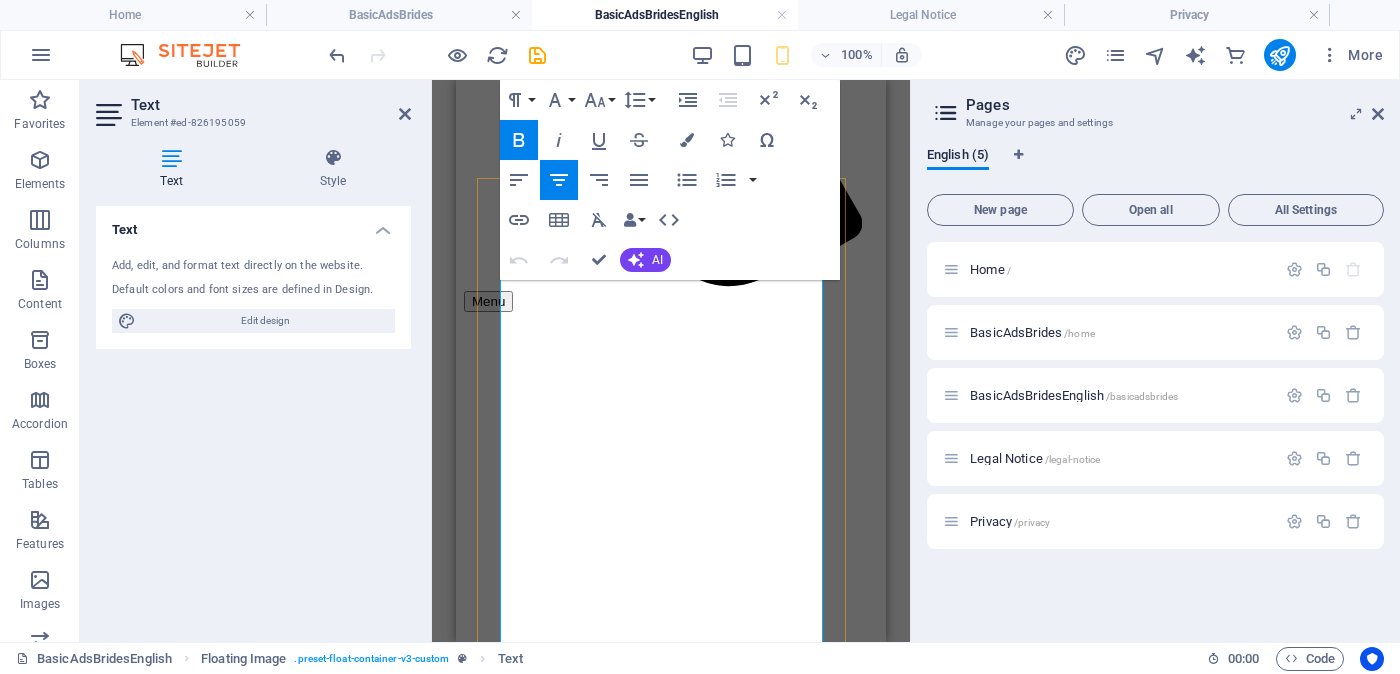 drag, startPoint x: 713, startPoint y: 363, endPoint x: 786, endPoint y: 619, distance: 266.2048 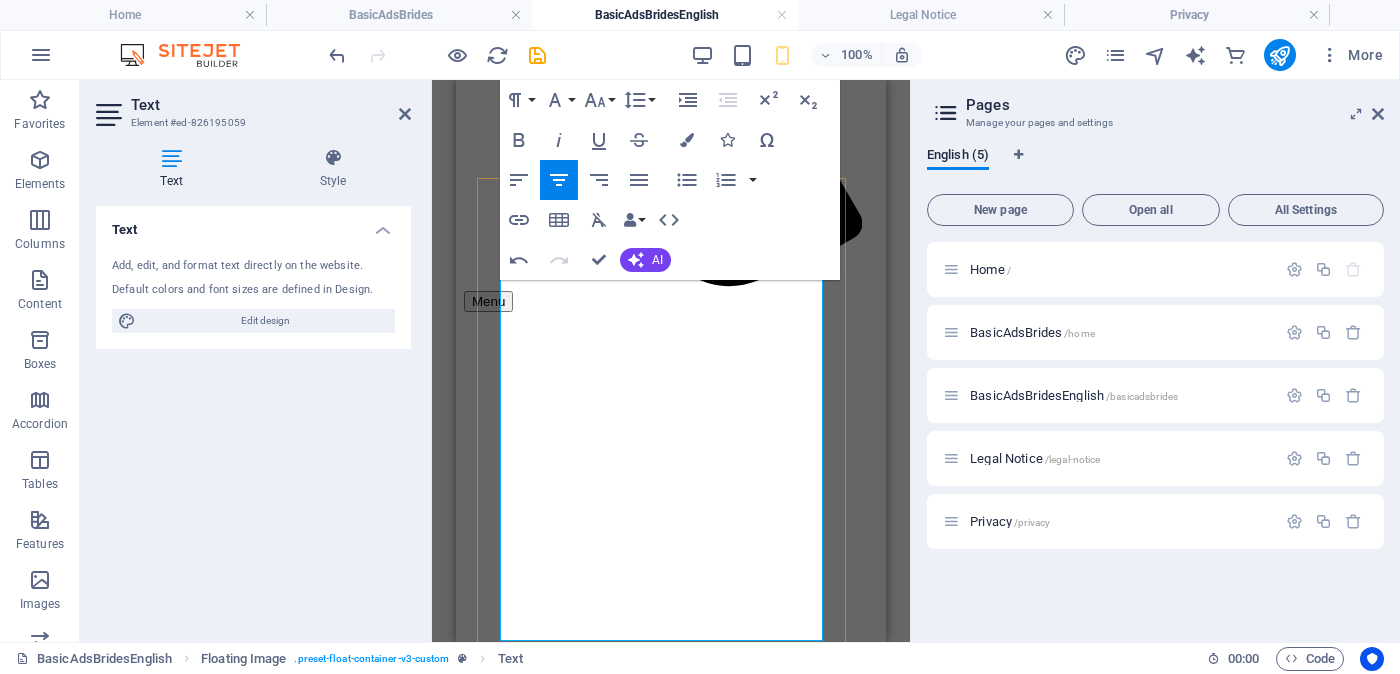 scroll, scrollTop: 750, scrollLeft: 0, axis: vertical 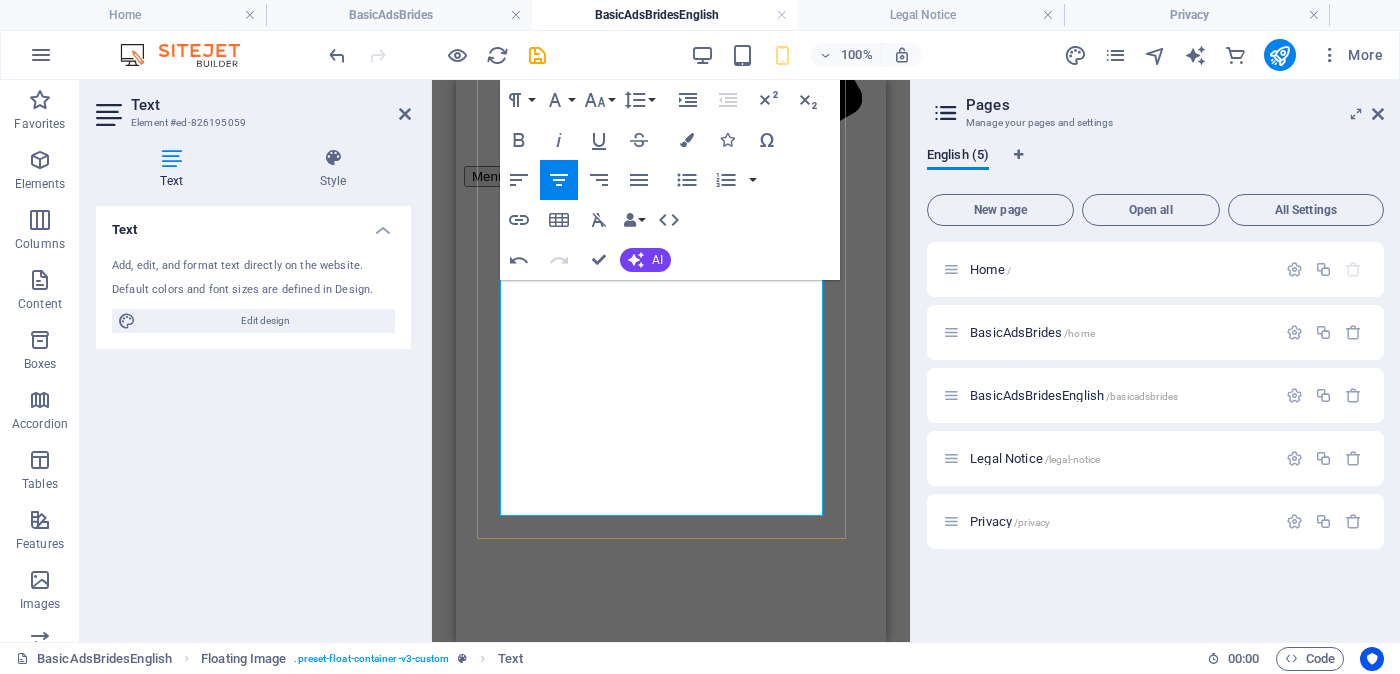 drag, startPoint x: 773, startPoint y: 502, endPoint x: 562, endPoint y: 503, distance: 211.00237 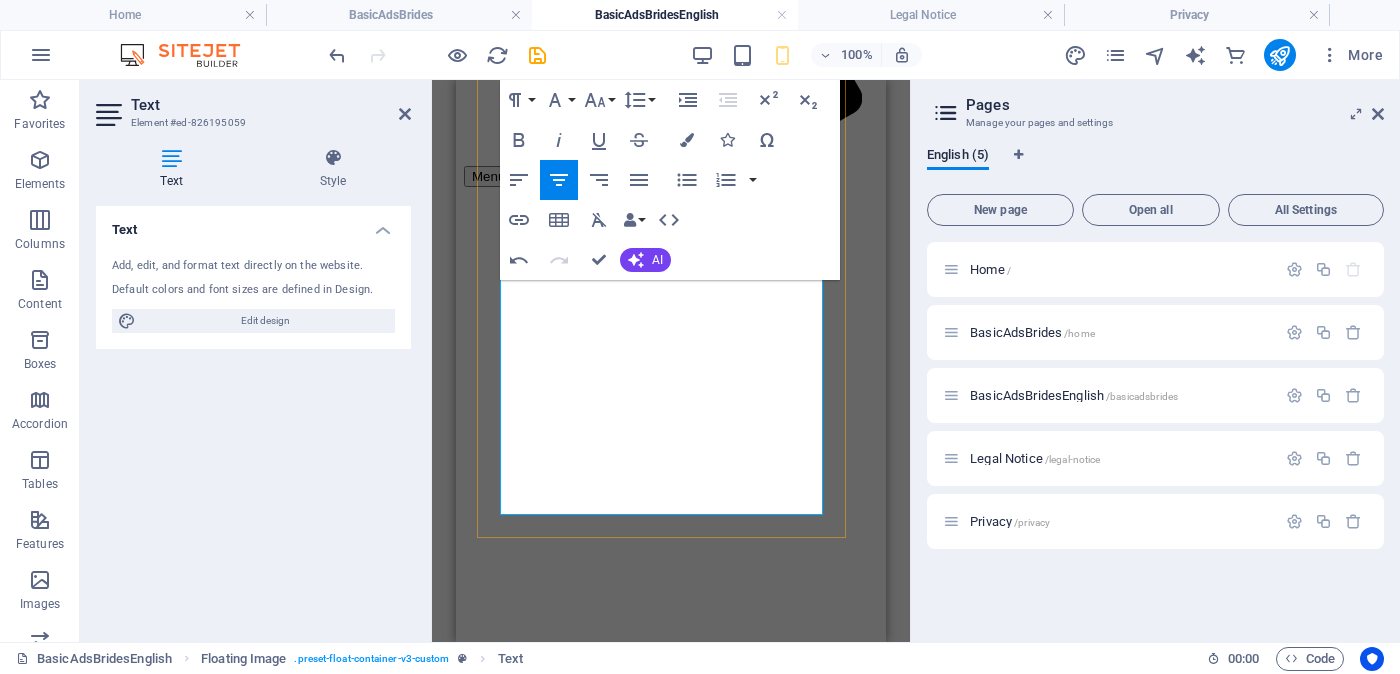 click on "----------------------------------------------------" at bounding box center (671, 2362) 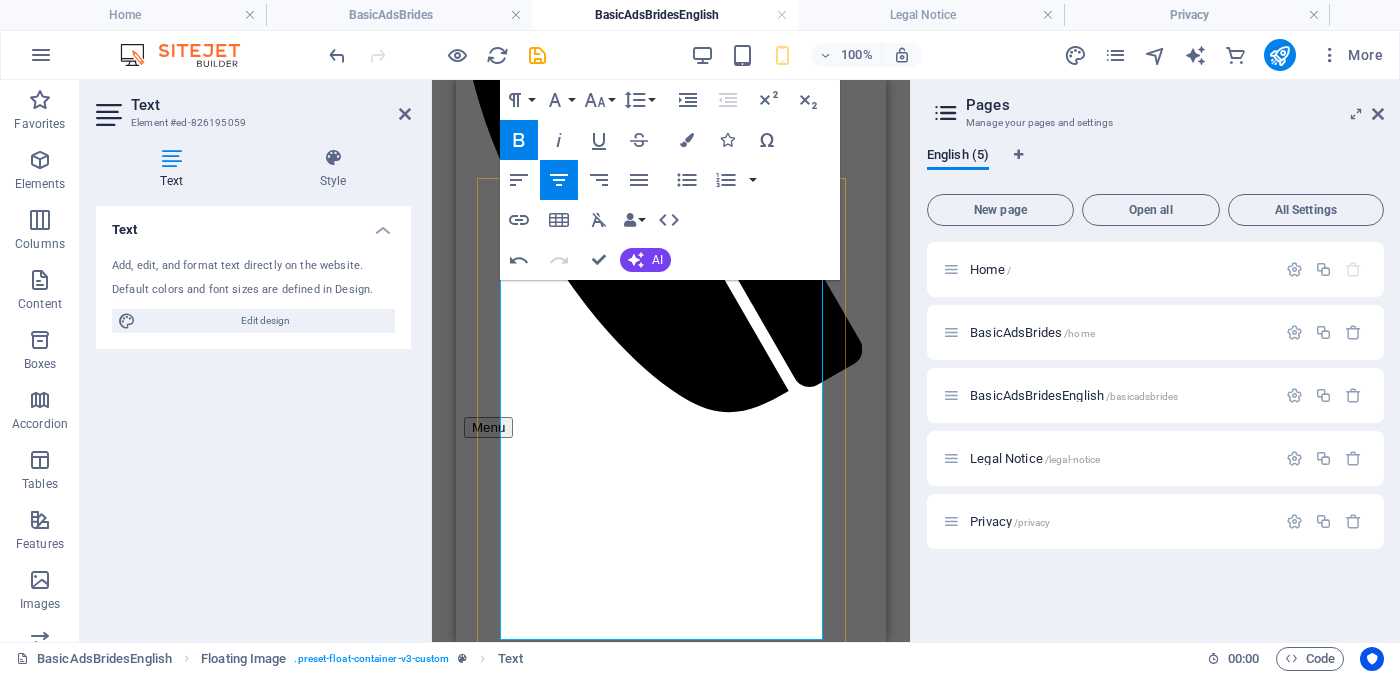 scroll, scrollTop: 625, scrollLeft: 0, axis: vertical 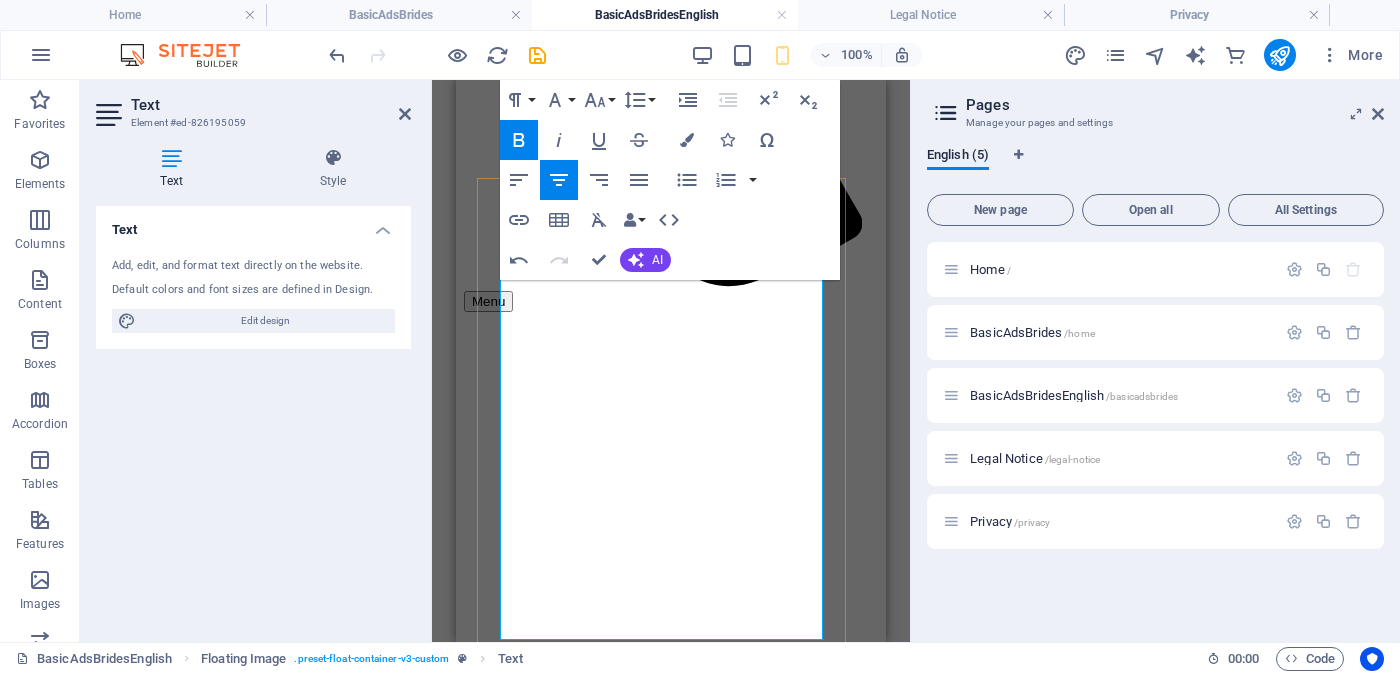 drag, startPoint x: 703, startPoint y: 386, endPoint x: 802, endPoint y: 387, distance: 99.00505 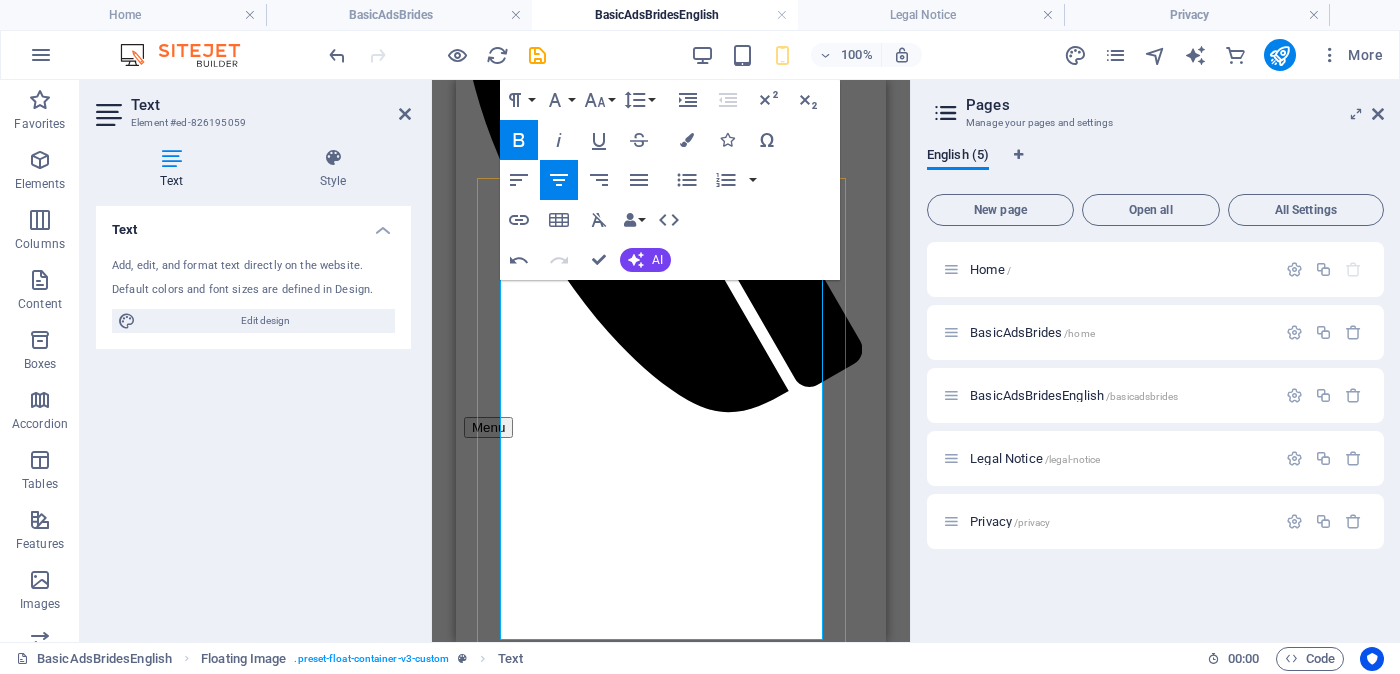 scroll, scrollTop: 625, scrollLeft: 0, axis: vertical 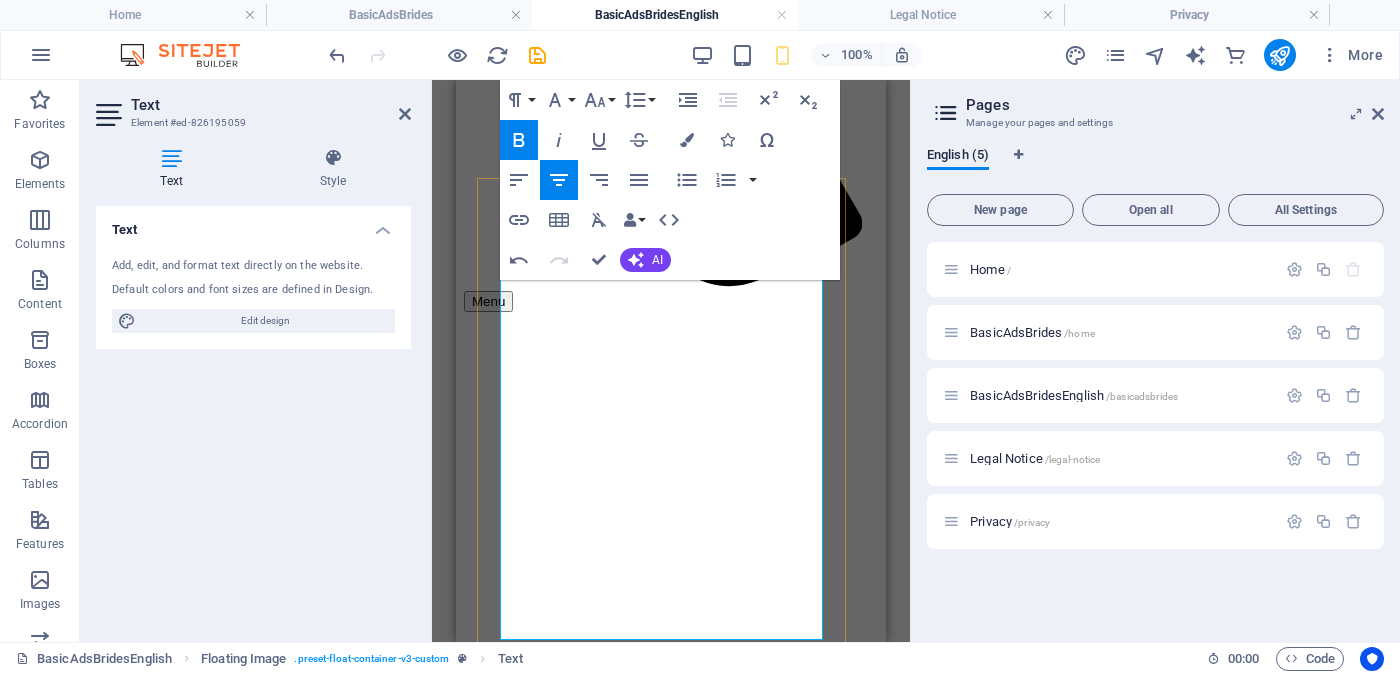 click on "Height -Feet ( 6 ) . Inches ( 1 ) - [OCCUPATION] school" at bounding box center [671, 2424] 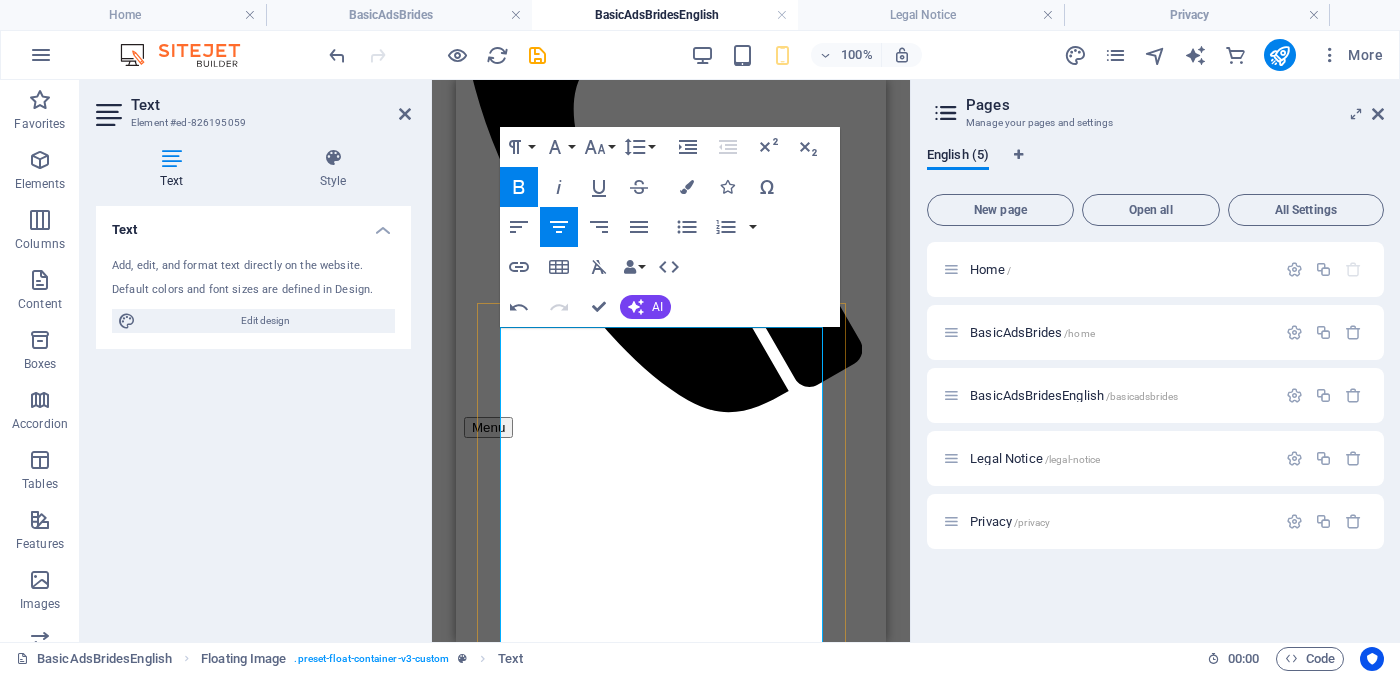 scroll, scrollTop: 750, scrollLeft: 0, axis: vertical 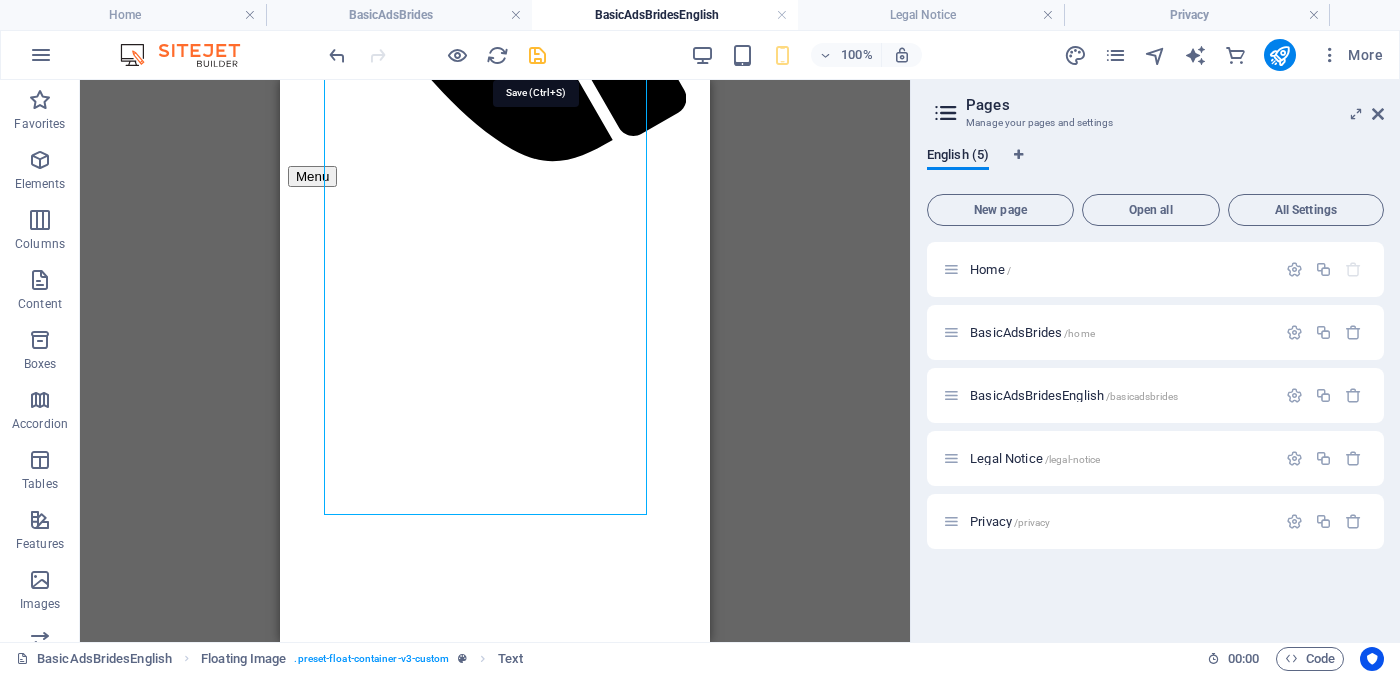 click at bounding box center (537, 55) 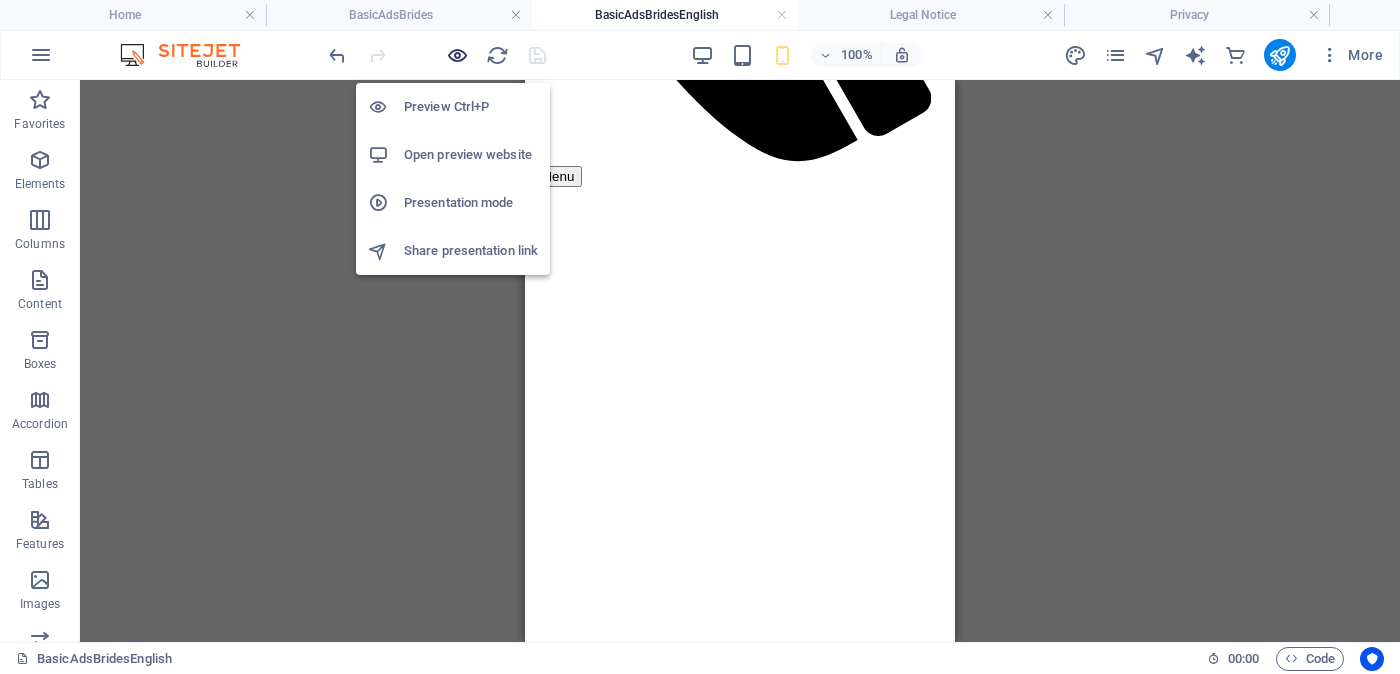 click at bounding box center (457, 55) 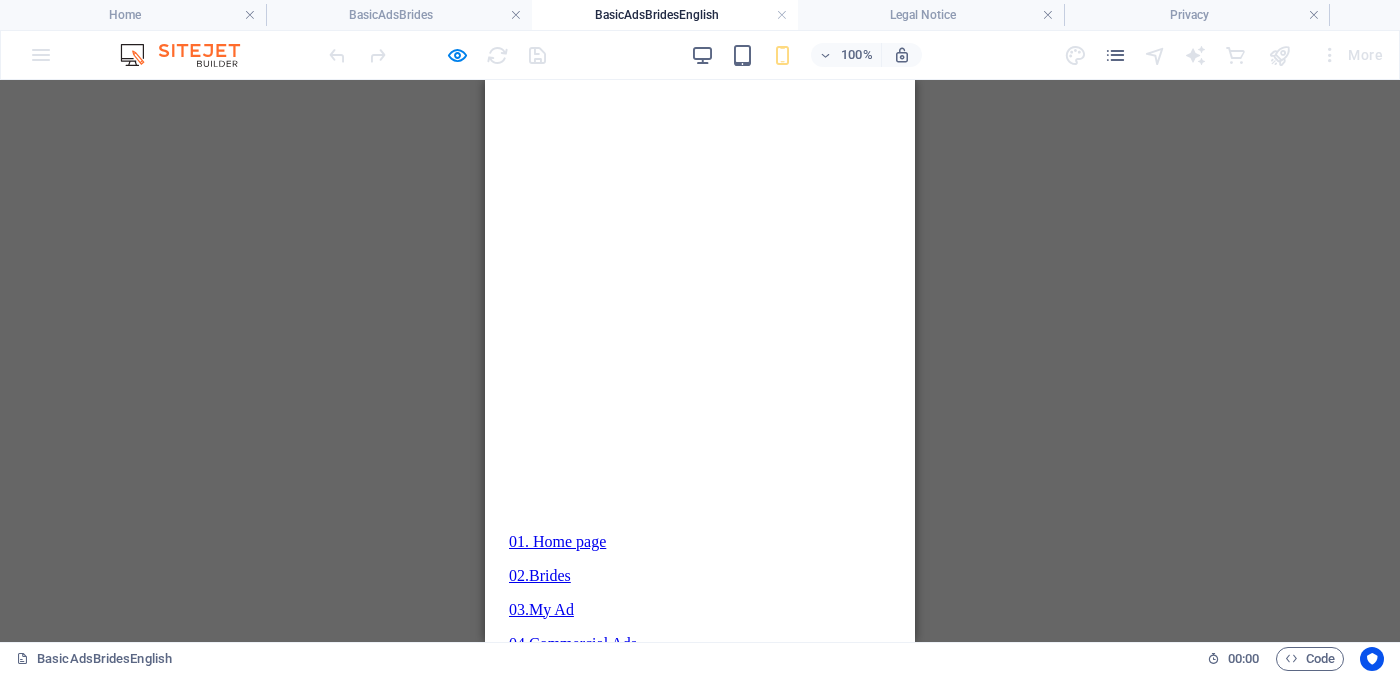 scroll, scrollTop: 750, scrollLeft: 0, axis: vertical 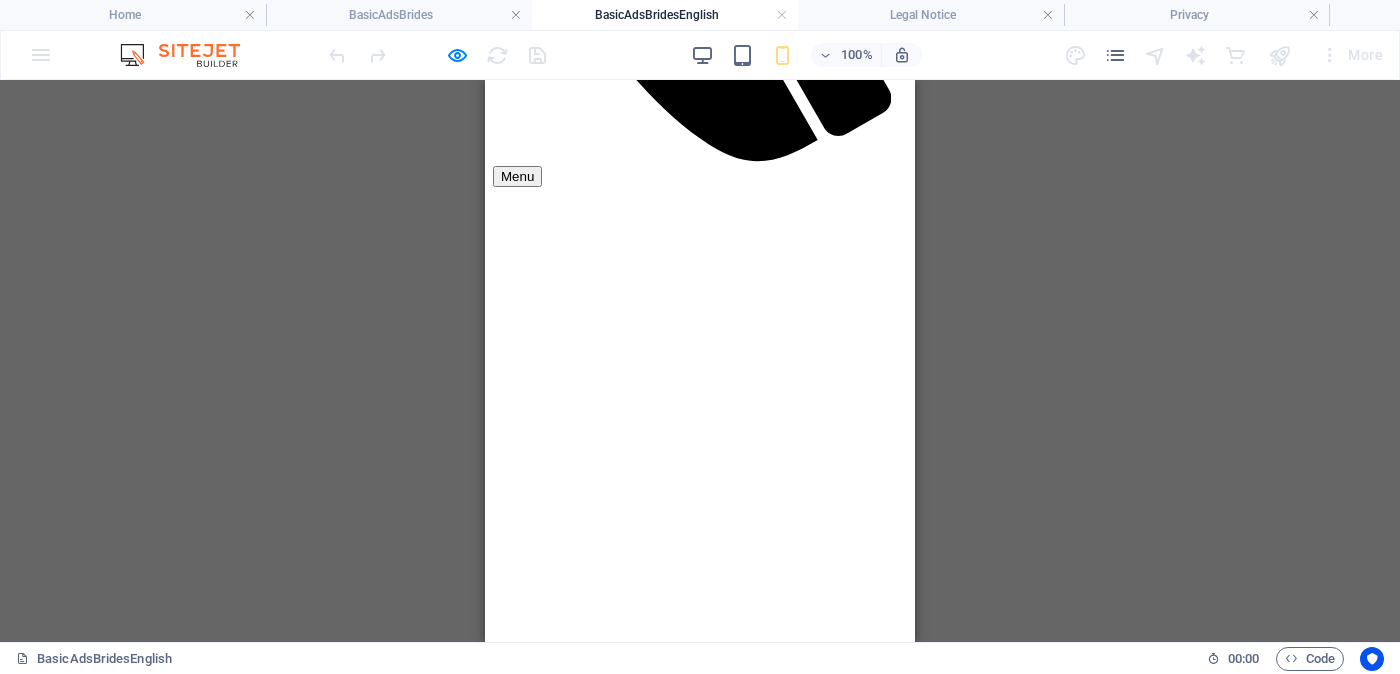 click on "<< Full Ad view Link >>" at bounding box center [700, 2239] 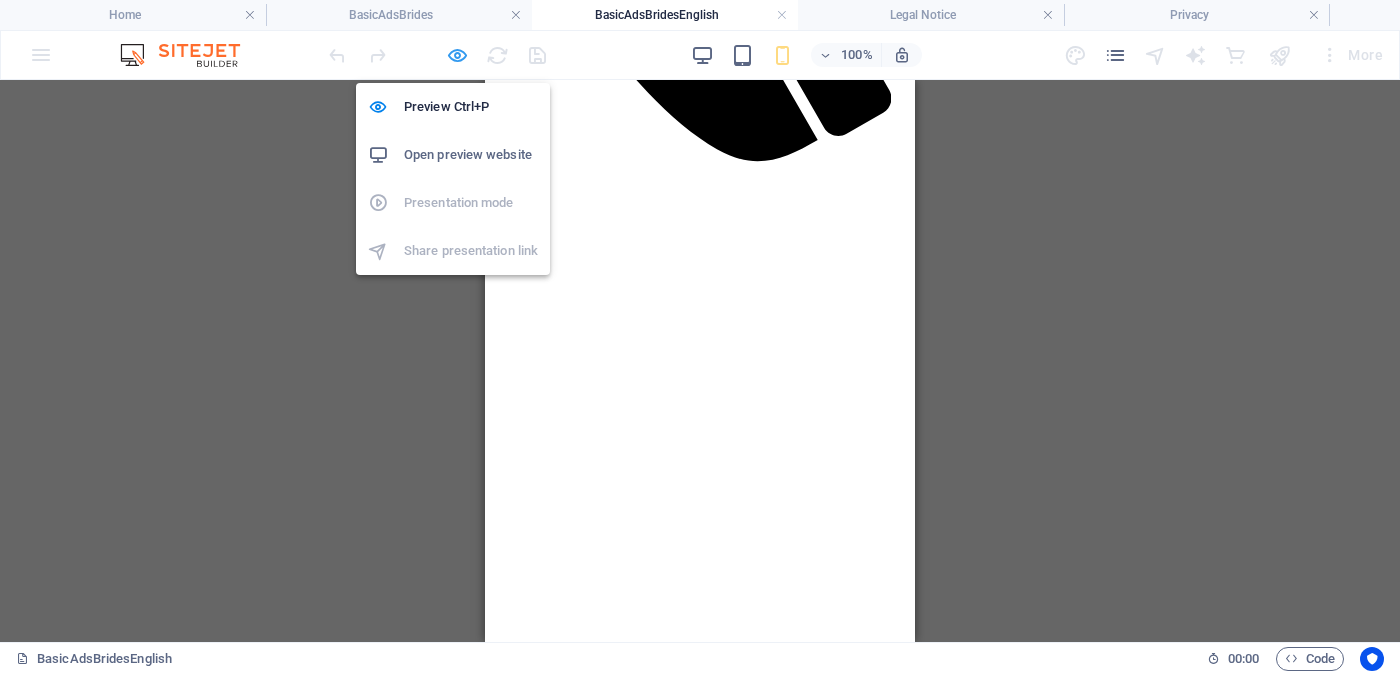 click at bounding box center (457, 55) 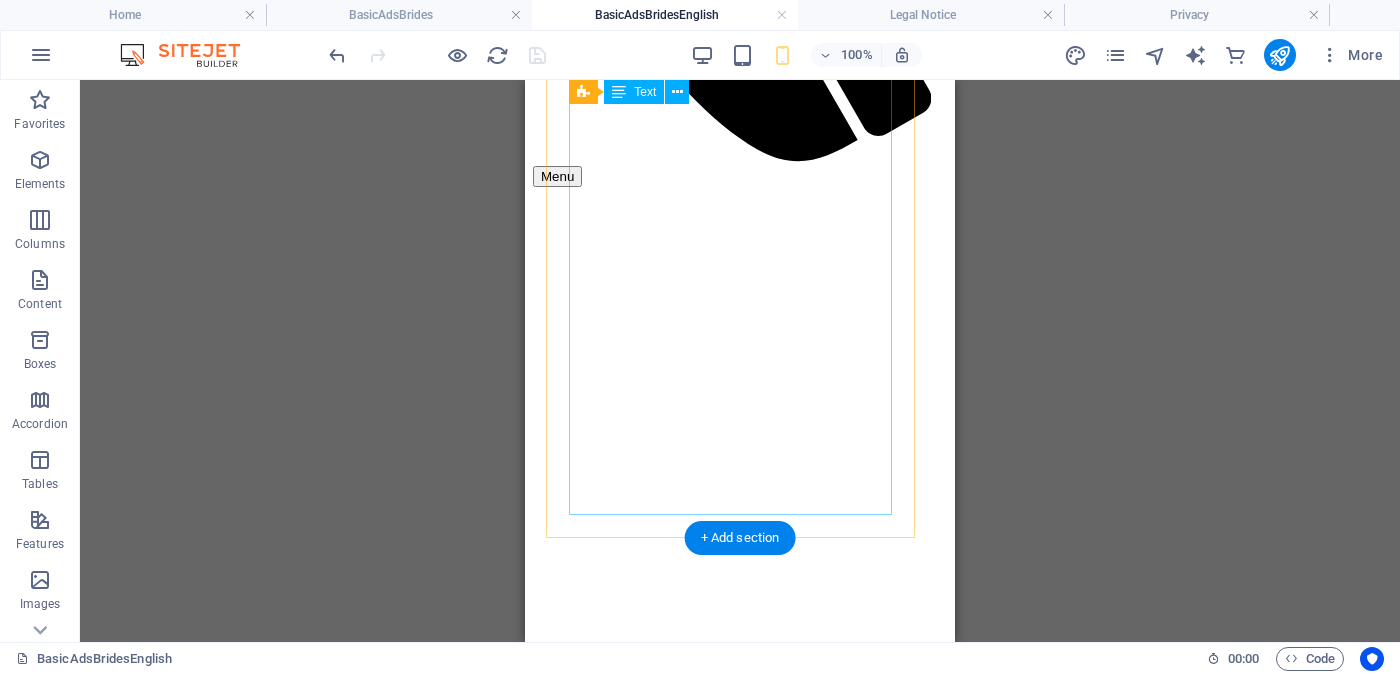 scroll, scrollTop: 999, scrollLeft: 0, axis: vertical 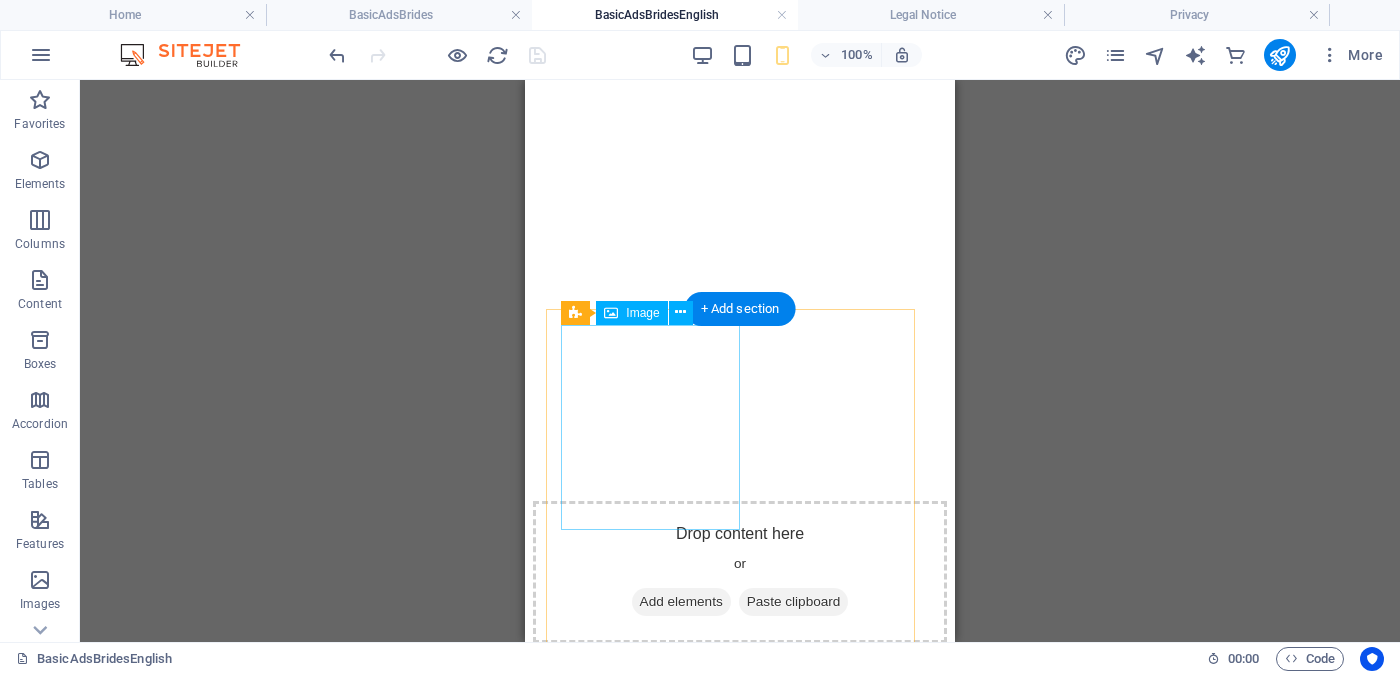 click at bounding box center [740, 2456] 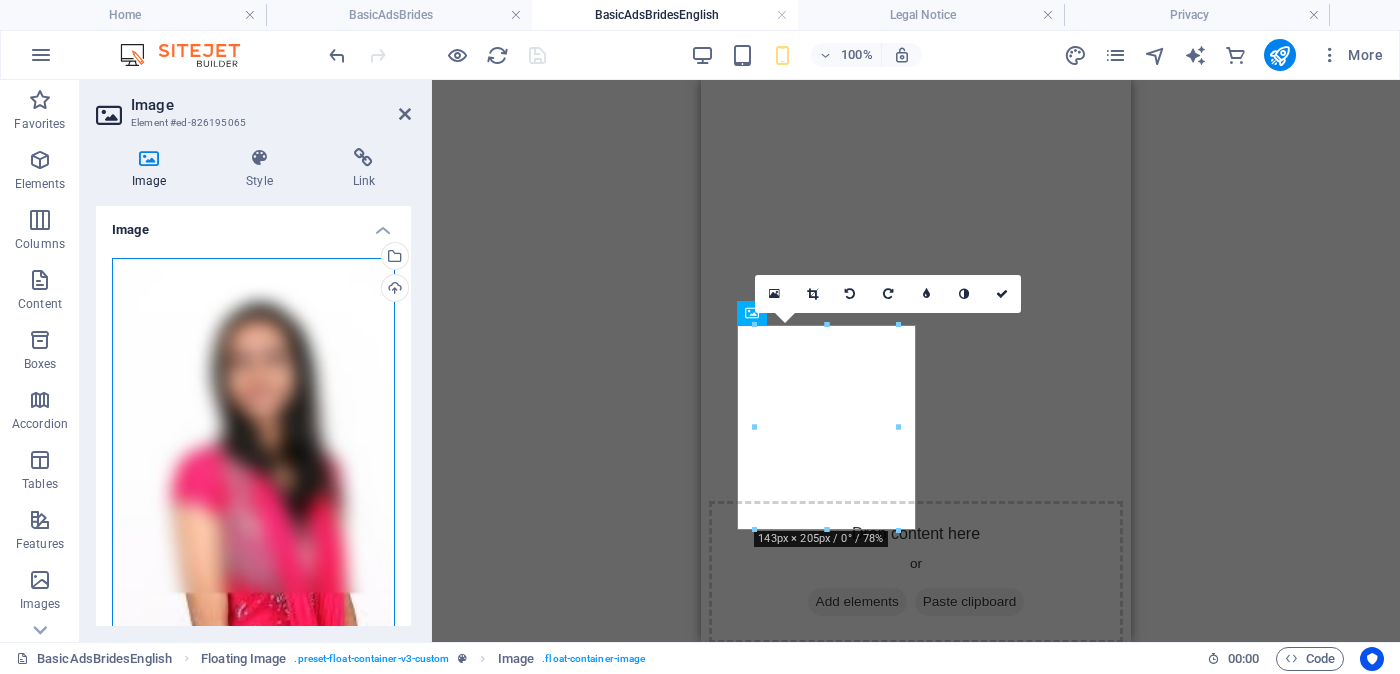 click on "Drag files here, click to choose files or select files from Files or our free stock photos & videos" at bounding box center (253, 468) 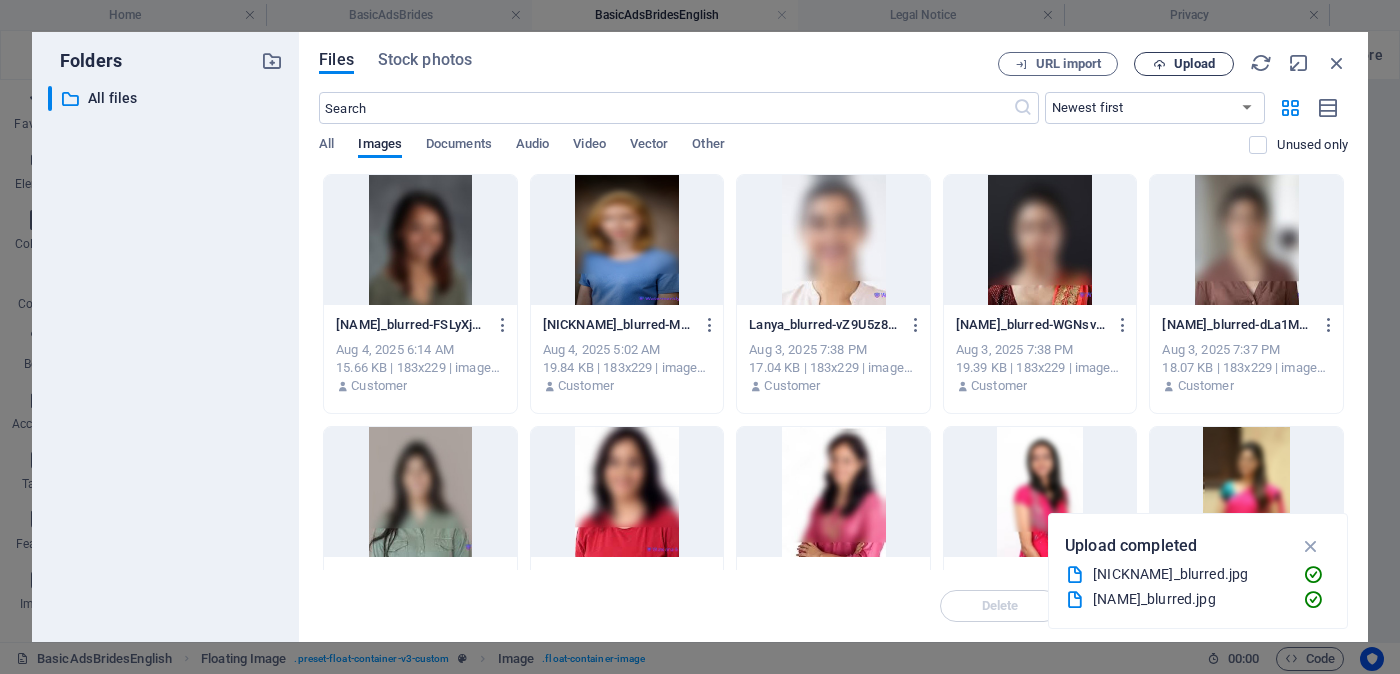 click on "Upload" at bounding box center [1194, 64] 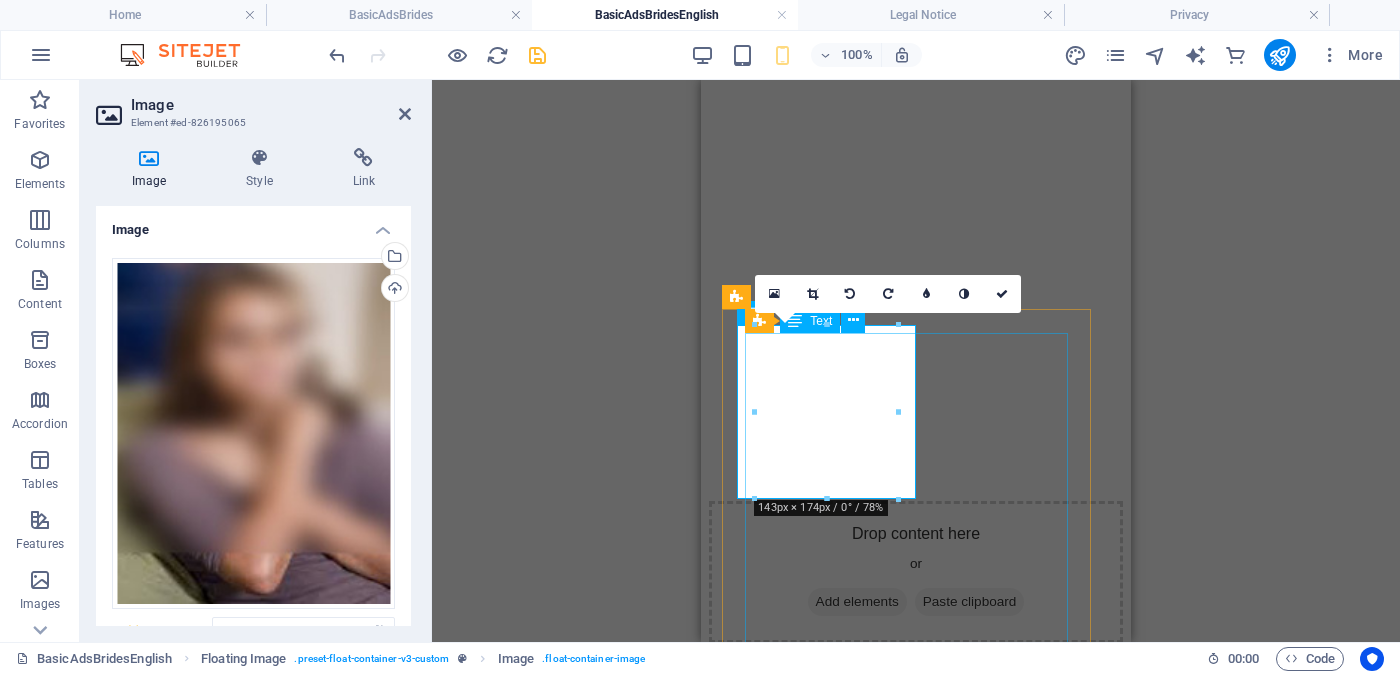 click on "Proposal ID >> [NUMBER] [NICKNAME] ( [CITY] ) - [CITY] Independent Free Church - [RELIGION] Age - 26 Unmarried - [MARITAL_STATUS] - [MARITAL_STATUS] Height-Feet ( 5 ) . Inches ( 02 ) Occupation- Government office - [OCCUPATION] Monthly Income Rs. 40,000 - Rs. 50,000 - between ---------------------------------------------------- << Full Ad view Link >> Clear photos and link to the full matrimonial advertisement" at bounding box center [916, 2806] 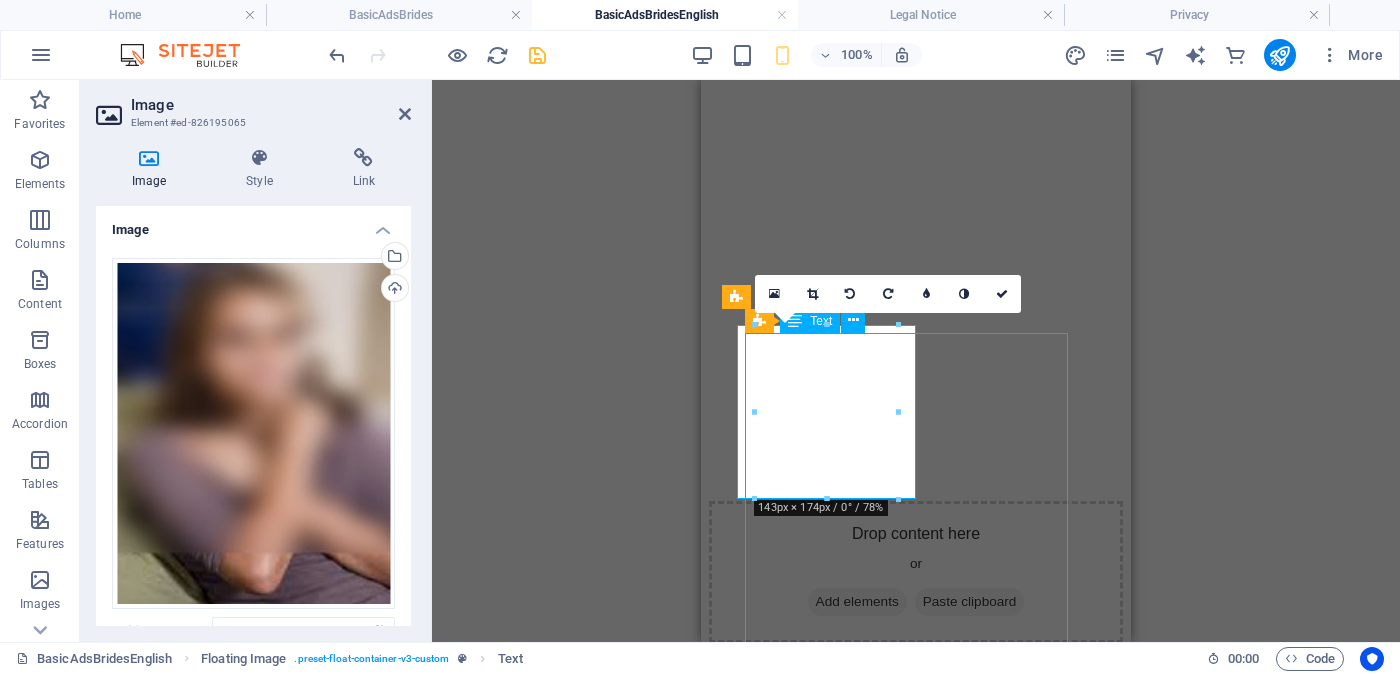 click on "Proposal ID >> [NUMBER] [NICKNAME] ( [CITY] ) - [CITY] Independent Free Church - [RELIGION] Age - 26 Unmarried - [MARITAL_STATUS] - [MARITAL_STATUS] Height-Feet ( 5 ) . Inches ( 02 ) Occupation- Government office - [OCCUPATION] Monthly Income Rs. 40,000 - Rs. 50,000 - between ---------------------------------------------------- << Full Ad view Link >> Clear photos and link to the full matrimonial advertisement" at bounding box center [916, 2806] 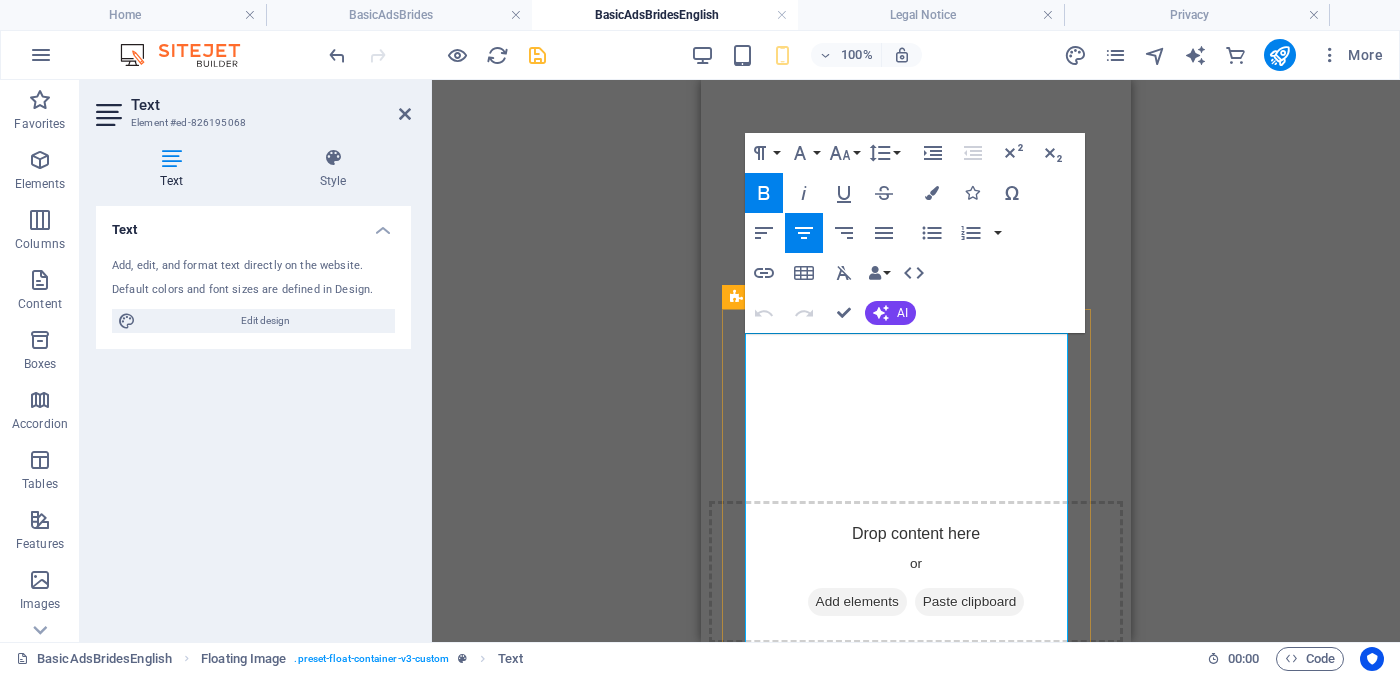 drag, startPoint x: 981, startPoint y: 442, endPoint x: 1012, endPoint y: 442, distance: 31 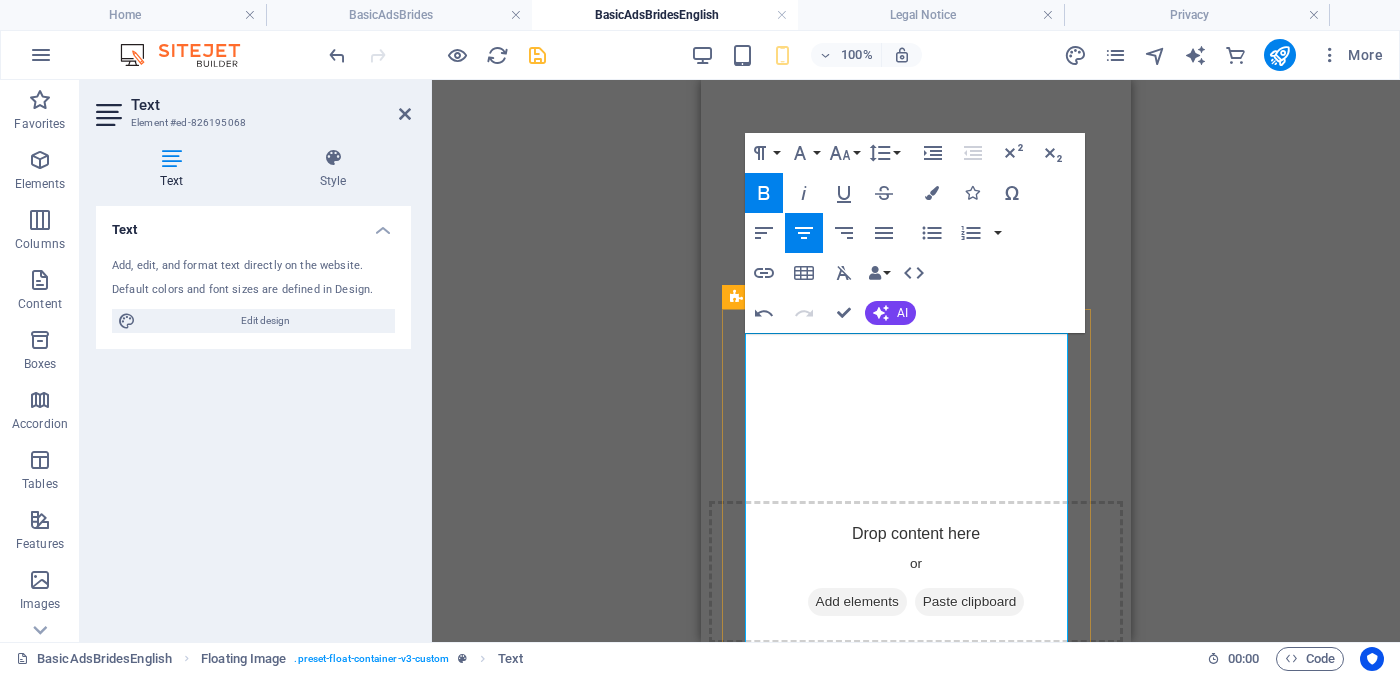 click on "5004992767309" at bounding box center [915, 2653] 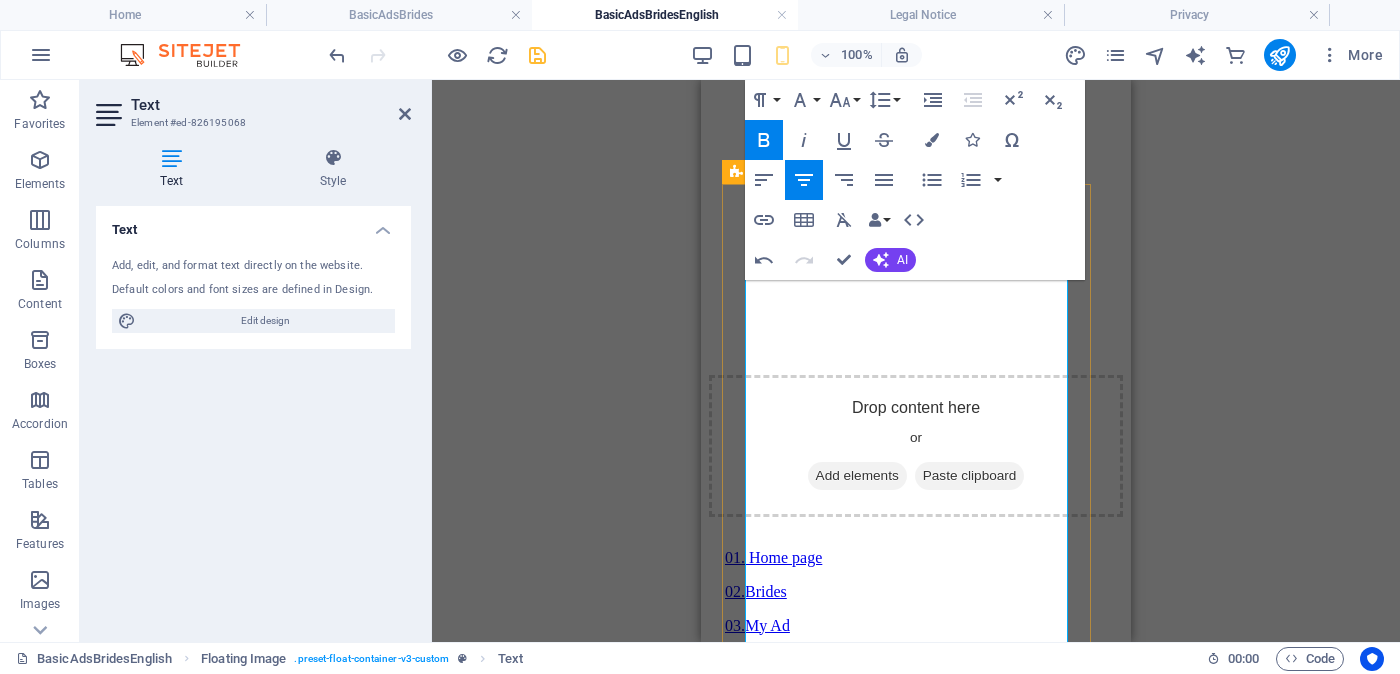 drag, startPoint x: 965, startPoint y: 396, endPoint x: 1039, endPoint y: 395, distance: 74.00676 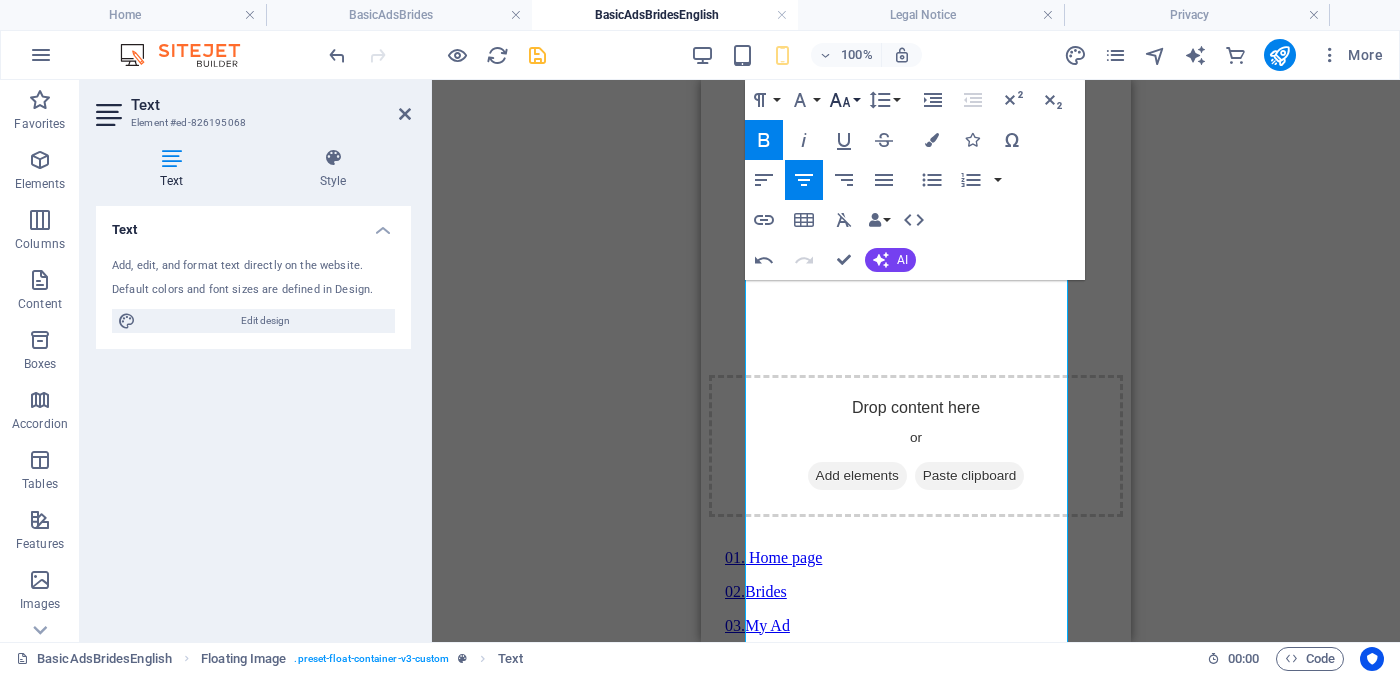 click on "Font Size" at bounding box center (844, 100) 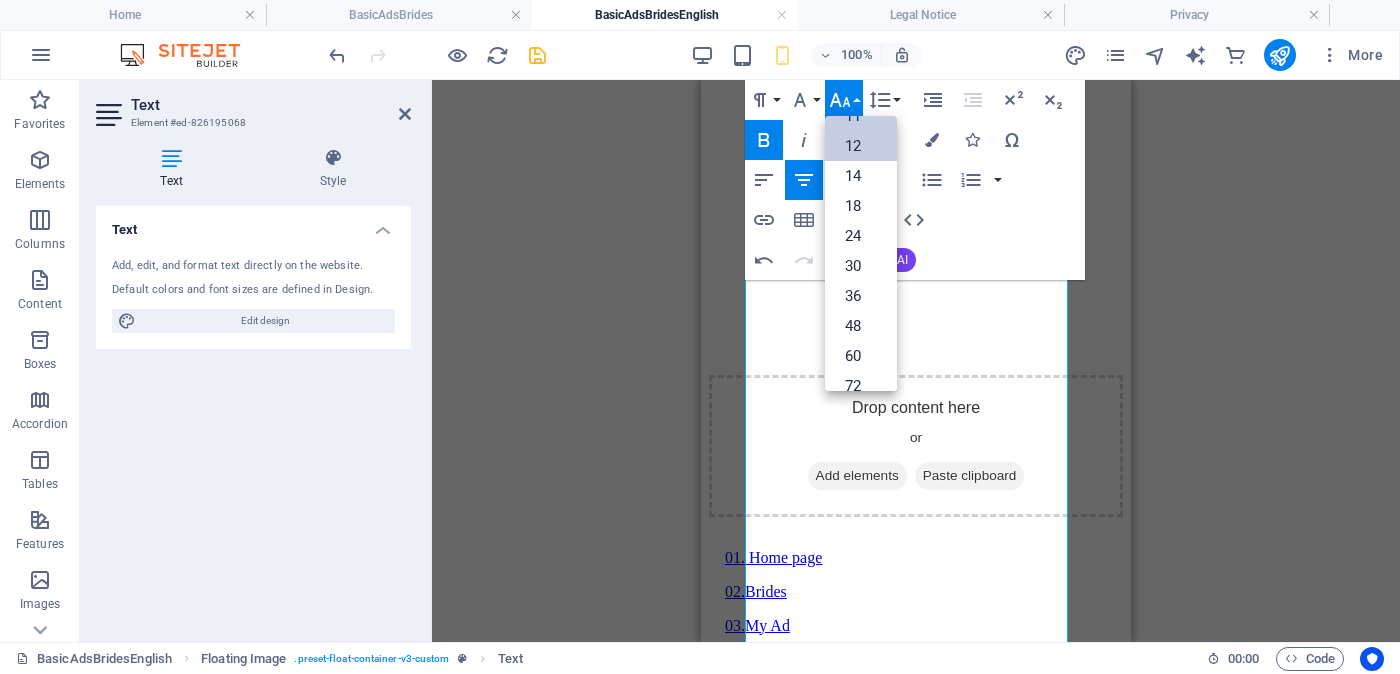 click on "12" at bounding box center [861, 146] 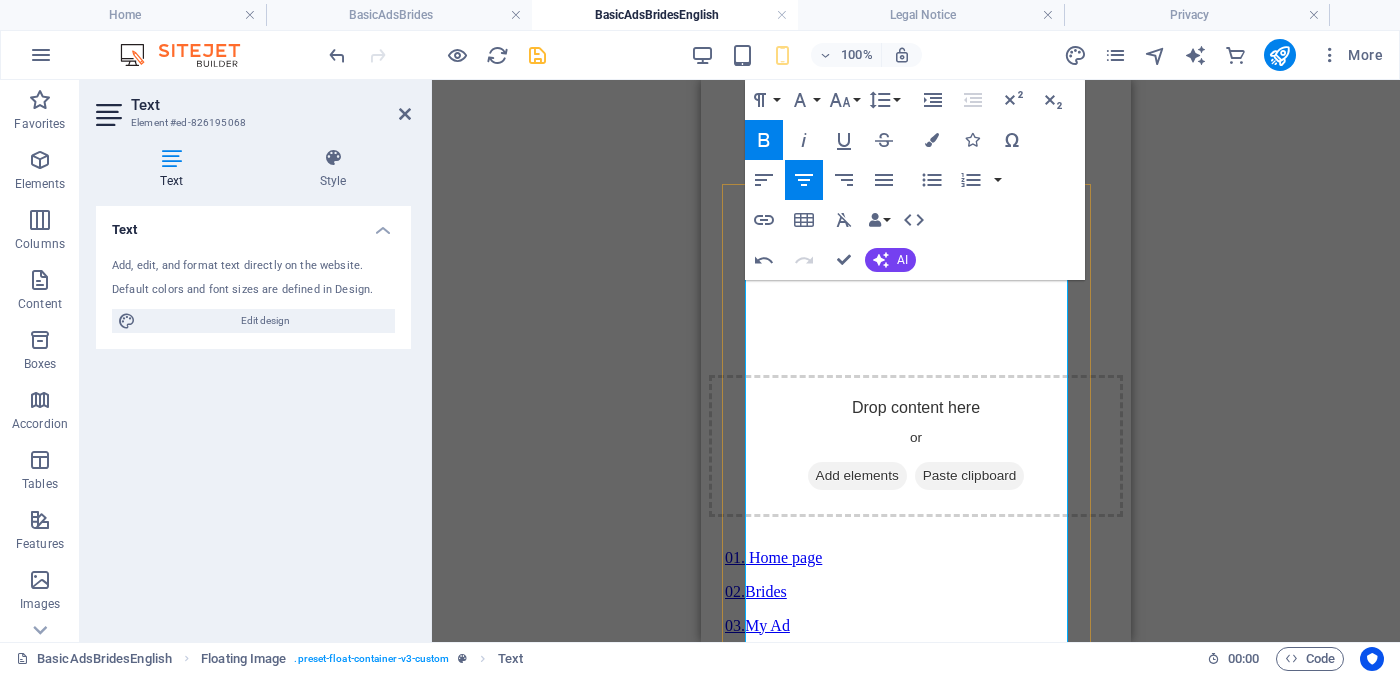 click on "​ 7th day Adventist  Church -   Age      -  [AGE] ​Divorced no children   Height   -Feet ( [NUMBER] ) . Inches ( [NUMBER] ) Occupation  Government office  - රජයේ රැකියා" at bounding box center (916, 2680) 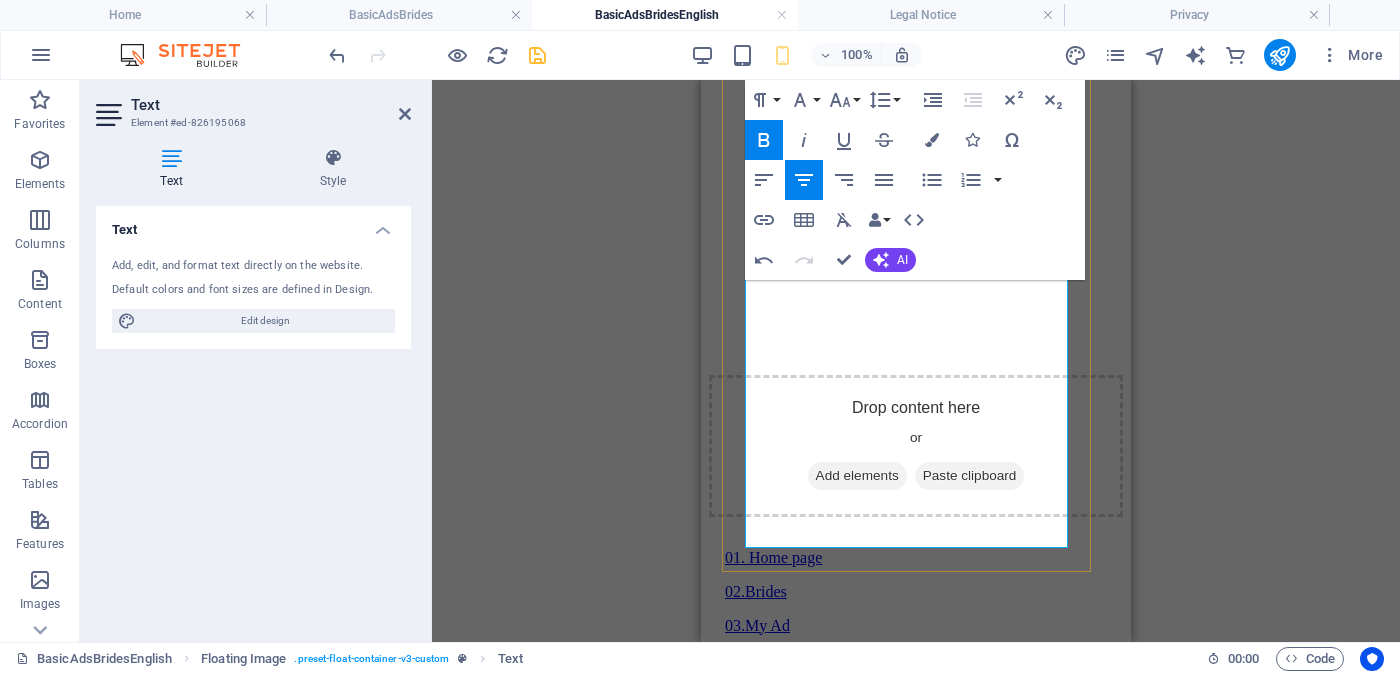 scroll, scrollTop: 1250, scrollLeft: 0, axis: vertical 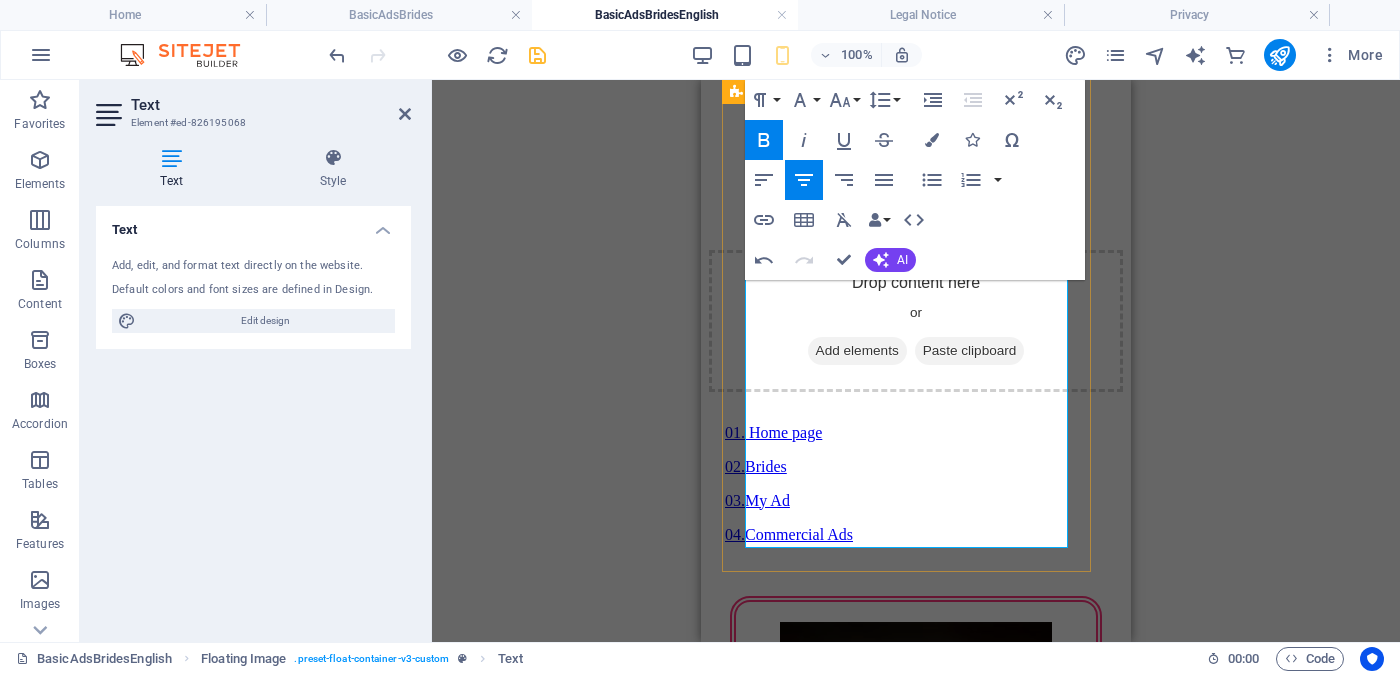 drag, startPoint x: 805, startPoint y: 510, endPoint x: 1001, endPoint y: 523, distance: 196.43065 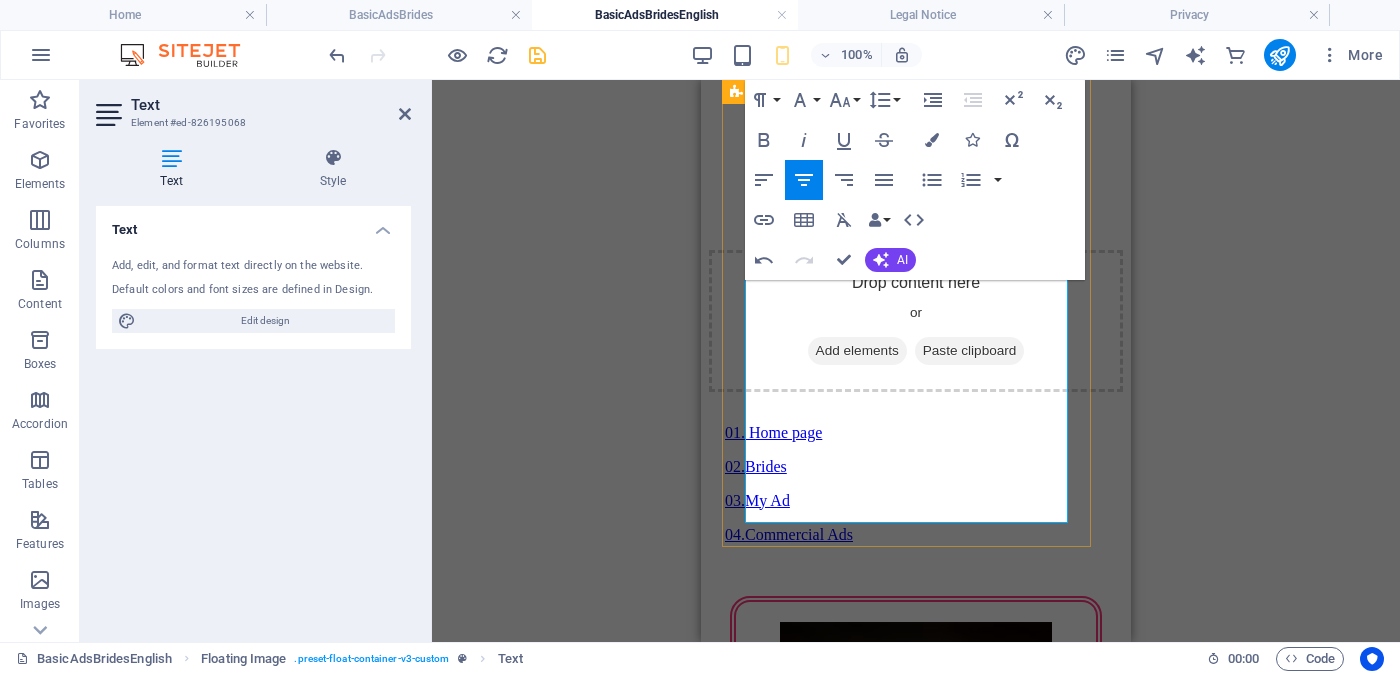 drag, startPoint x: 1036, startPoint y: 507, endPoint x: 779, endPoint y: 506, distance: 257.00195 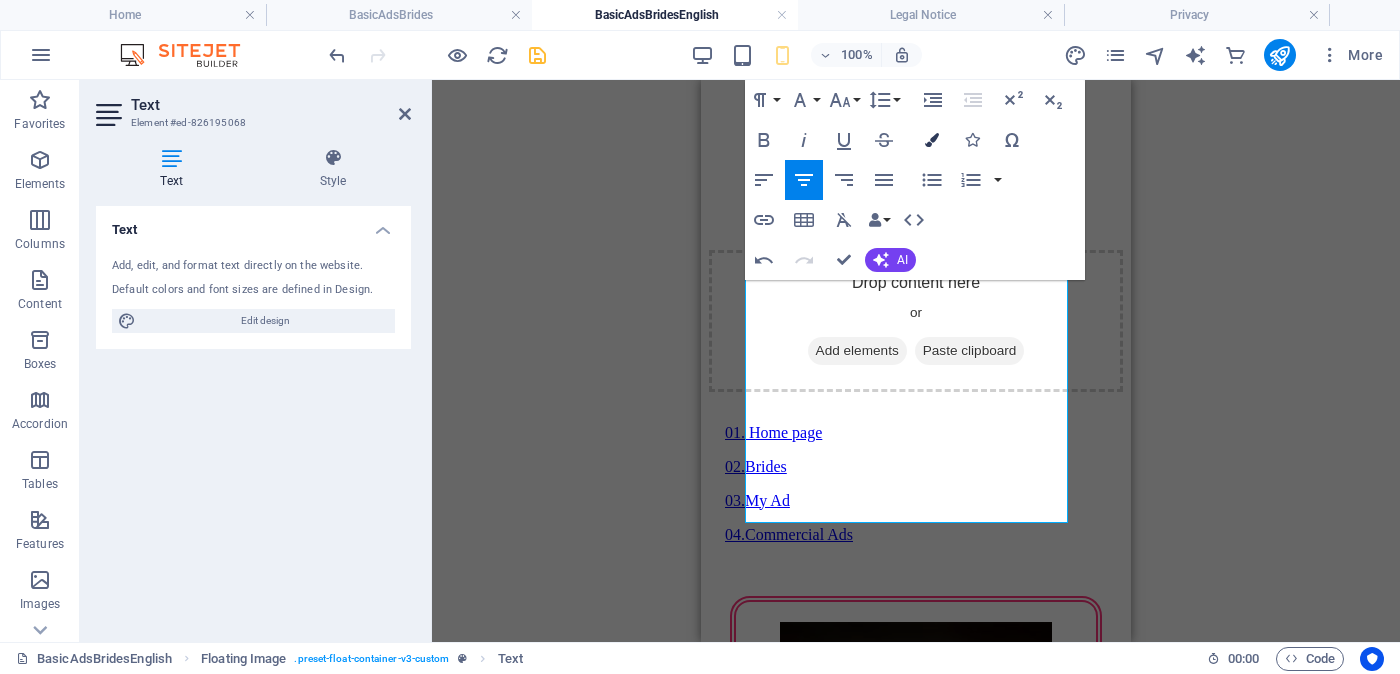 click at bounding box center [932, 140] 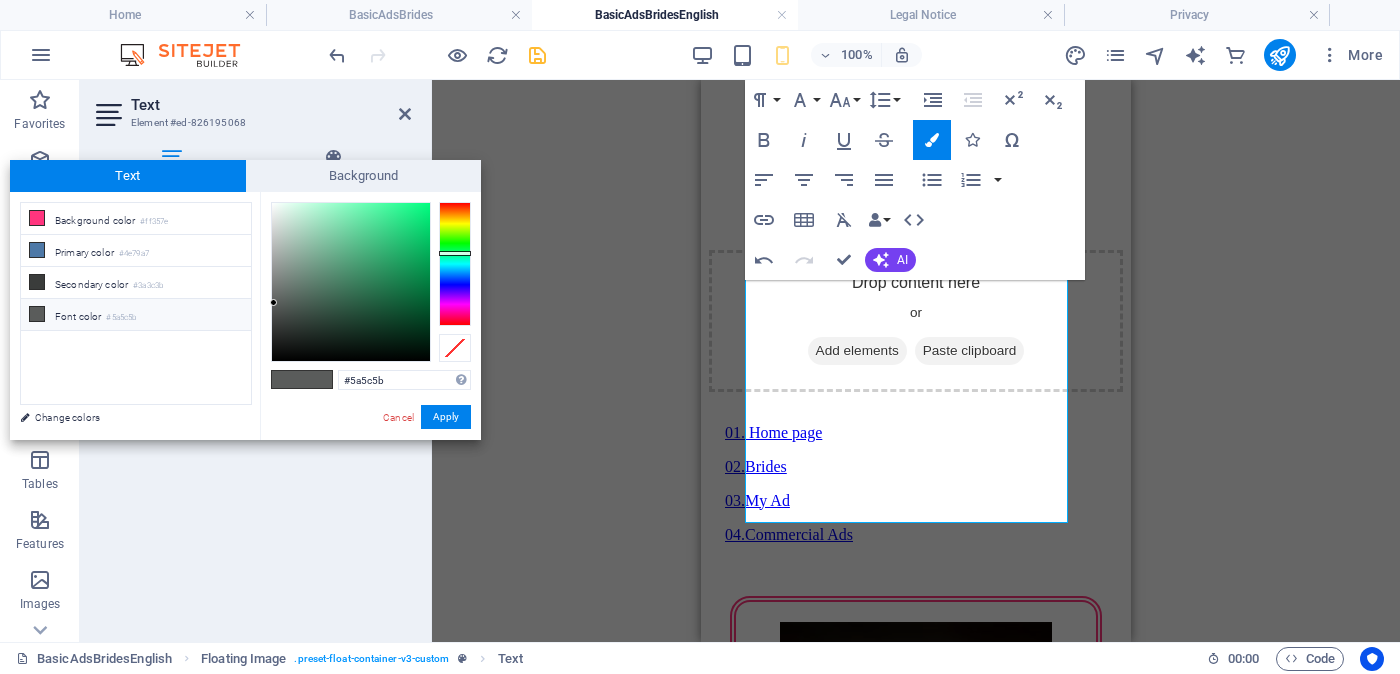 click on "#5a5c5b" at bounding box center [121, 318] 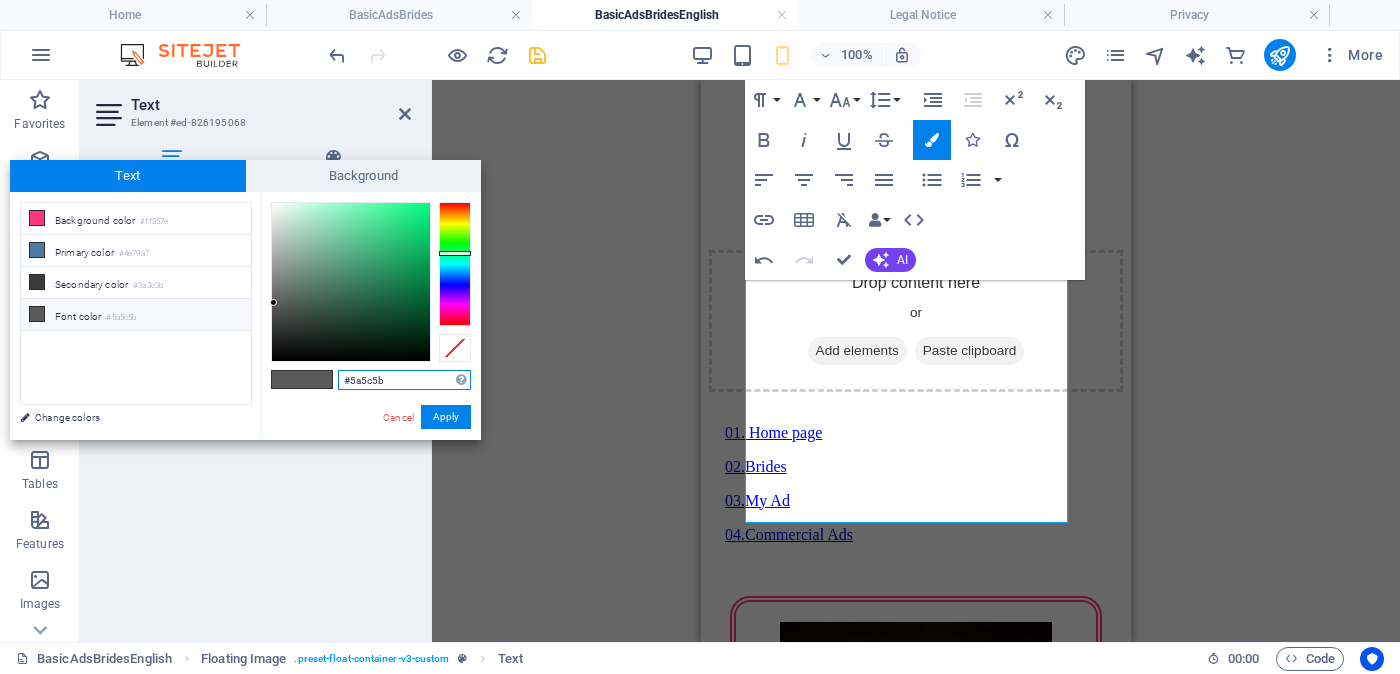 click on "#5a5c5b" at bounding box center (404, 380) 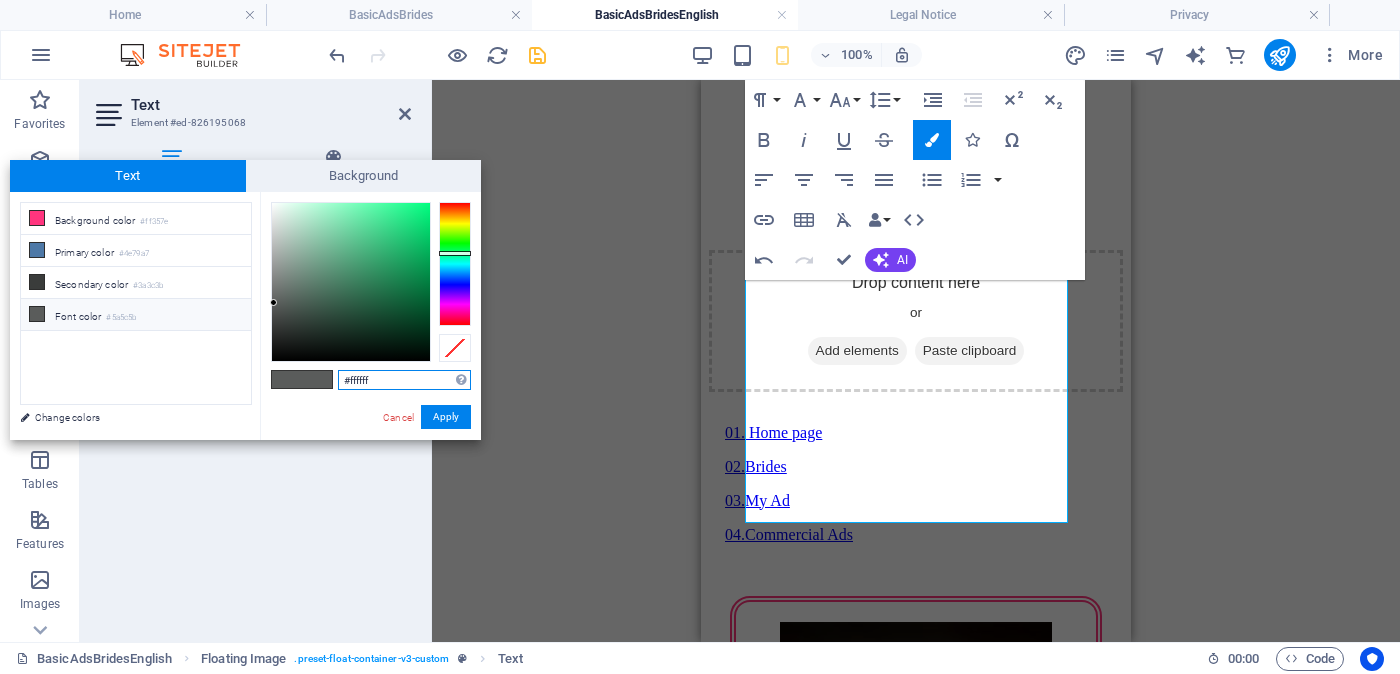 type on "#ffffff" 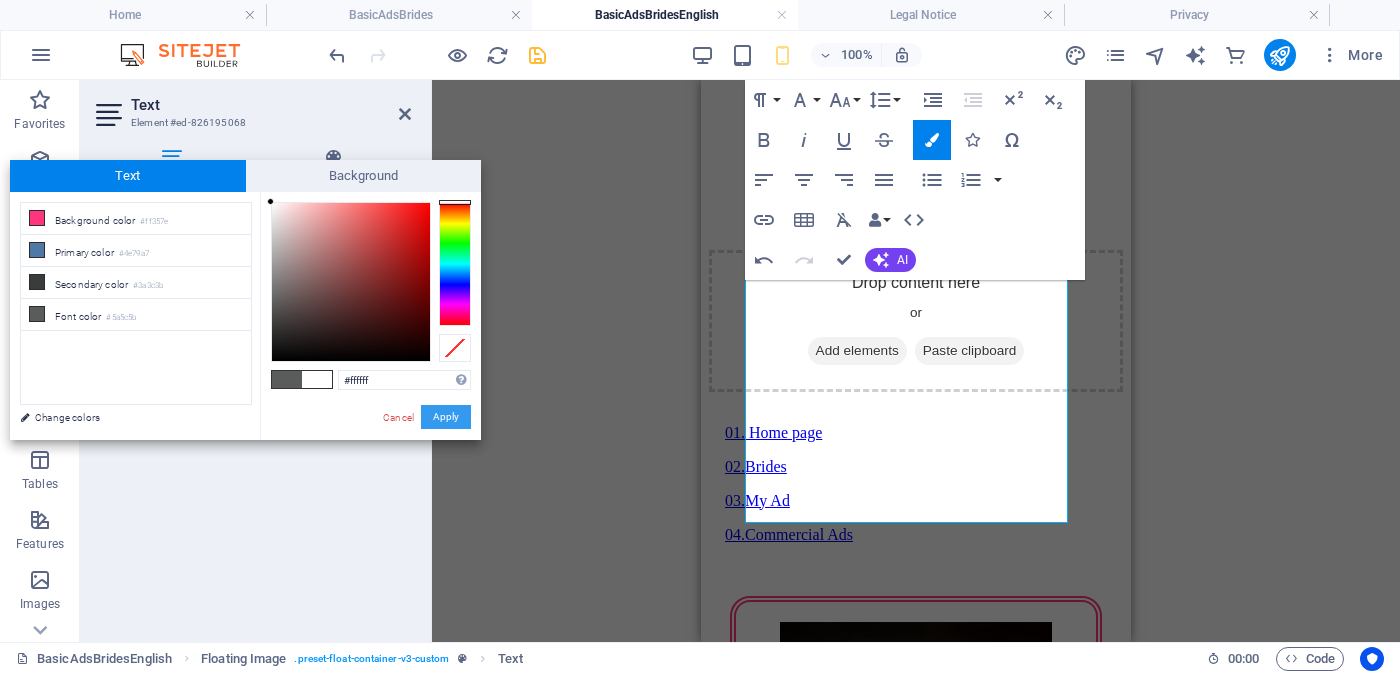 click on "Apply" at bounding box center (446, 417) 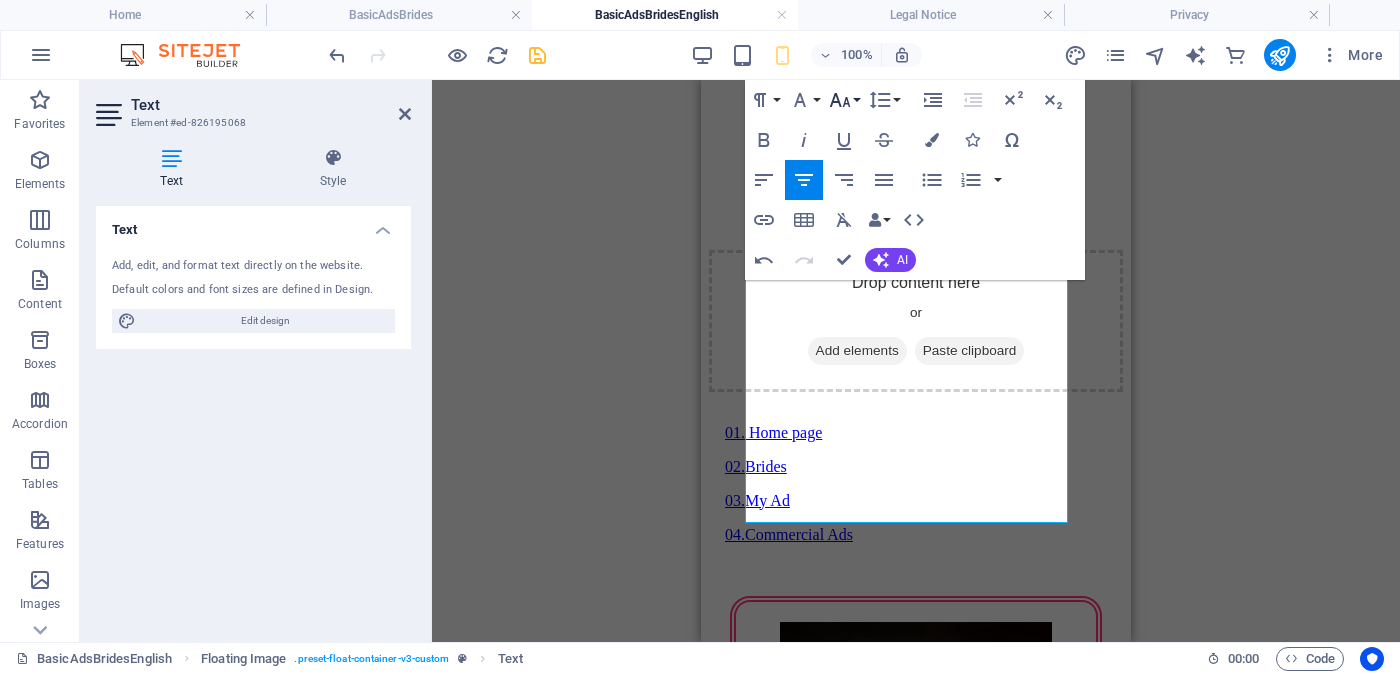 click on "Font Size" at bounding box center (844, 100) 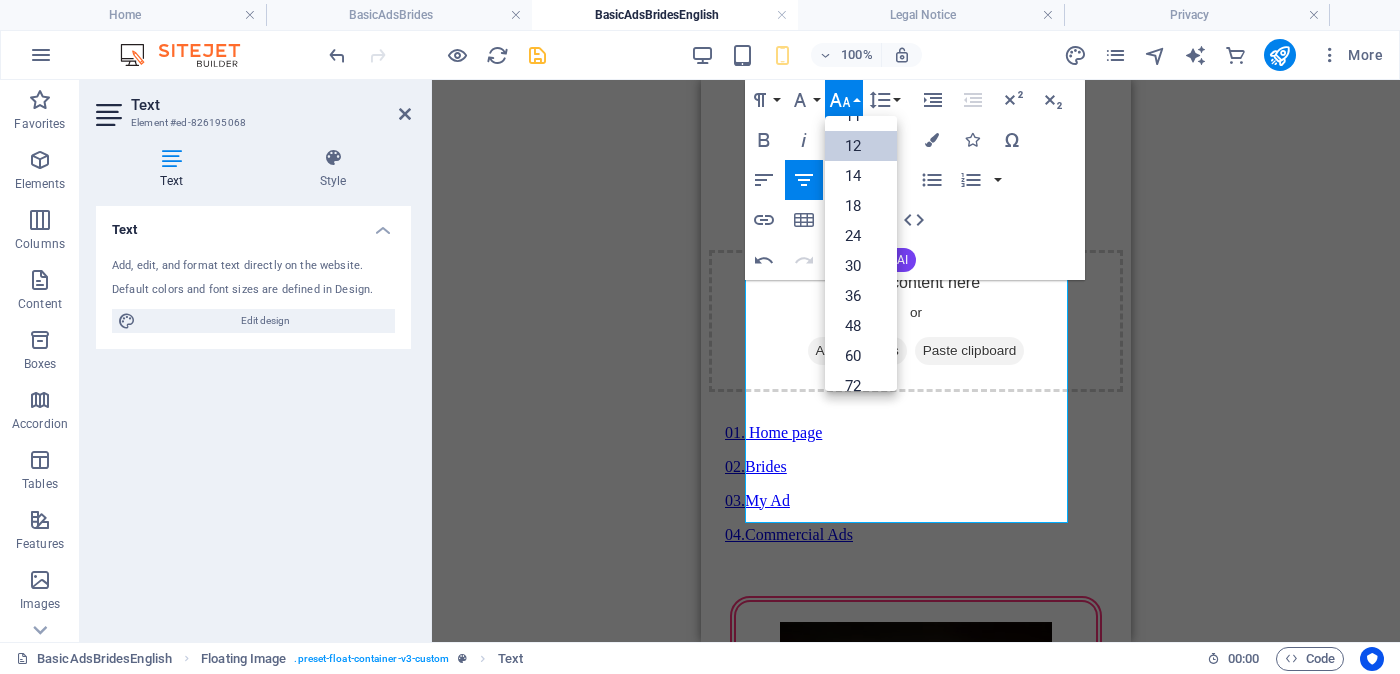 click on "12" at bounding box center [861, 146] 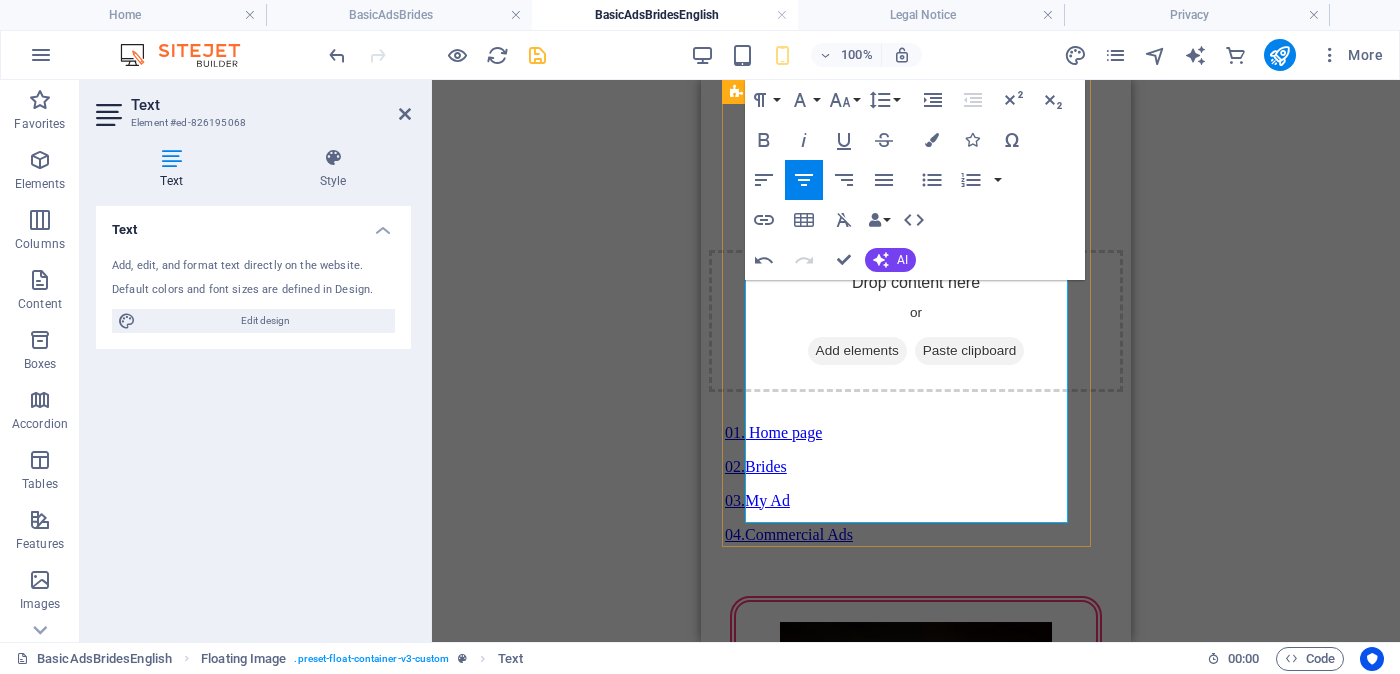 click on "To view the full Ad and cleat photo" at bounding box center (916, 2690) 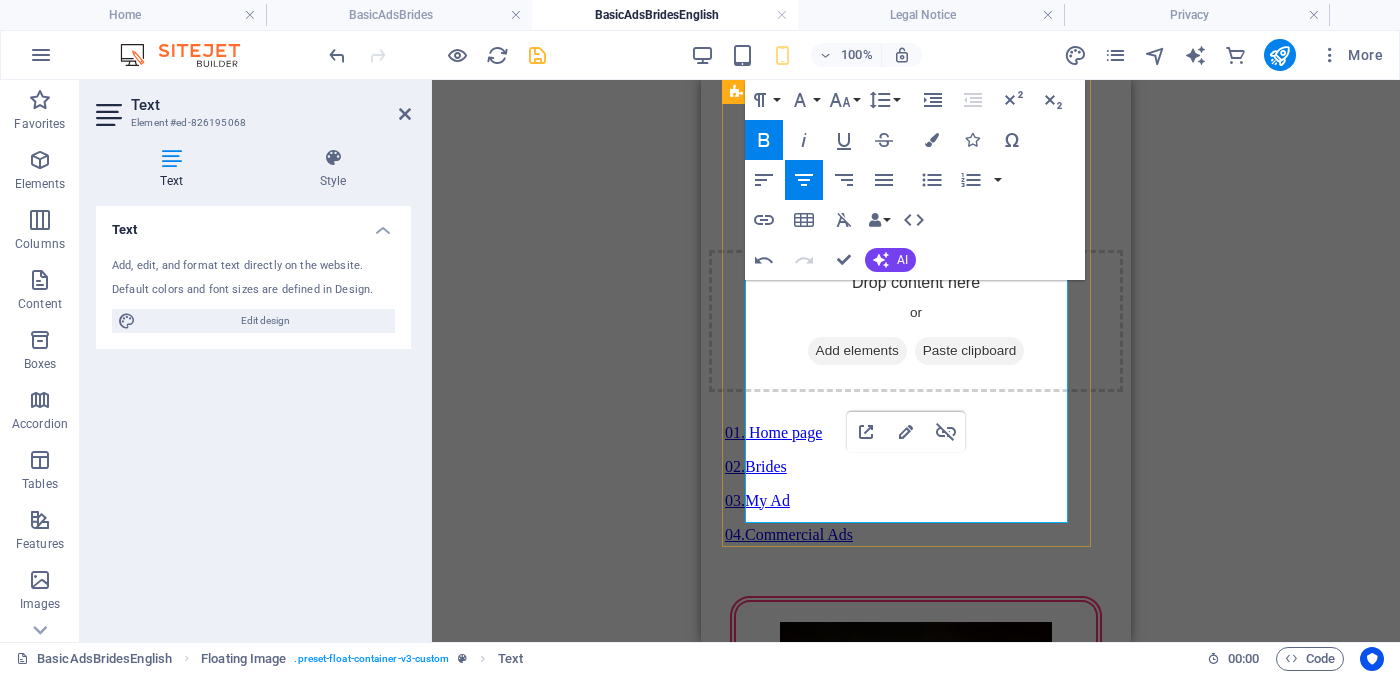 drag, startPoint x: 815, startPoint y: 510, endPoint x: 992, endPoint y: 514, distance: 177.0452 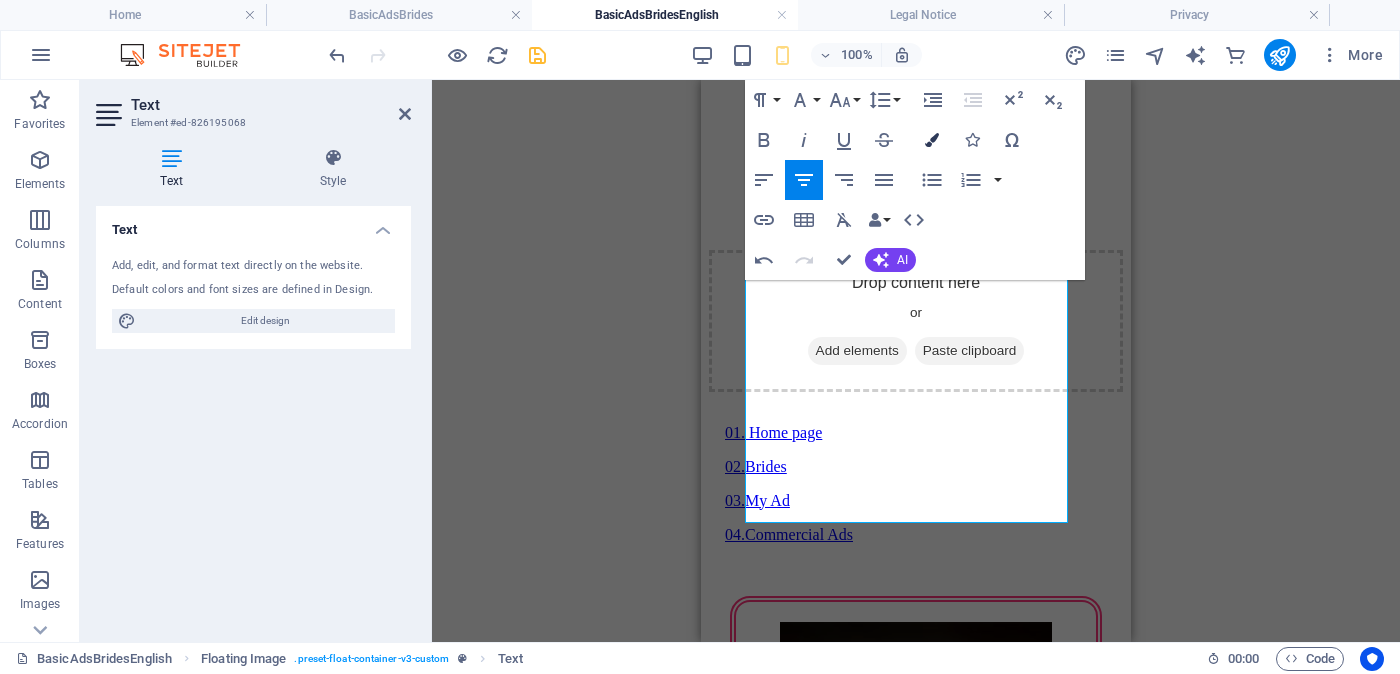 click at bounding box center [932, 140] 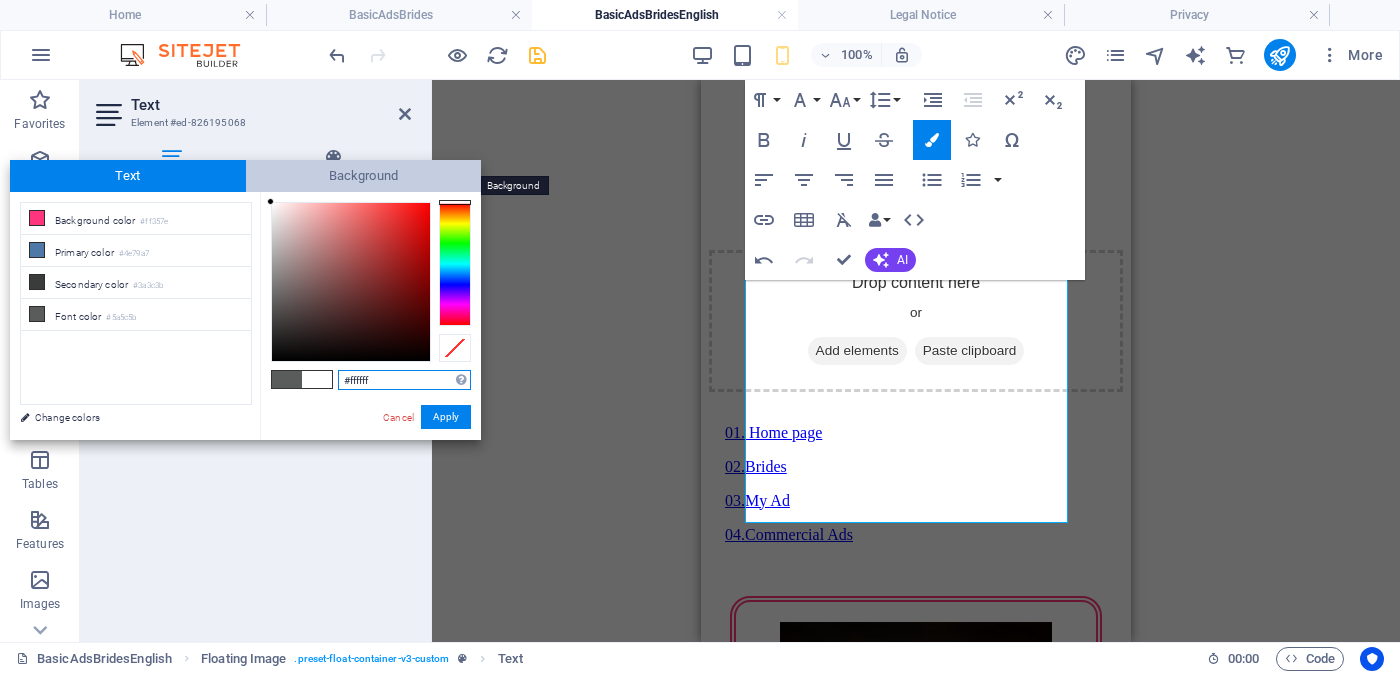 click on "Background" at bounding box center [364, 176] 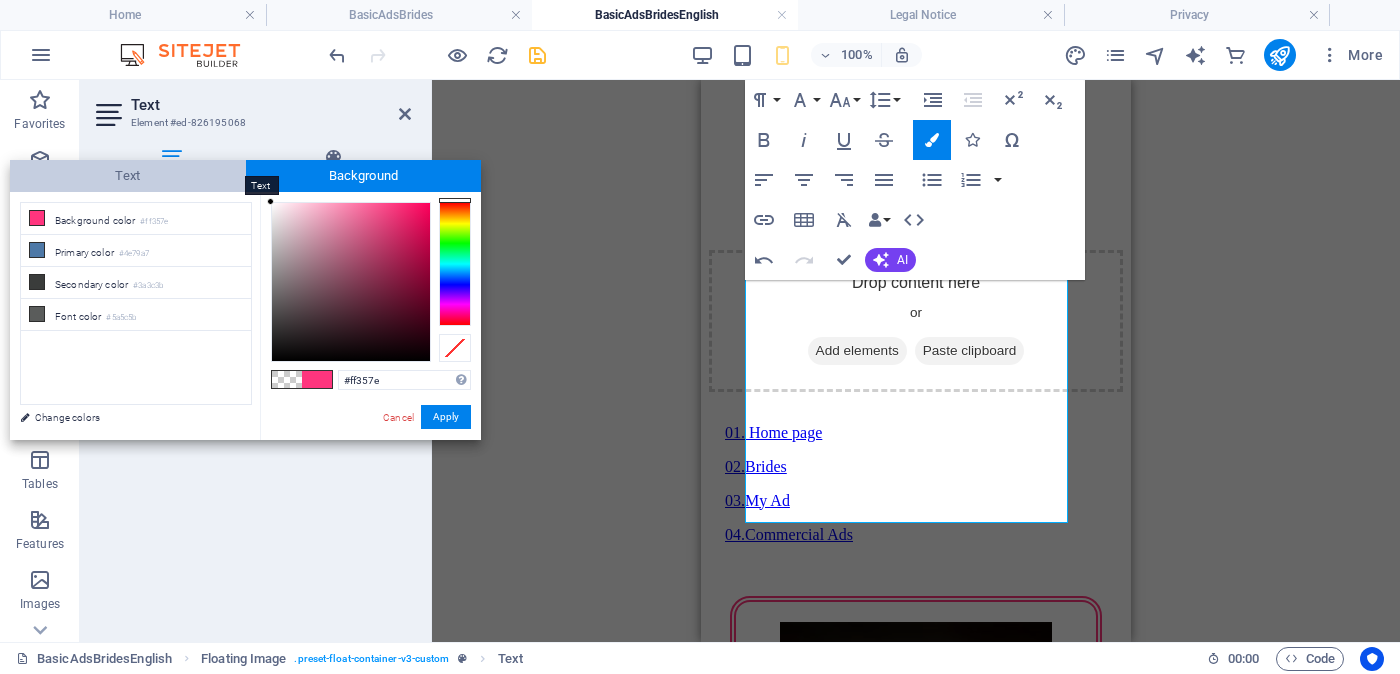click on "Text" at bounding box center (128, 176) 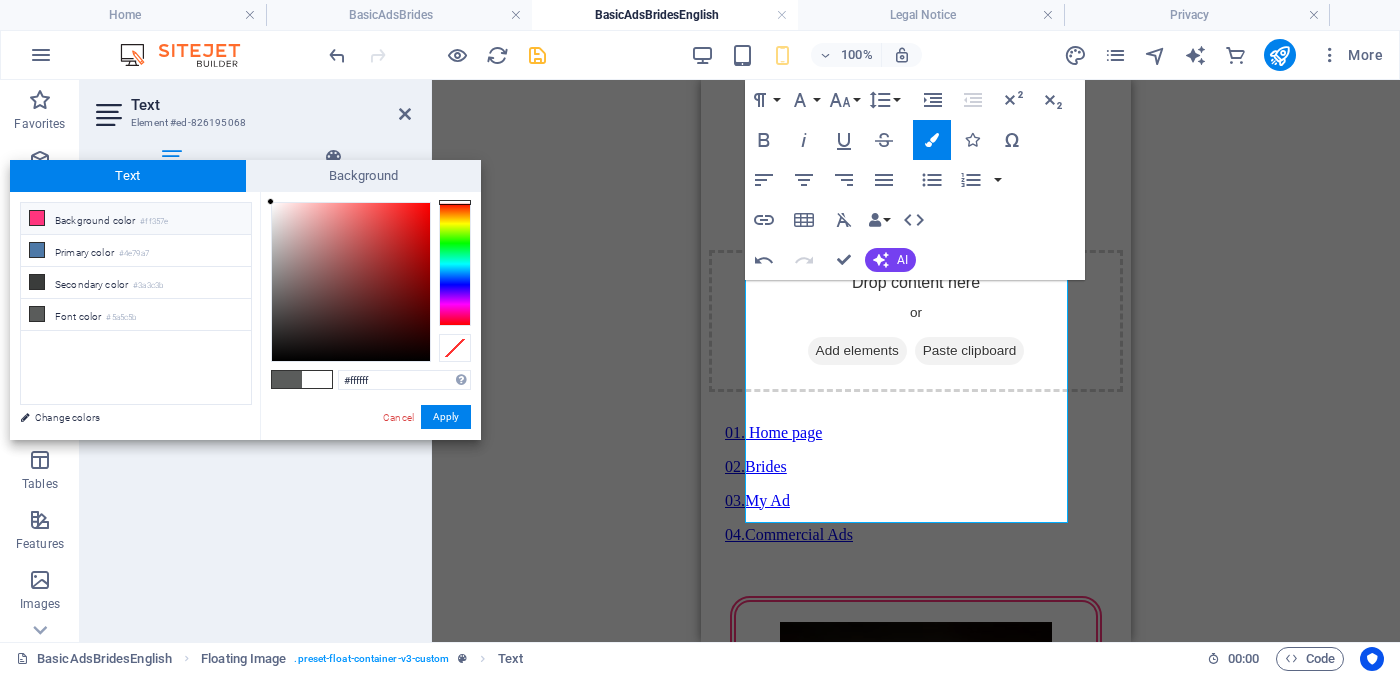 click on "Background color
#ff357e" at bounding box center (136, 219) 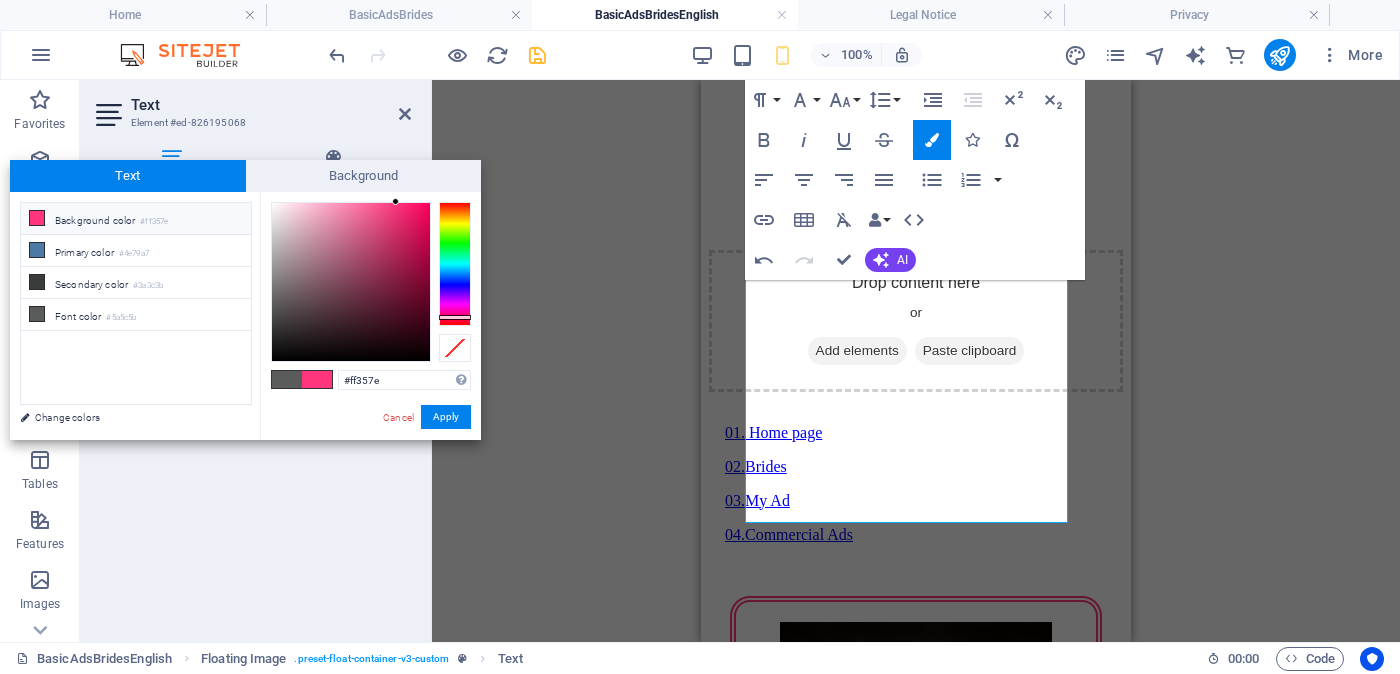 type on "#0c0b0c" 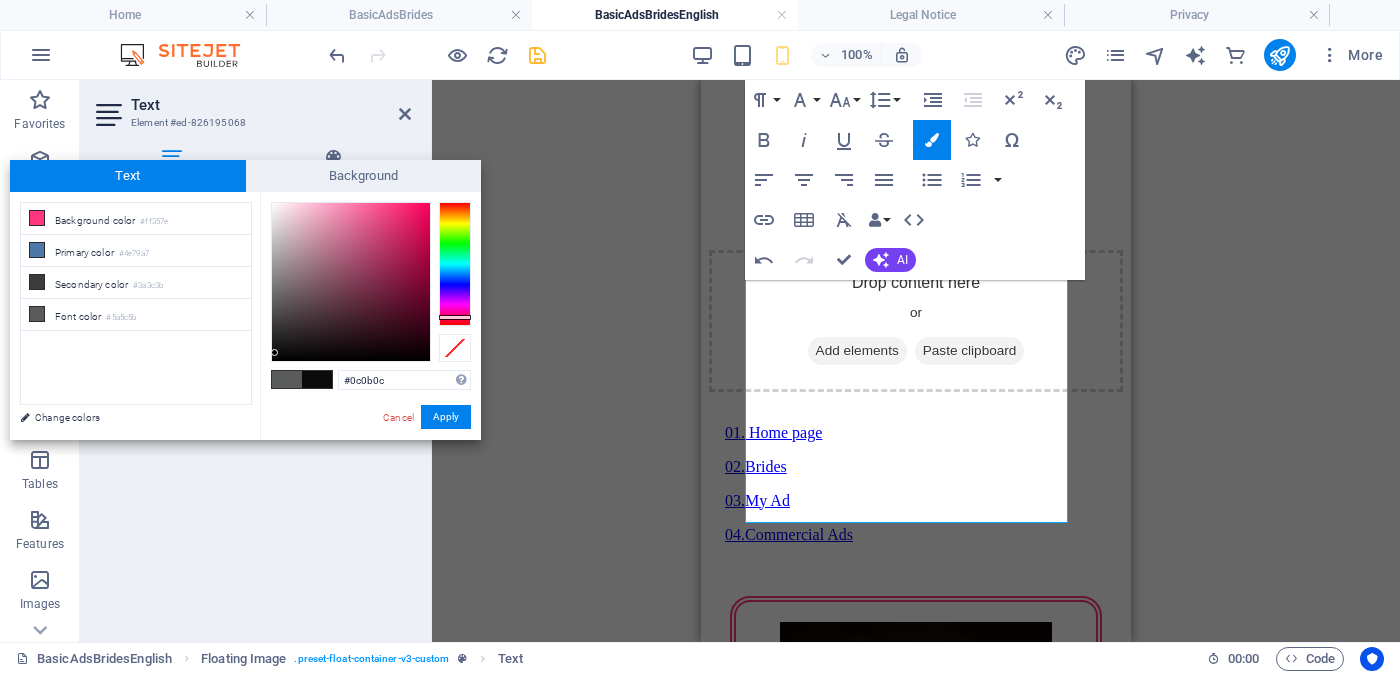 click at bounding box center (351, 282) 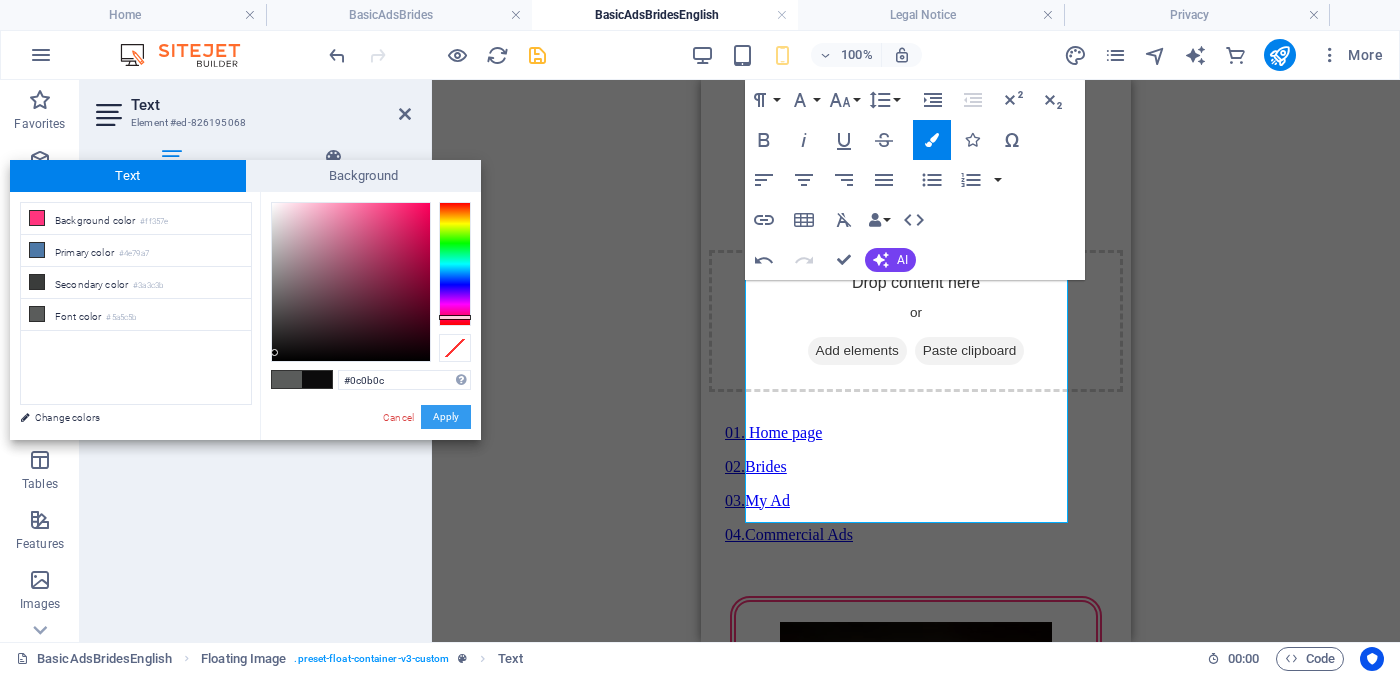 click on "Apply" at bounding box center (446, 417) 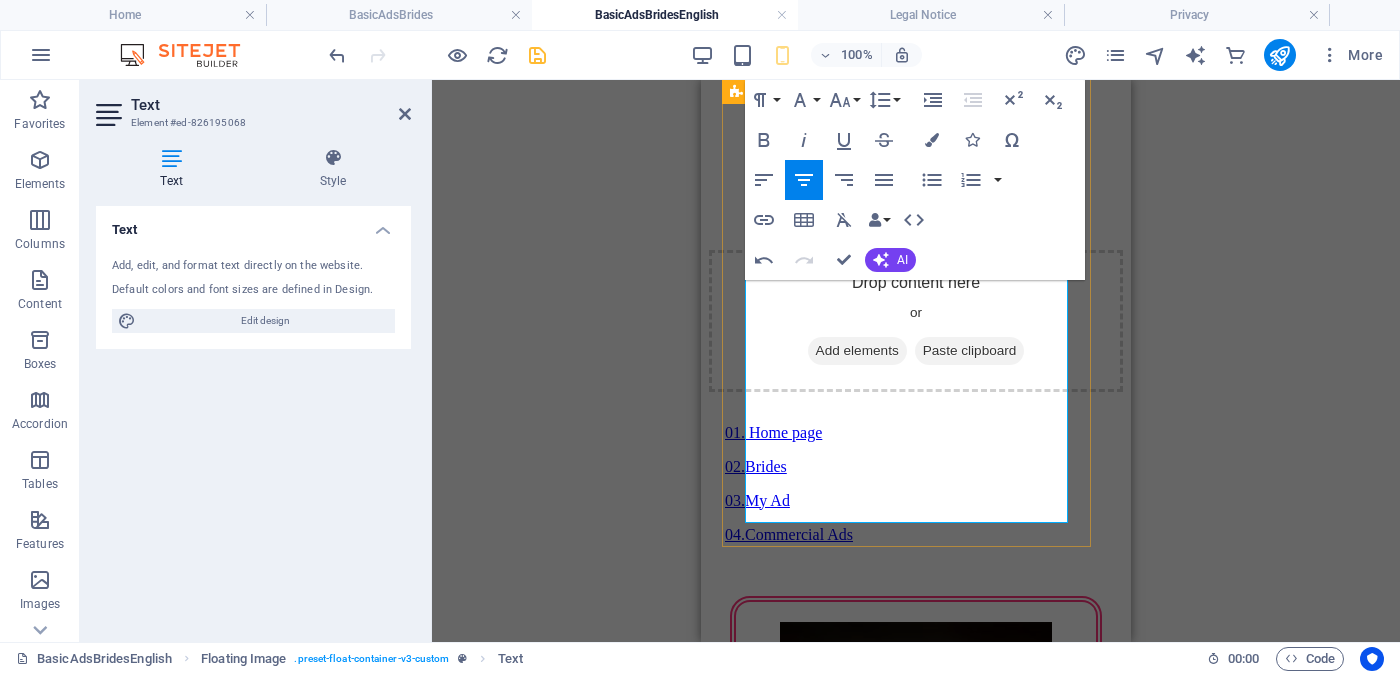 click on "<< Full Ad view Link >>" at bounding box center [916, 2672] 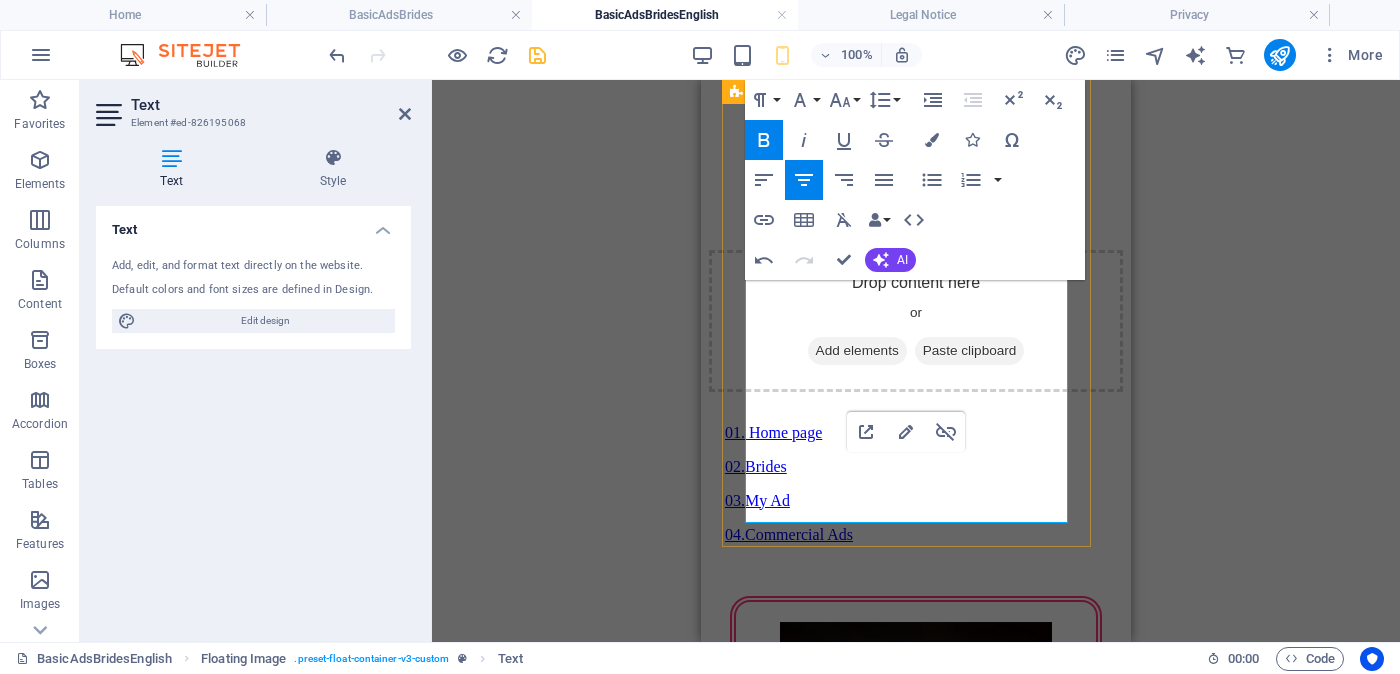 drag, startPoint x: 817, startPoint y: 509, endPoint x: 995, endPoint y: 510, distance: 178.0028 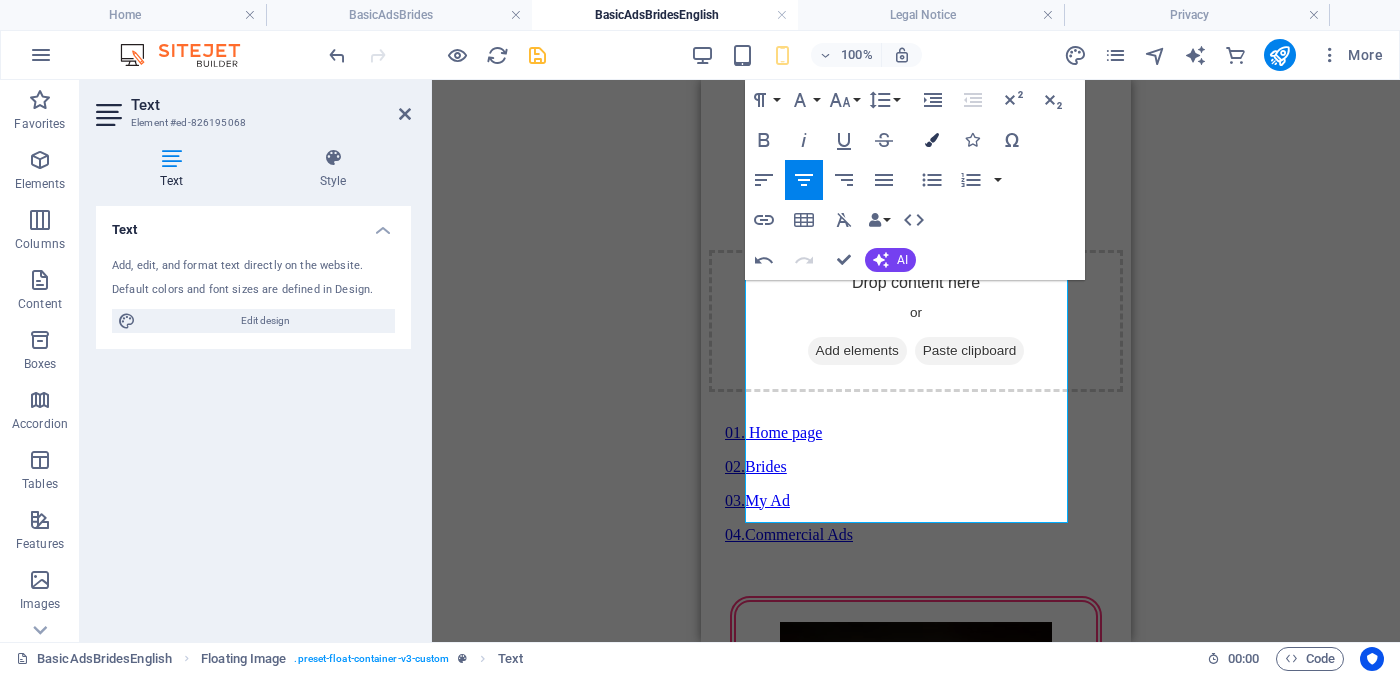 click on "Colors" at bounding box center [932, 140] 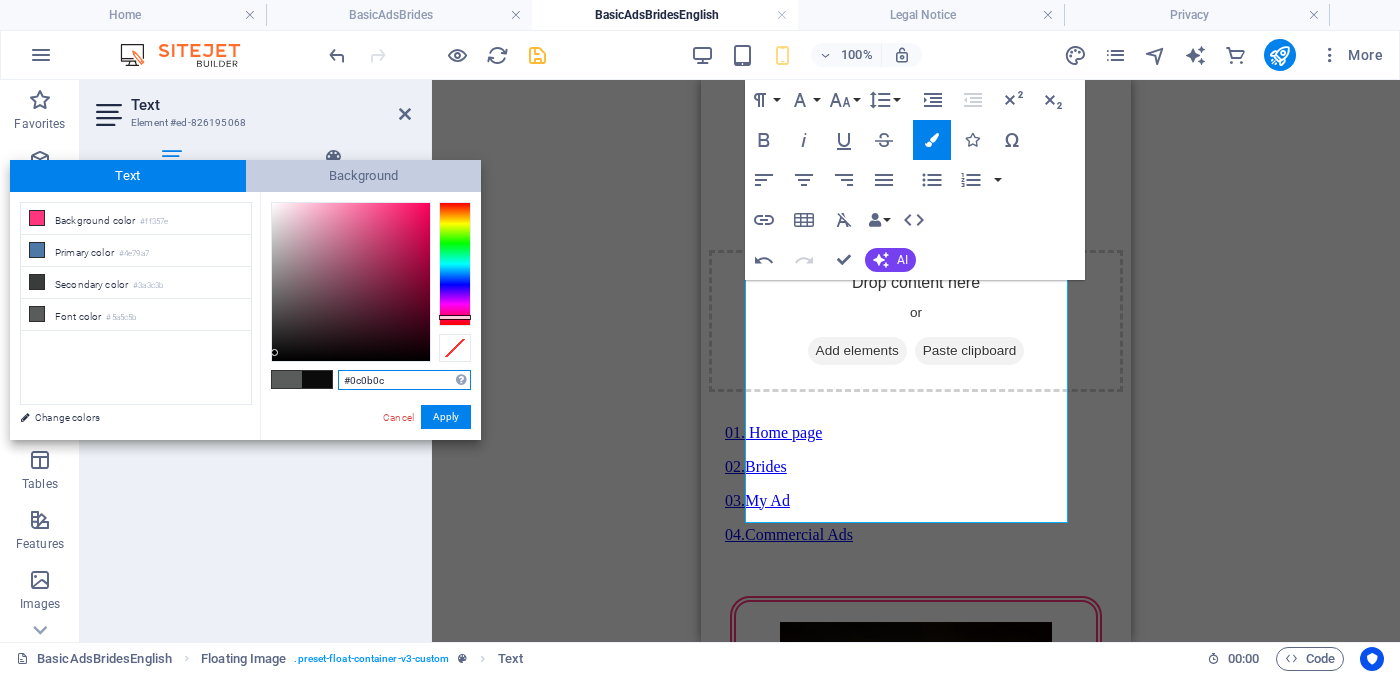 click on "Background" at bounding box center [364, 176] 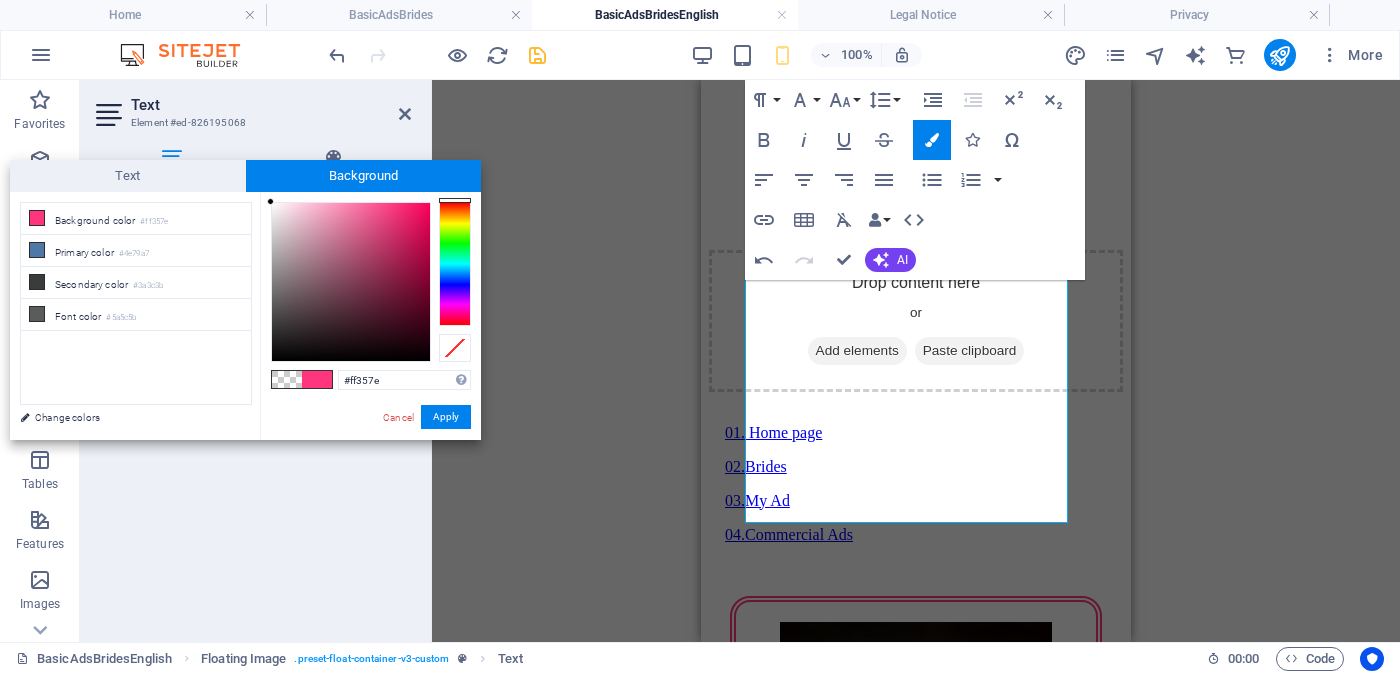 type on "#0d0d0d" 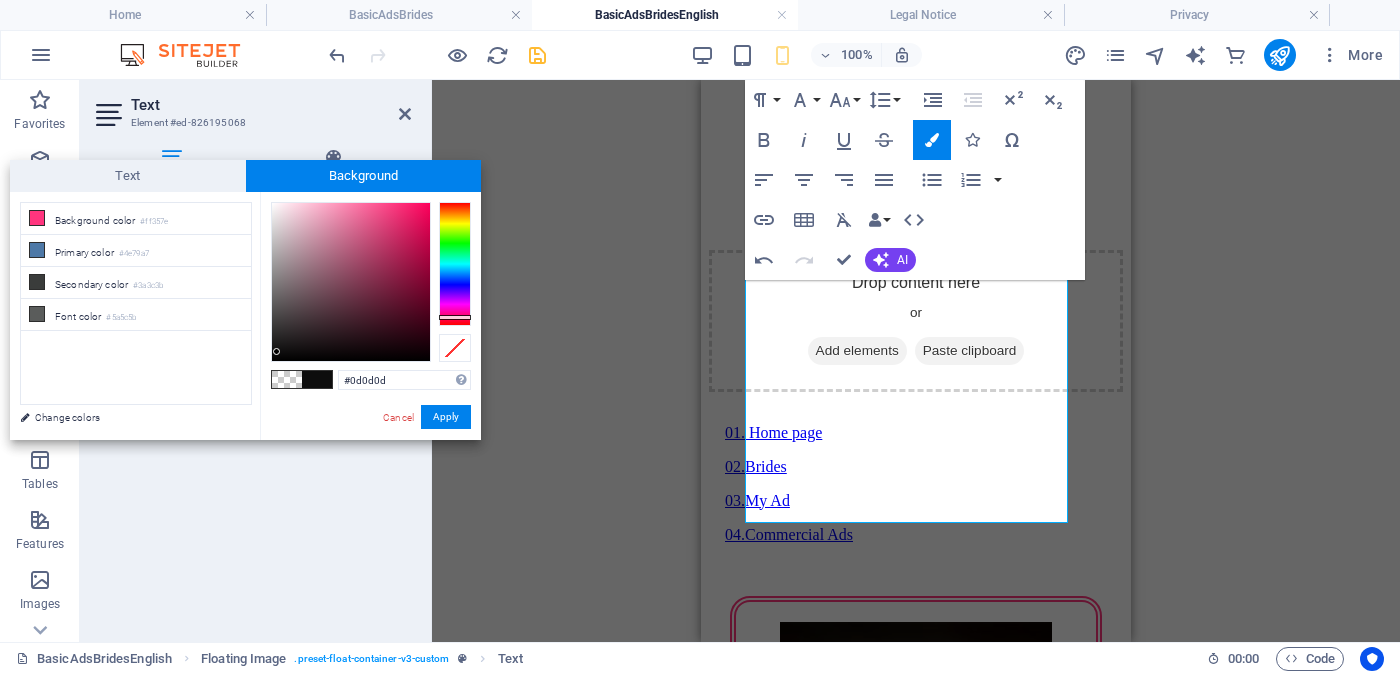 click at bounding box center (351, 282) 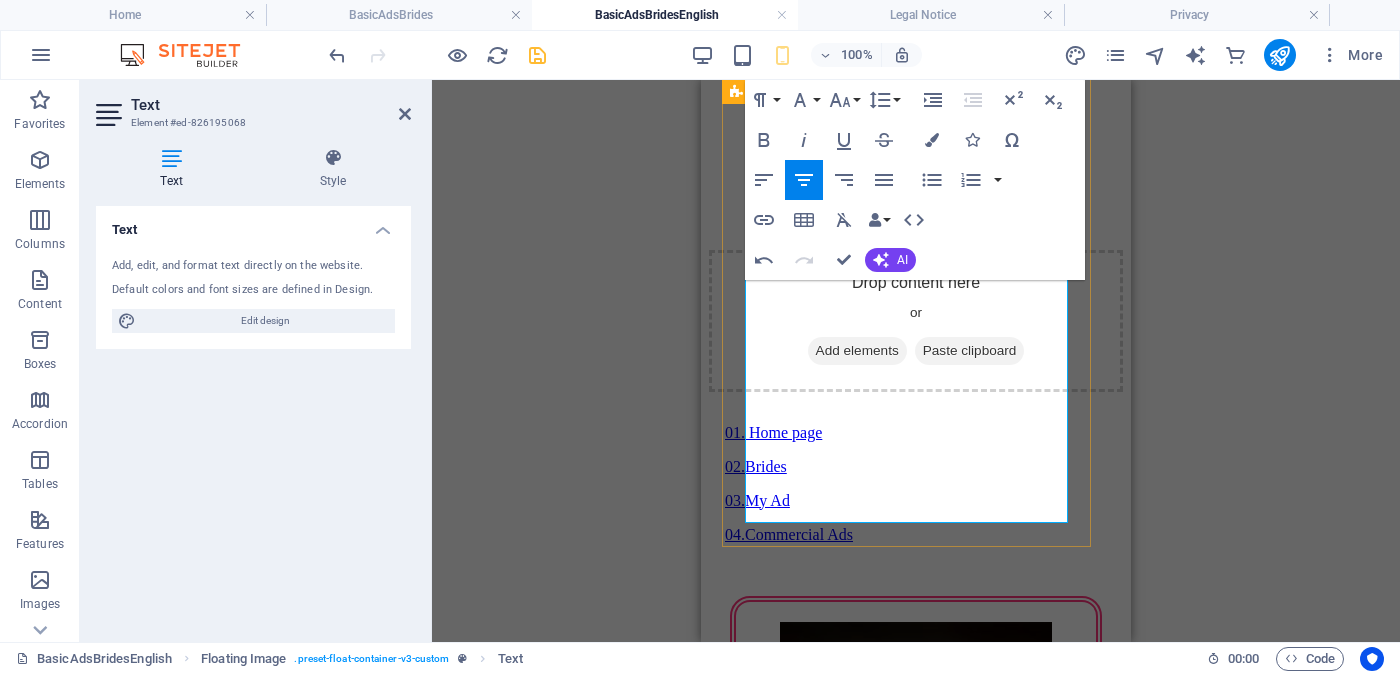 click on "<< Full Ad view Link >>" at bounding box center [916, 2672] 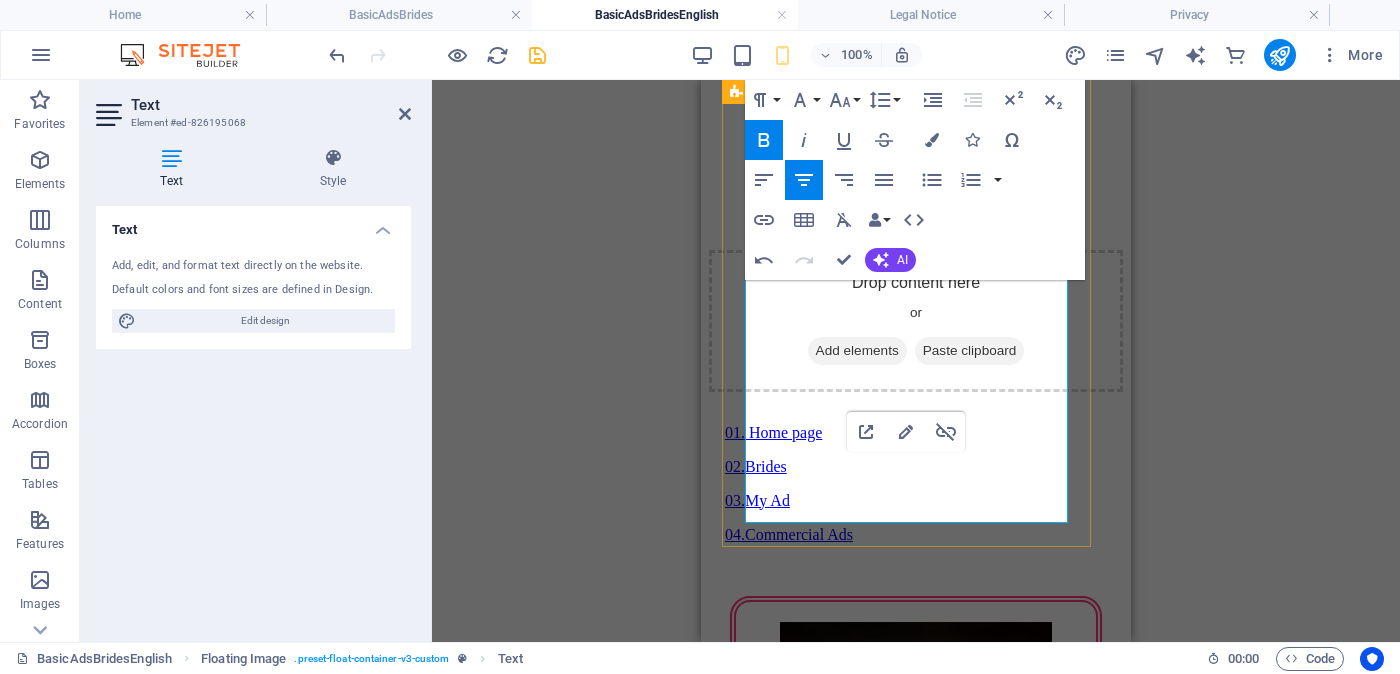 drag, startPoint x: 994, startPoint y: 507, endPoint x: 818, endPoint y: 502, distance: 176.07101 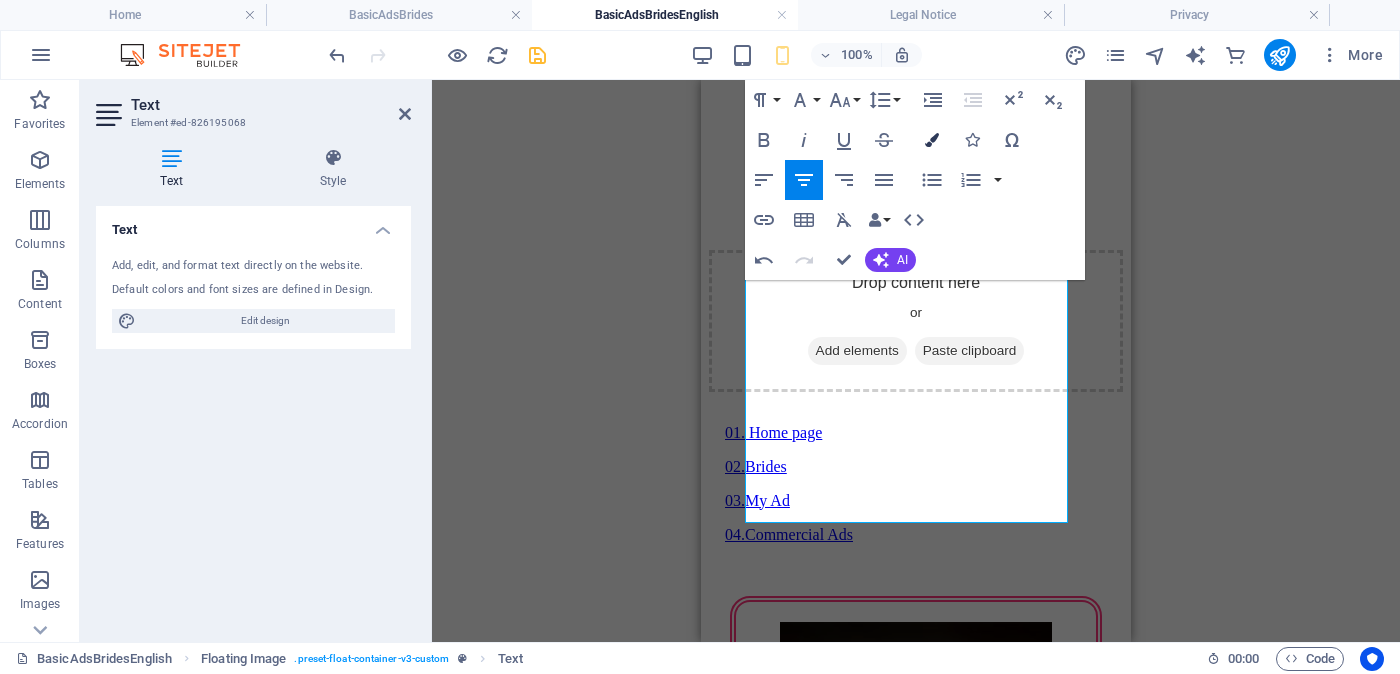 click at bounding box center (932, 140) 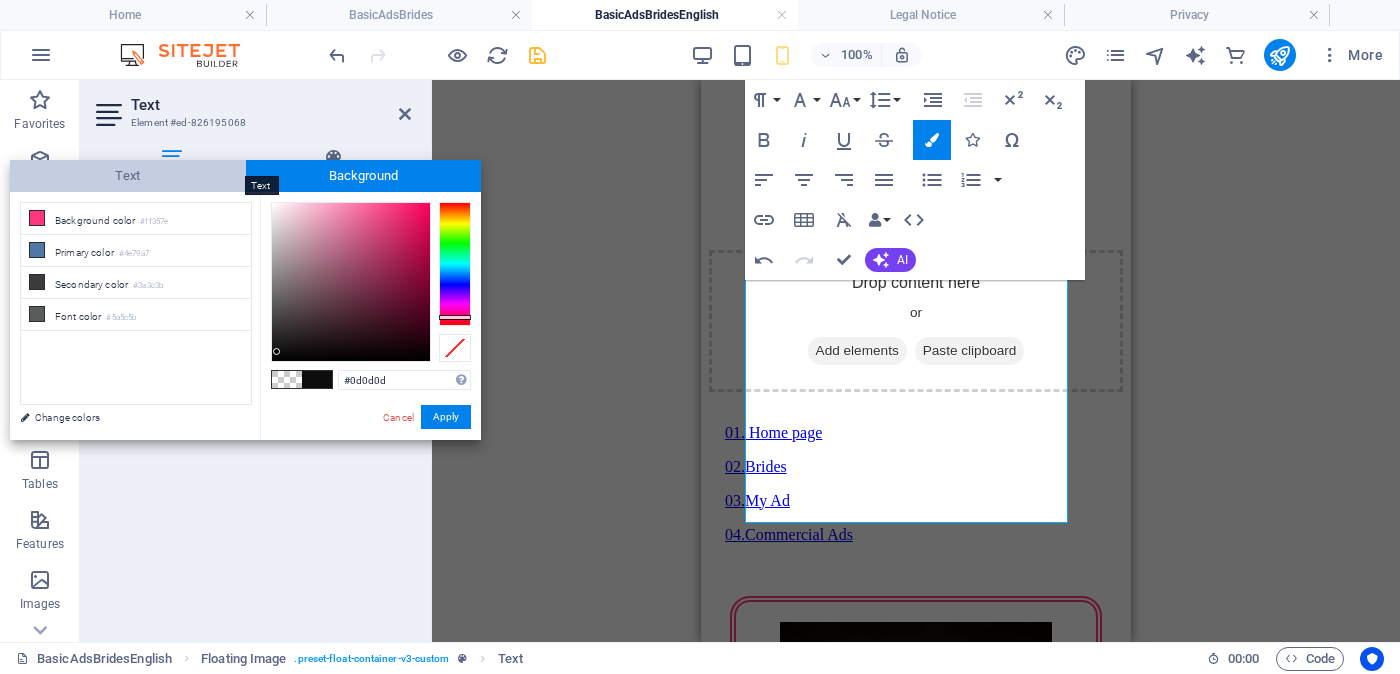 click on "Text" at bounding box center [128, 176] 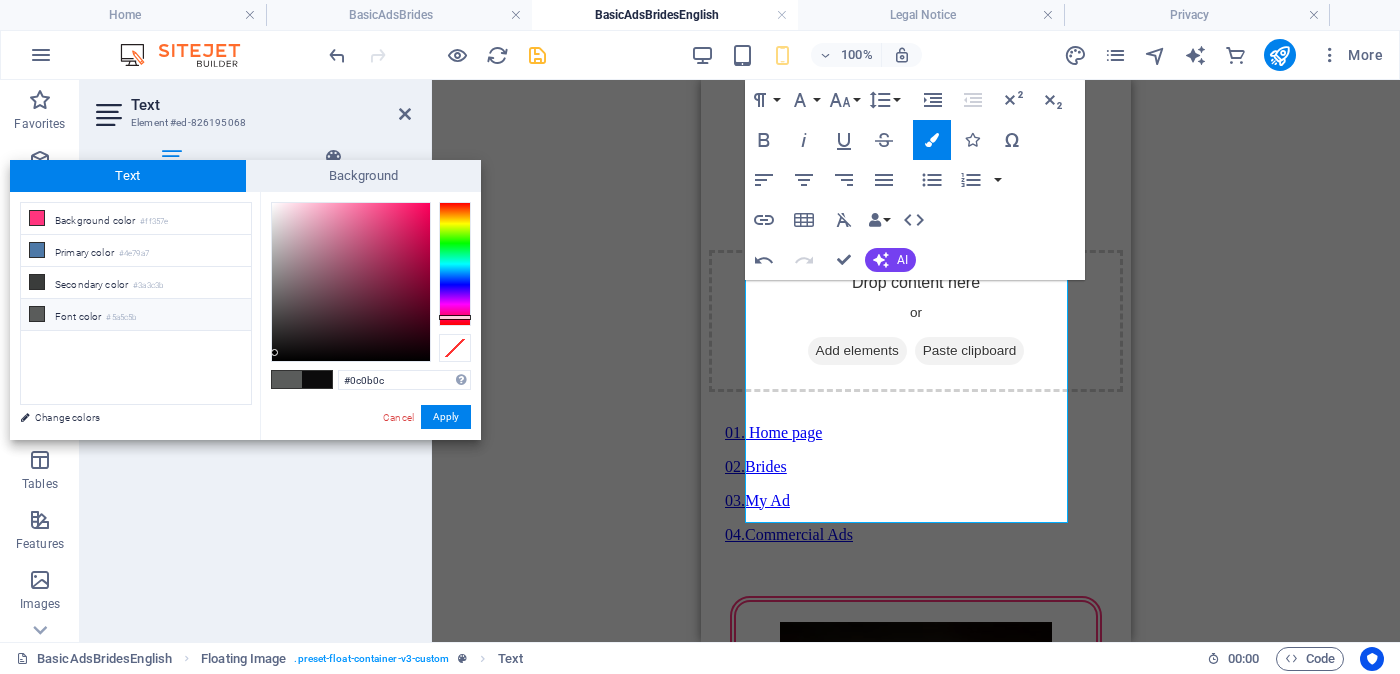 click on "Font color
#5a5c5b" at bounding box center (136, 315) 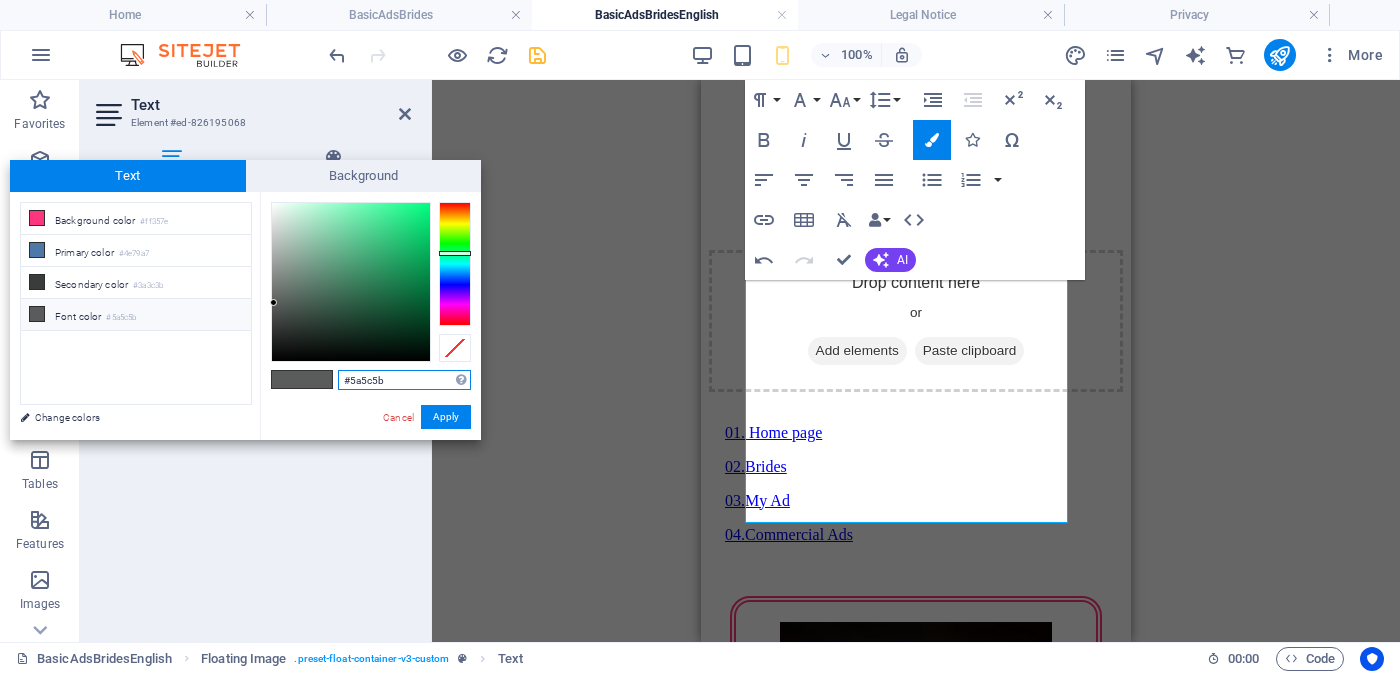 click on "#5a5c5b" at bounding box center [404, 380] 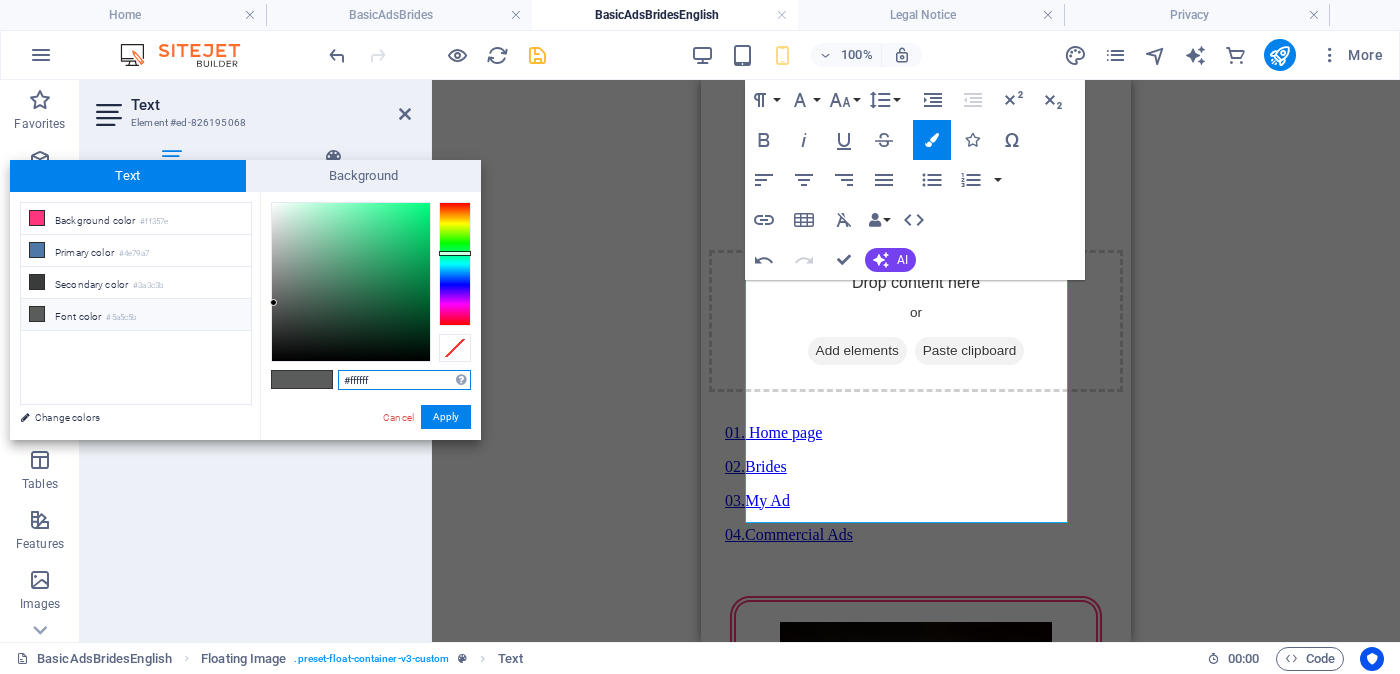 type on "#ffffff" 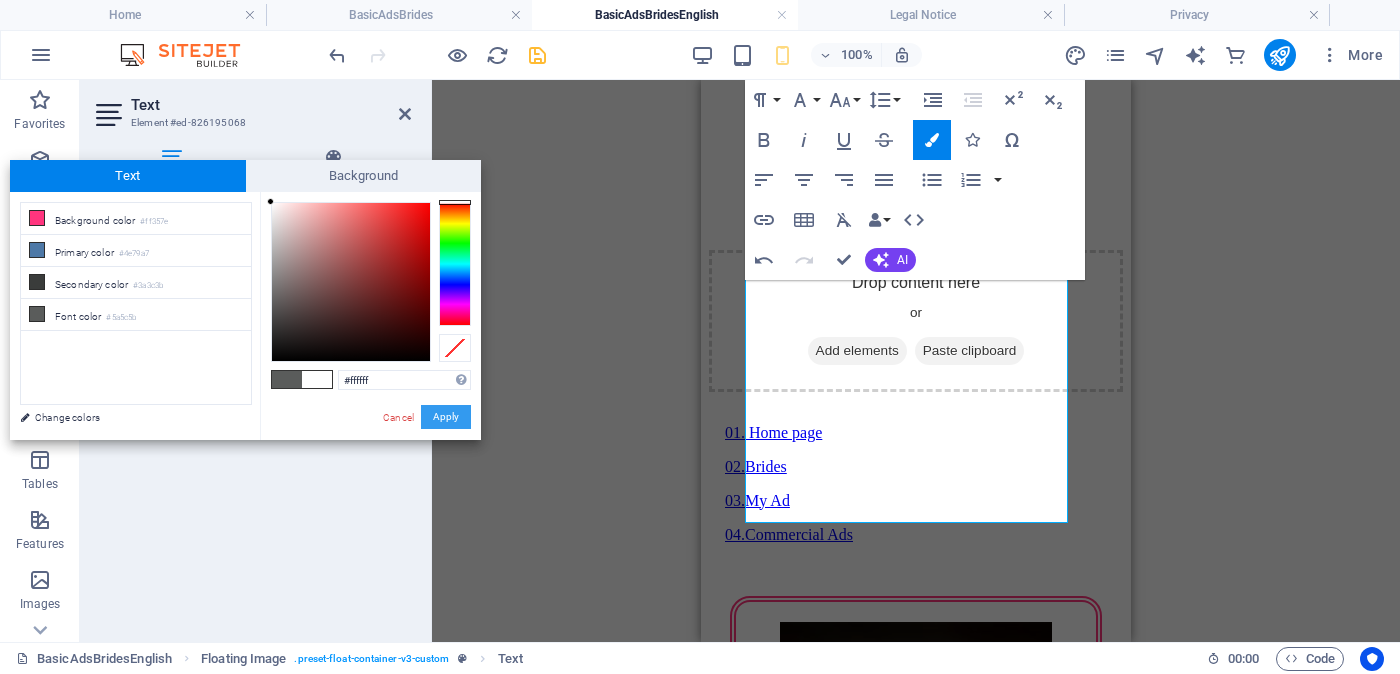 click on "Apply" at bounding box center [446, 417] 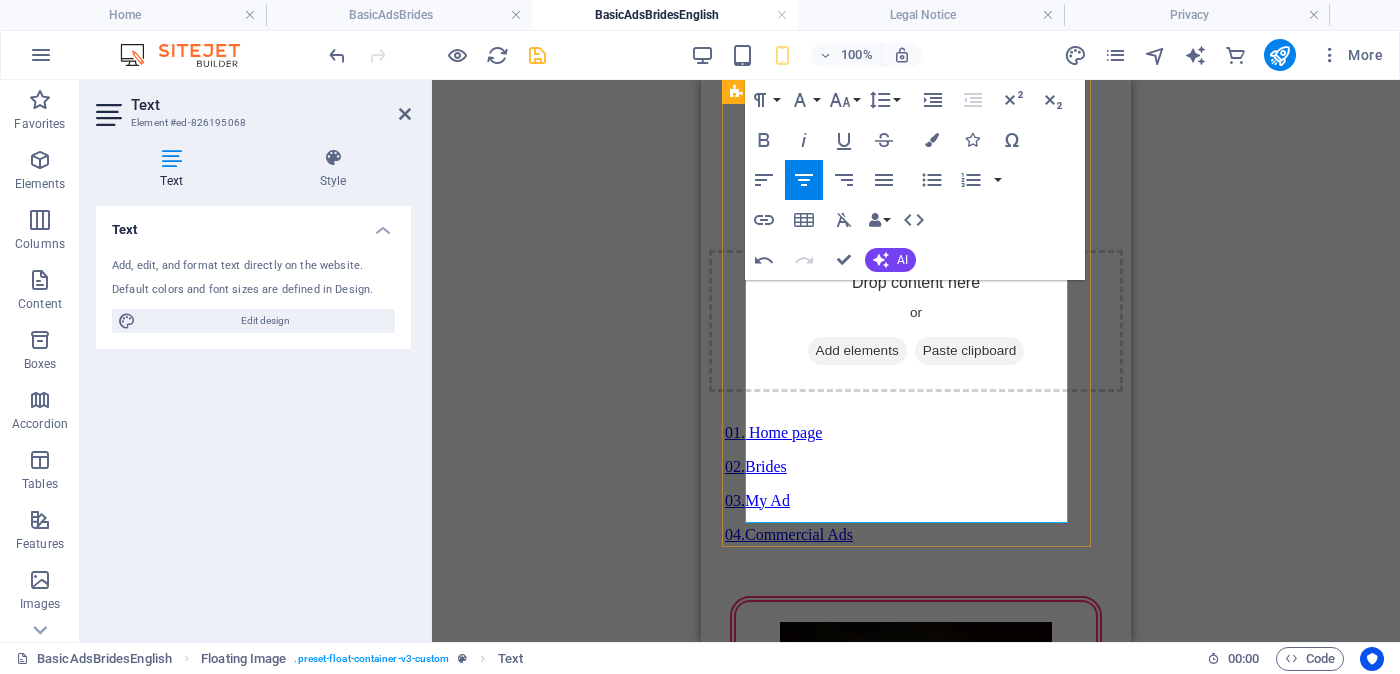 click on "----------------------------------------------------" at bounding box center (916, 2654) 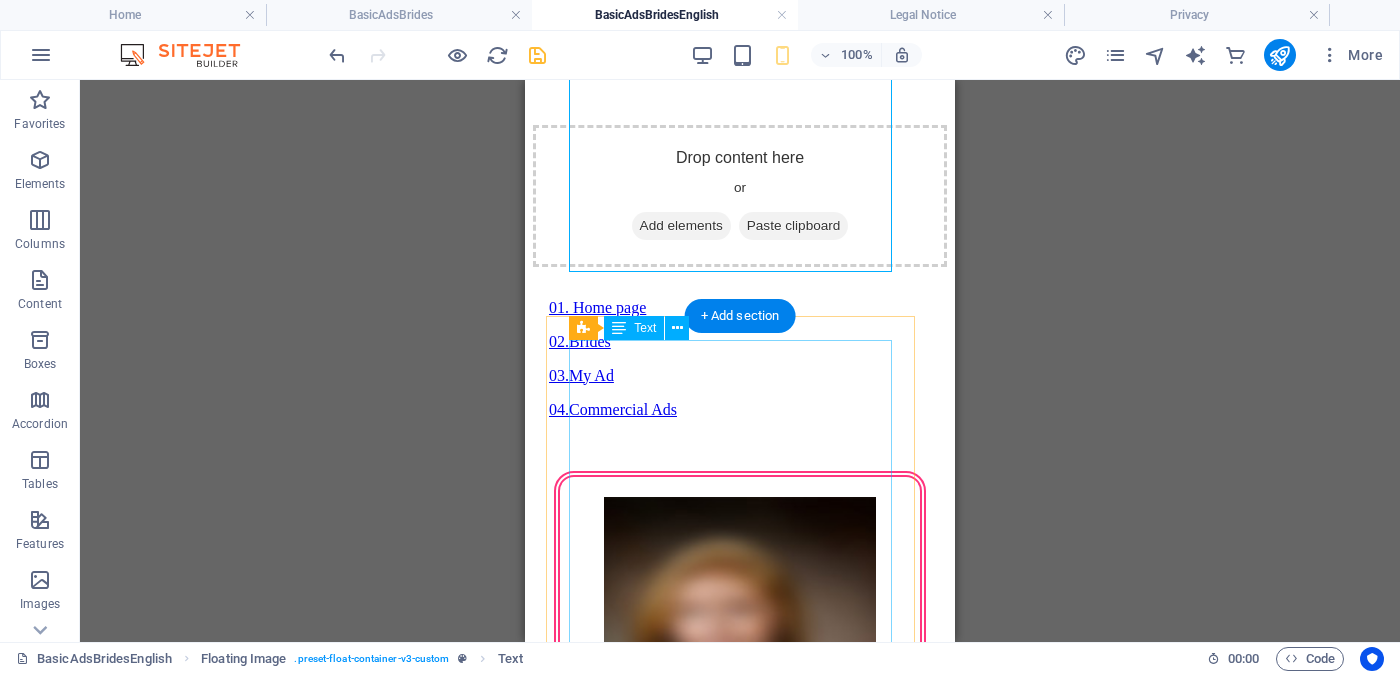 scroll, scrollTop: 1500, scrollLeft: 0, axis: vertical 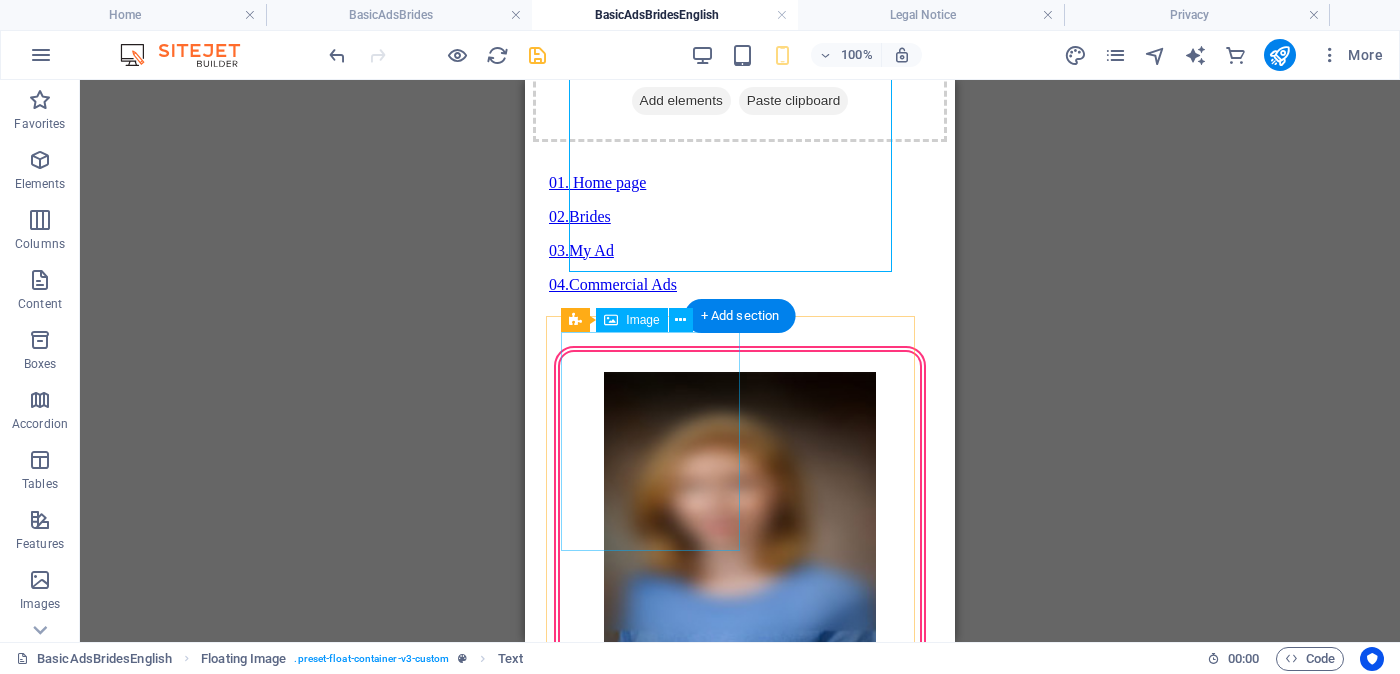 click at bounding box center [740, 2637] 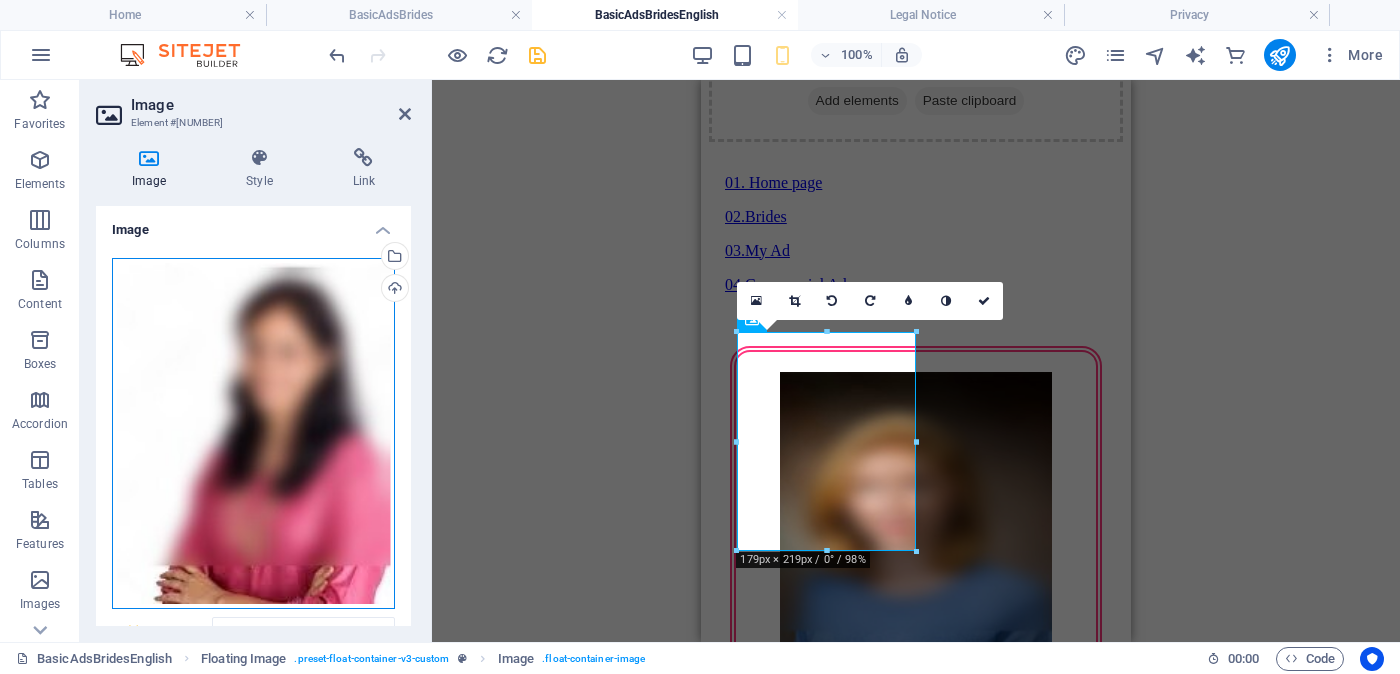 click on "Drag files here, click to choose files or select files from Files or our free stock photos & videos" at bounding box center (253, 434) 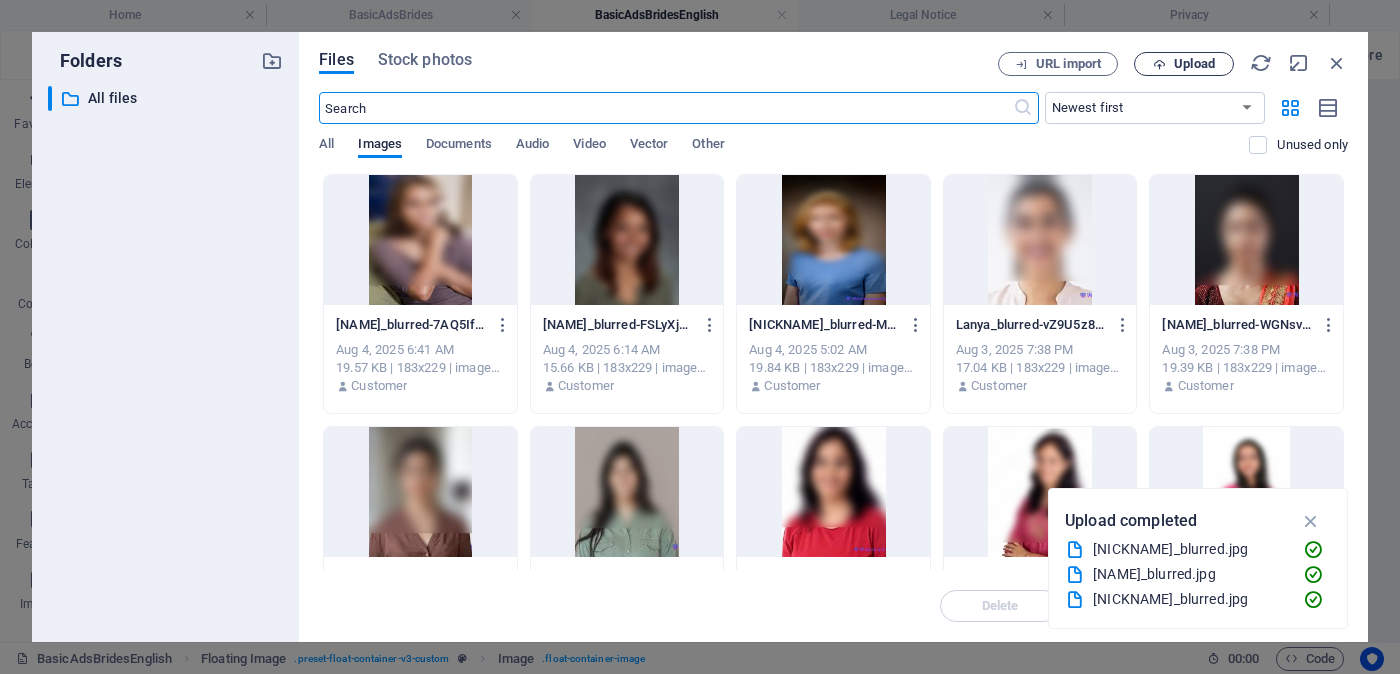 click on "Upload" at bounding box center [1194, 64] 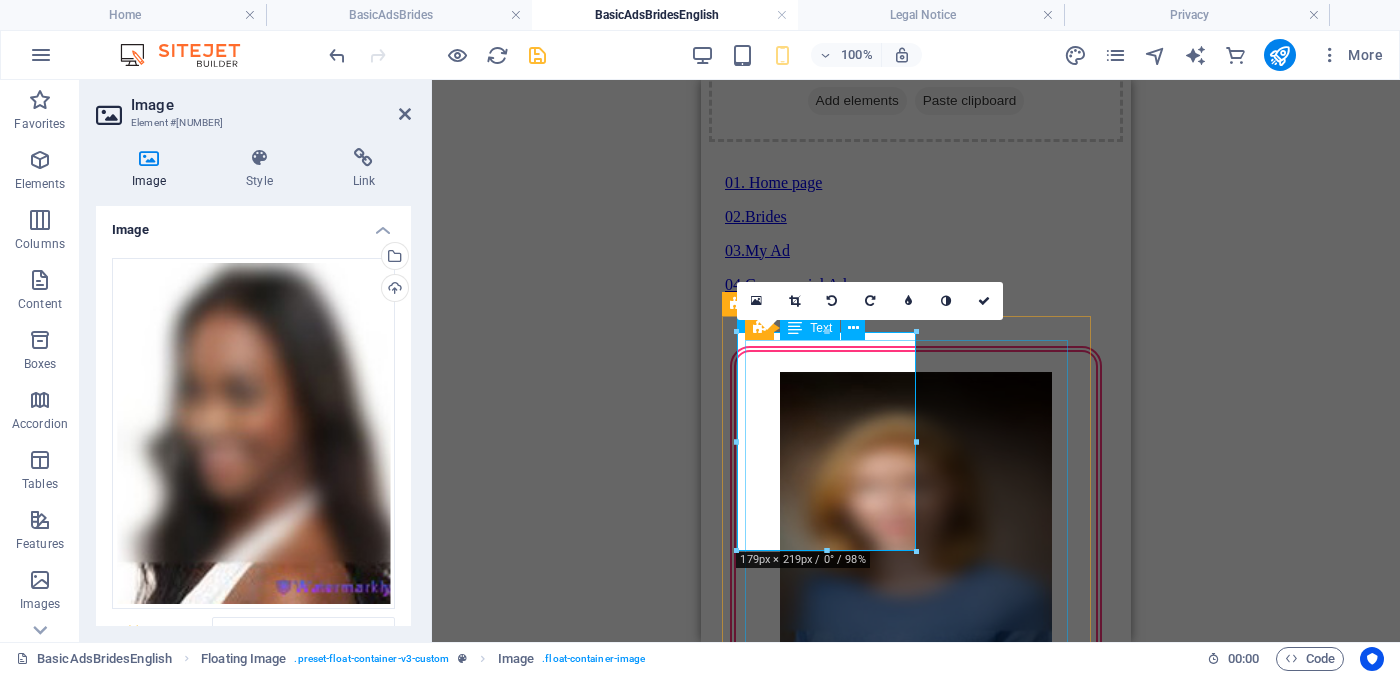click on "Proposal ID >> [NUMBER] Nickname [NAME] ( [CITY] ) - [CITY] Anglican Church - [CHURCH_NAME] Age - [AGE] Unmarried - [MARITAL_STATUS] - [MARITAL_STATUS] Height-Feet ( [FEET] ) . Inches ( [INCHES] ) Occupation- Private - [OCCUPATION_TYPE] Monthly Income Rs. 60,000 - Rs. 80,000 - Between ---------------------------------------------------- << Full Ad view Link >> Clear photos and link to the full wedding advertisement" at bounding box center [916, 2962] 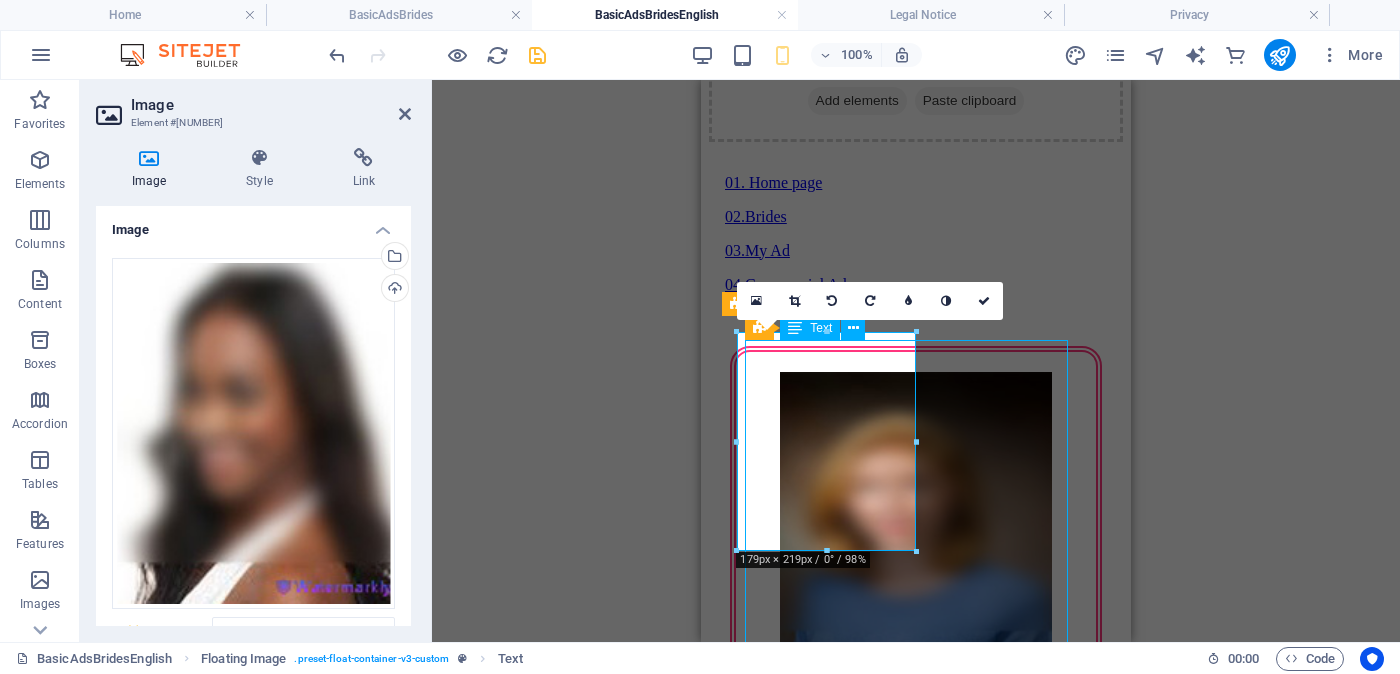 click on "Proposal ID >> [NUMBER] Nickname [NAME] ( [CITY] ) - [CITY] Anglican Church - [CHURCH_NAME] Age - [AGE] Unmarried - [MARITAL_STATUS] - [MARITAL_STATUS] Height-Feet ( [FEET] ) . Inches ( [INCHES] ) Occupation- Private - [OCCUPATION_TYPE] Monthly Income Rs. 60,000 - Rs. 80,000 - Between ---------------------------------------------------- << Full Ad view Link >> Clear photos and link to the full wedding advertisement" at bounding box center (916, 2962) 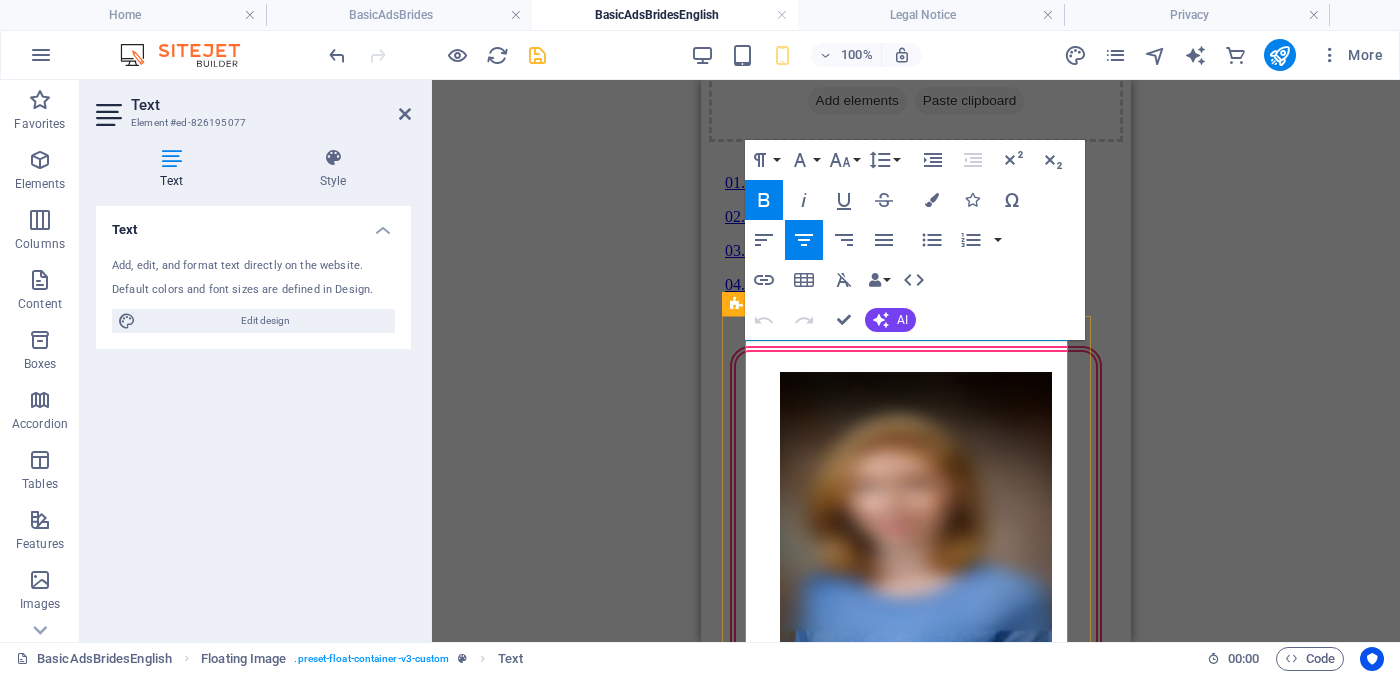 click on "1114302667901" at bounding box center (915, 2809) 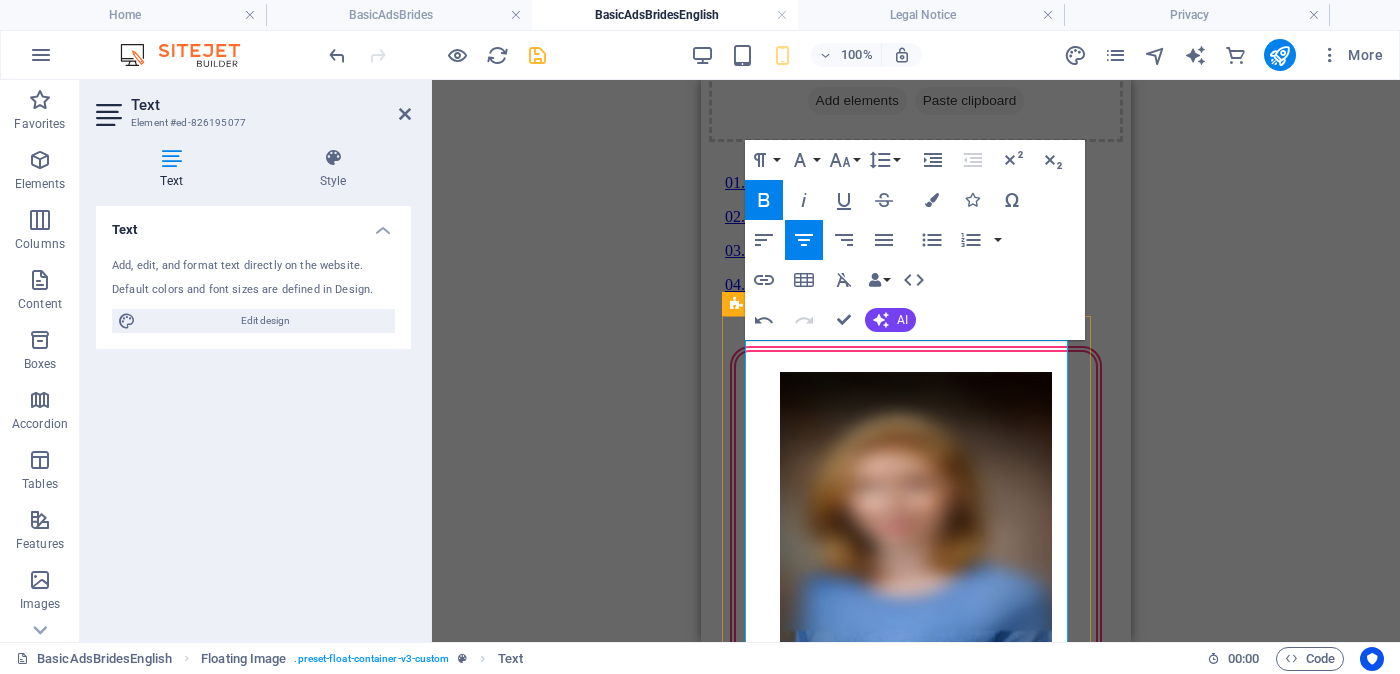 drag, startPoint x: 1019, startPoint y: 448, endPoint x: 982, endPoint y: 450, distance: 37.054016 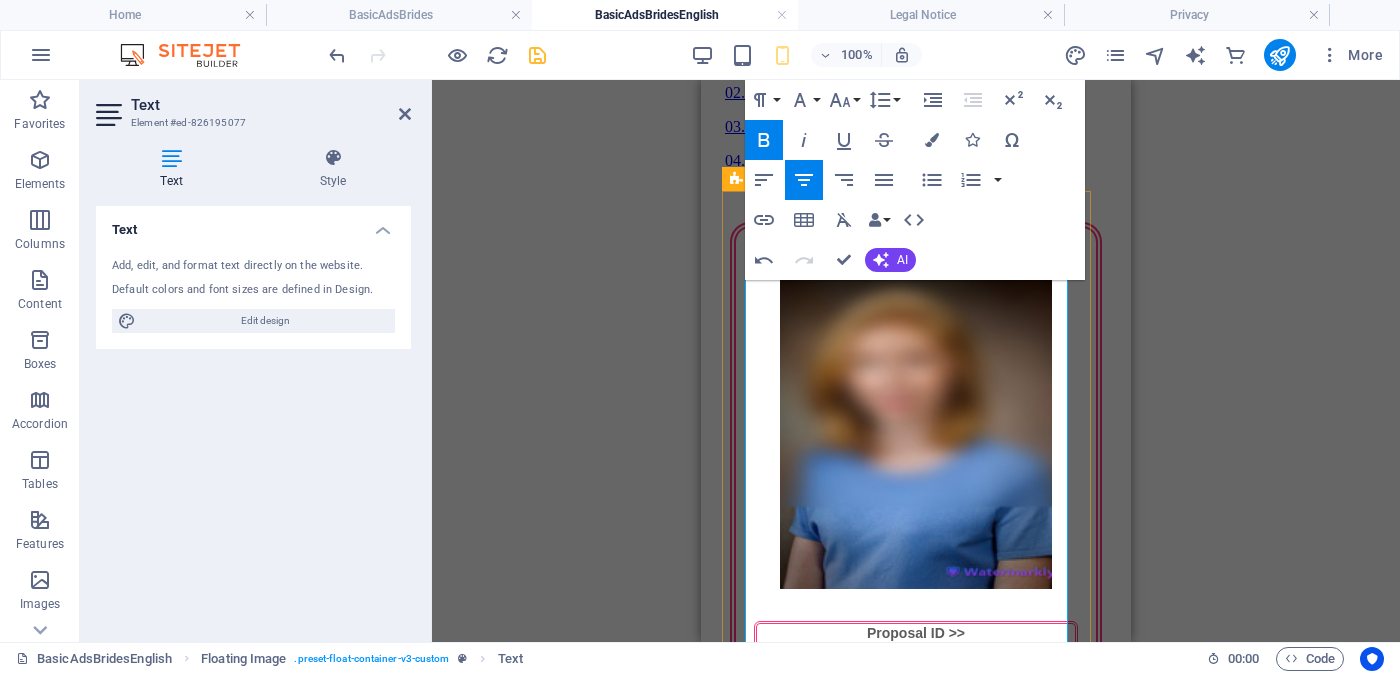 click on "(   [CITY]  ) -  [CITY]" at bounding box center [915, 2776] 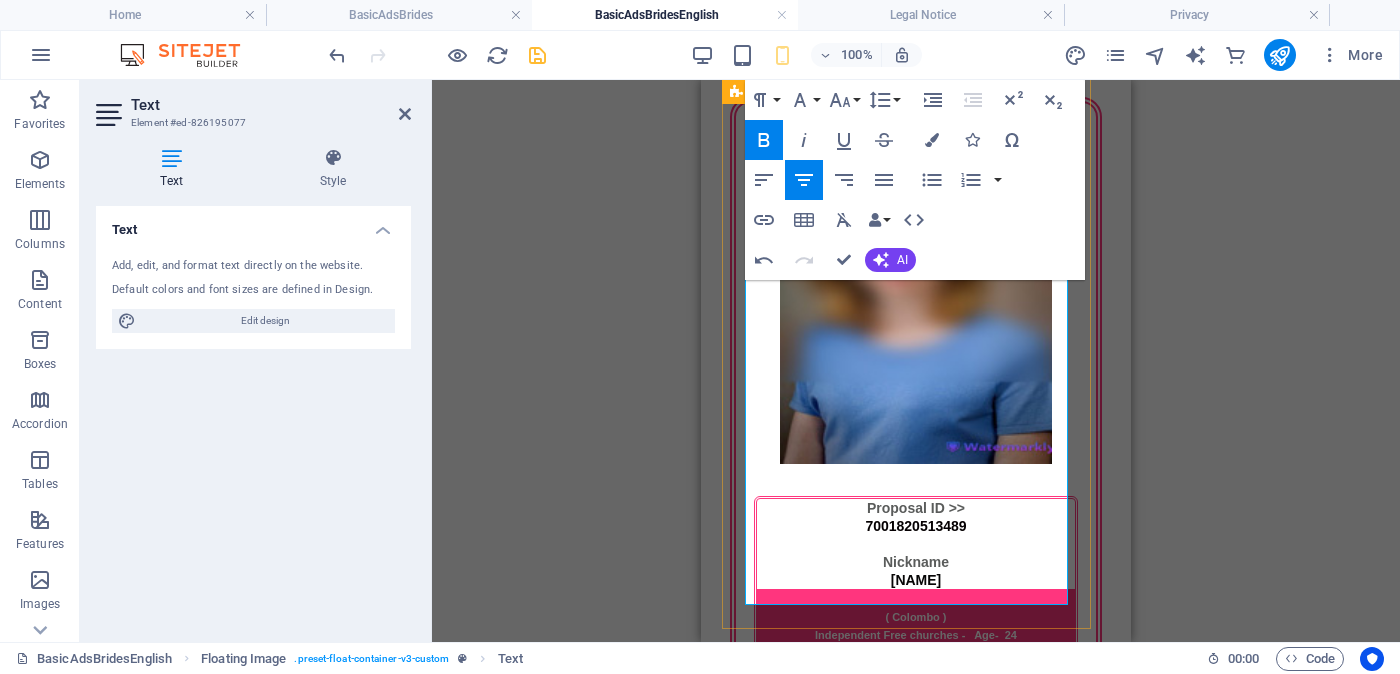 scroll, scrollTop: 1624, scrollLeft: 0, axis: vertical 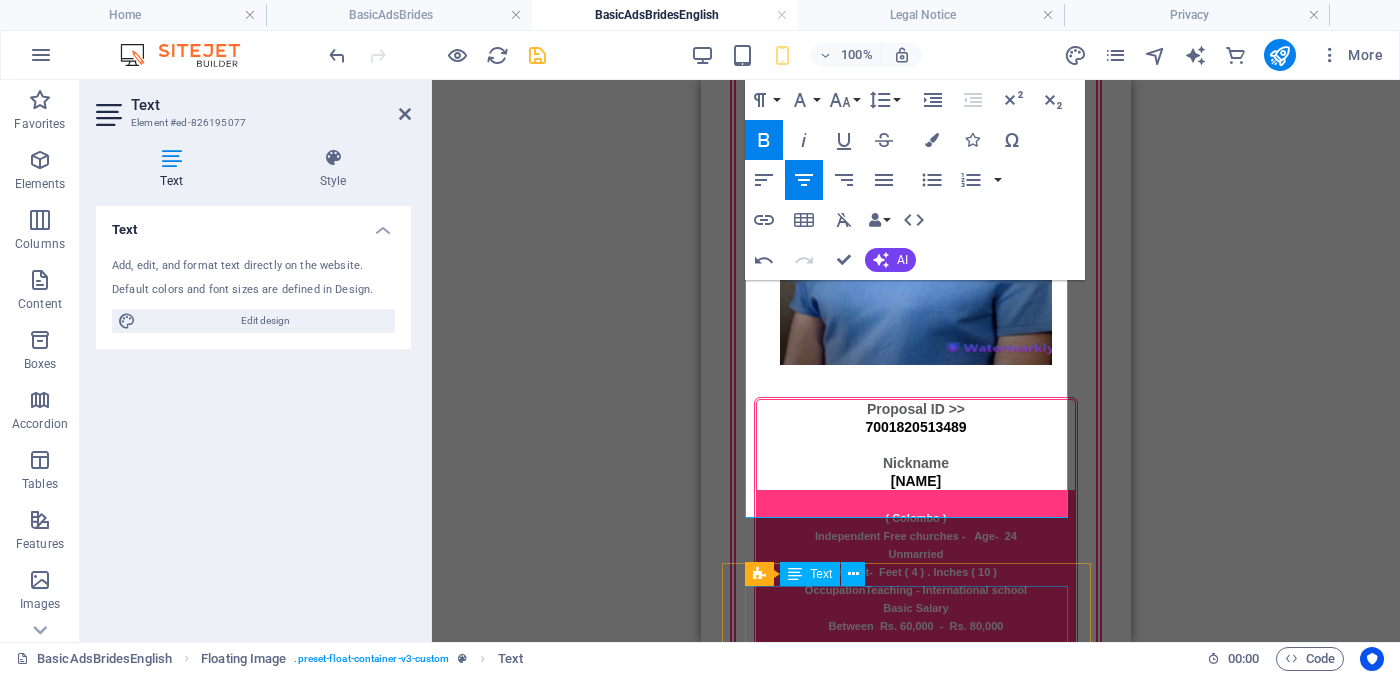 drag, startPoint x: 958, startPoint y: 377, endPoint x: 1027, endPoint y: 577, distance: 211.56796 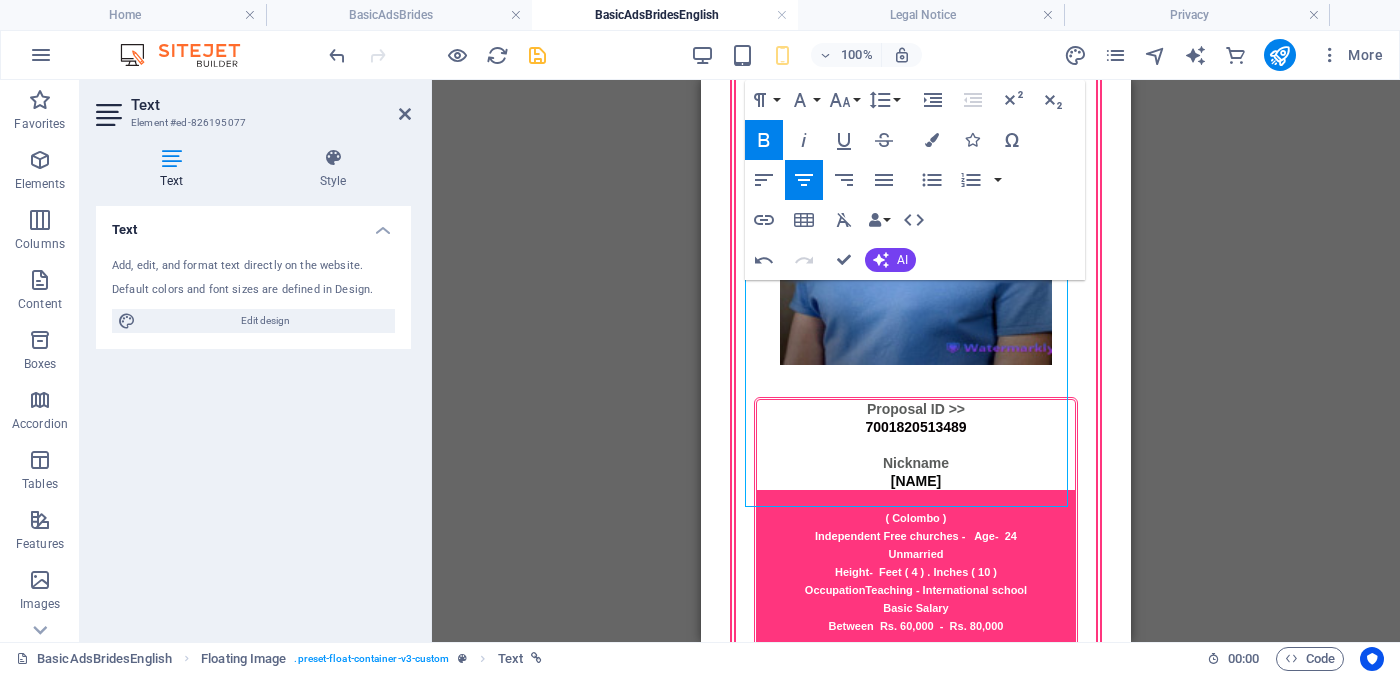 drag, startPoint x: 1017, startPoint y: 522, endPoint x: 1024, endPoint y: 499, distance: 24.04163 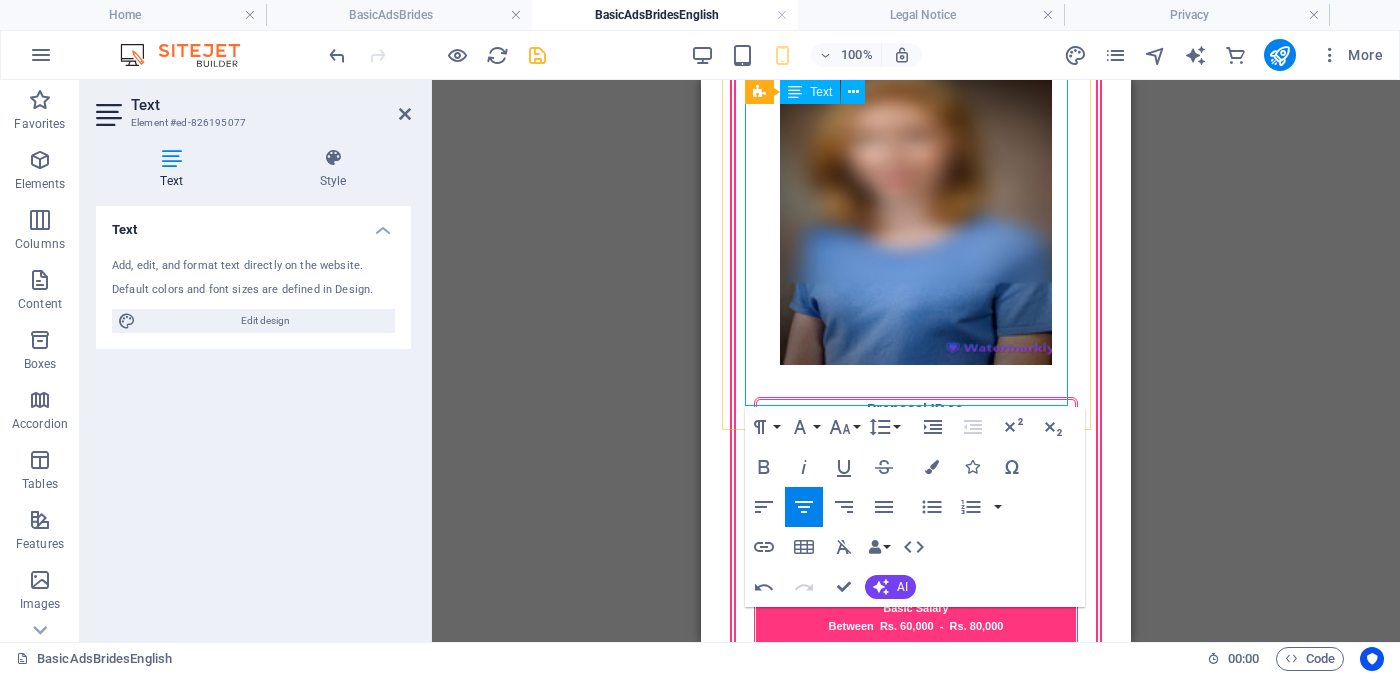scroll, scrollTop: 1598, scrollLeft: 0, axis: vertical 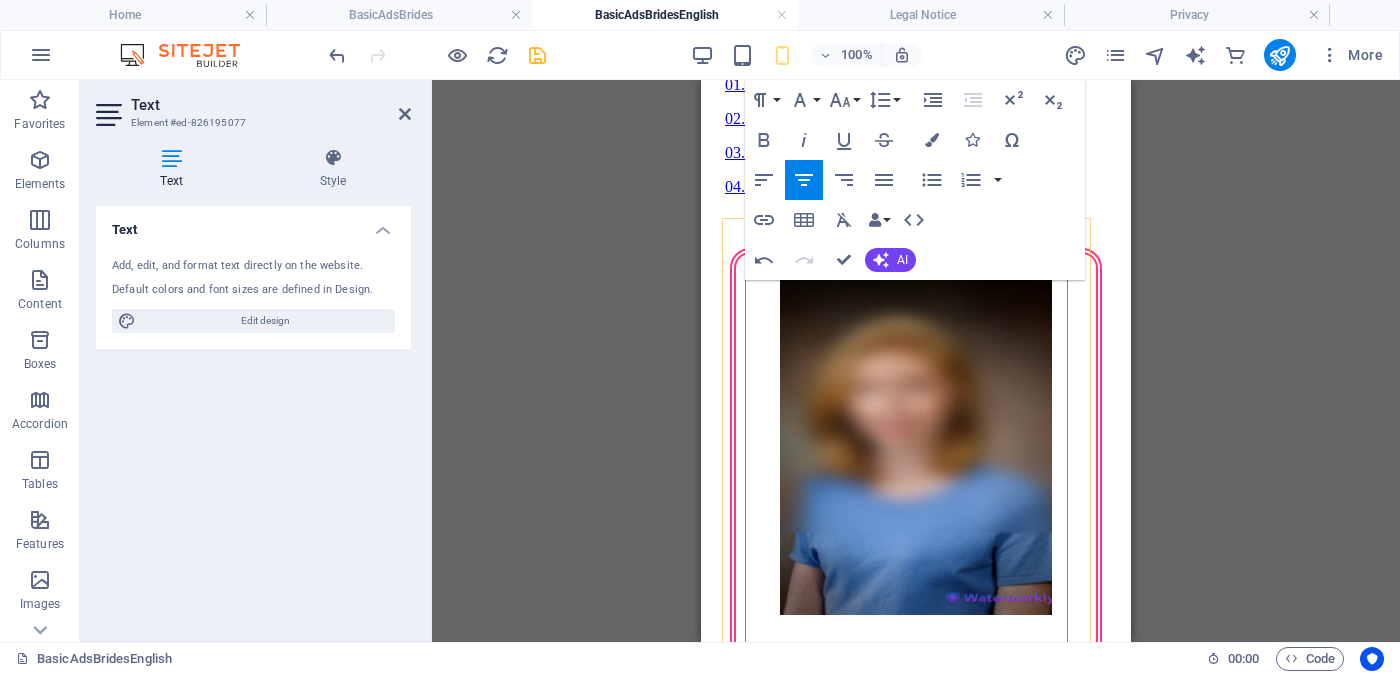 drag, startPoint x: 949, startPoint y: 403, endPoint x: 1045, endPoint y: 403, distance: 96 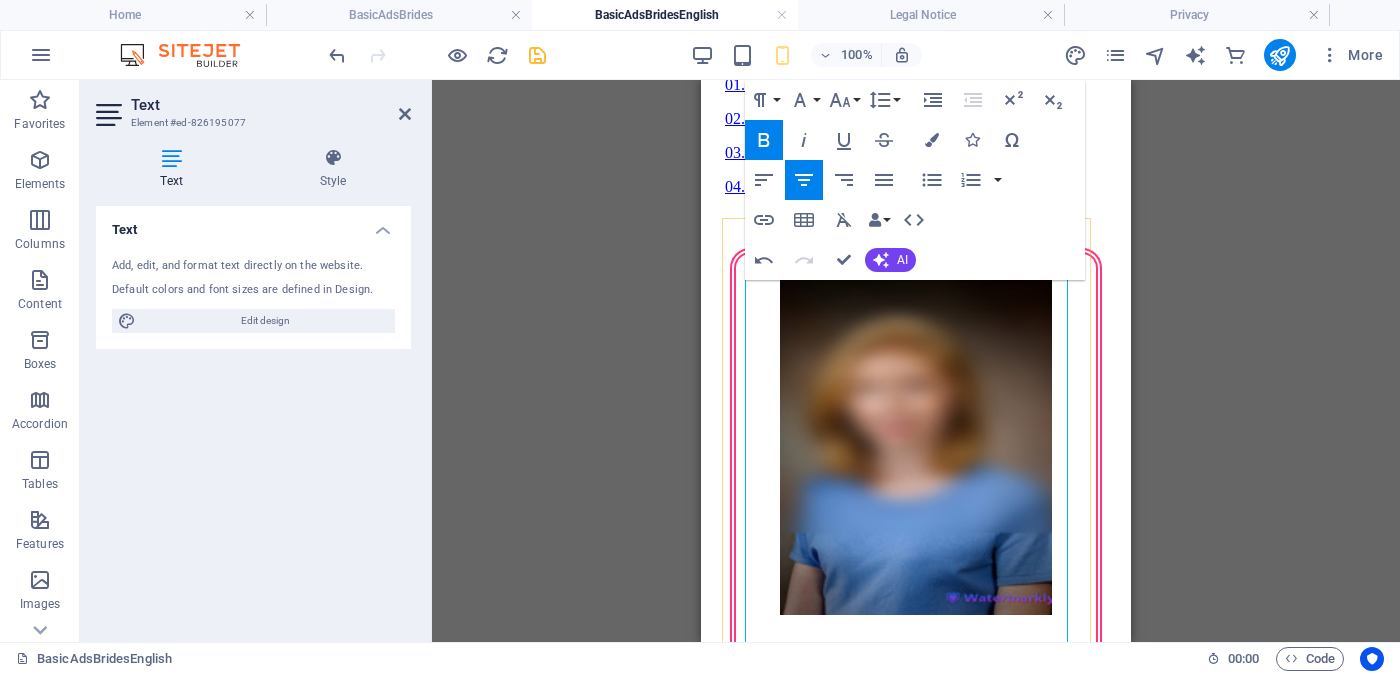 click on "churches -   Age" at bounding box center (904, 2820) 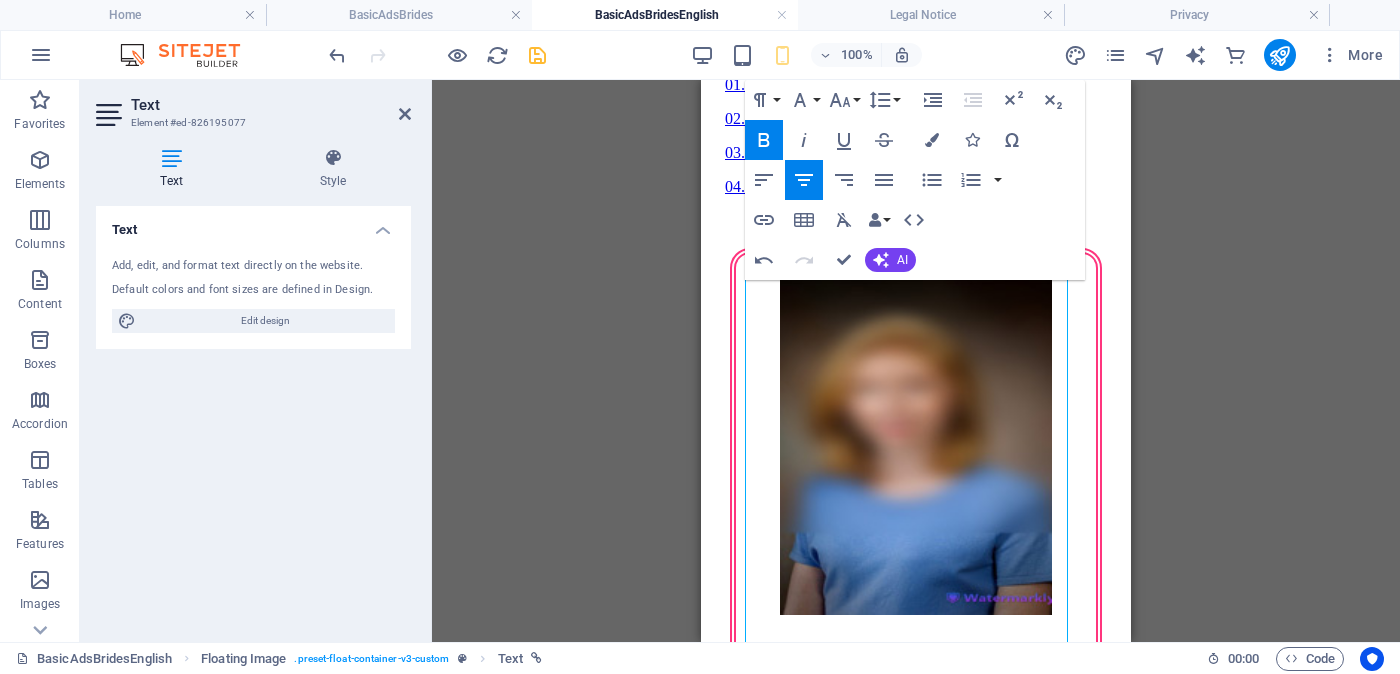 drag, startPoint x: 1031, startPoint y: 453, endPoint x: 1036, endPoint y: 442, distance: 12.083046 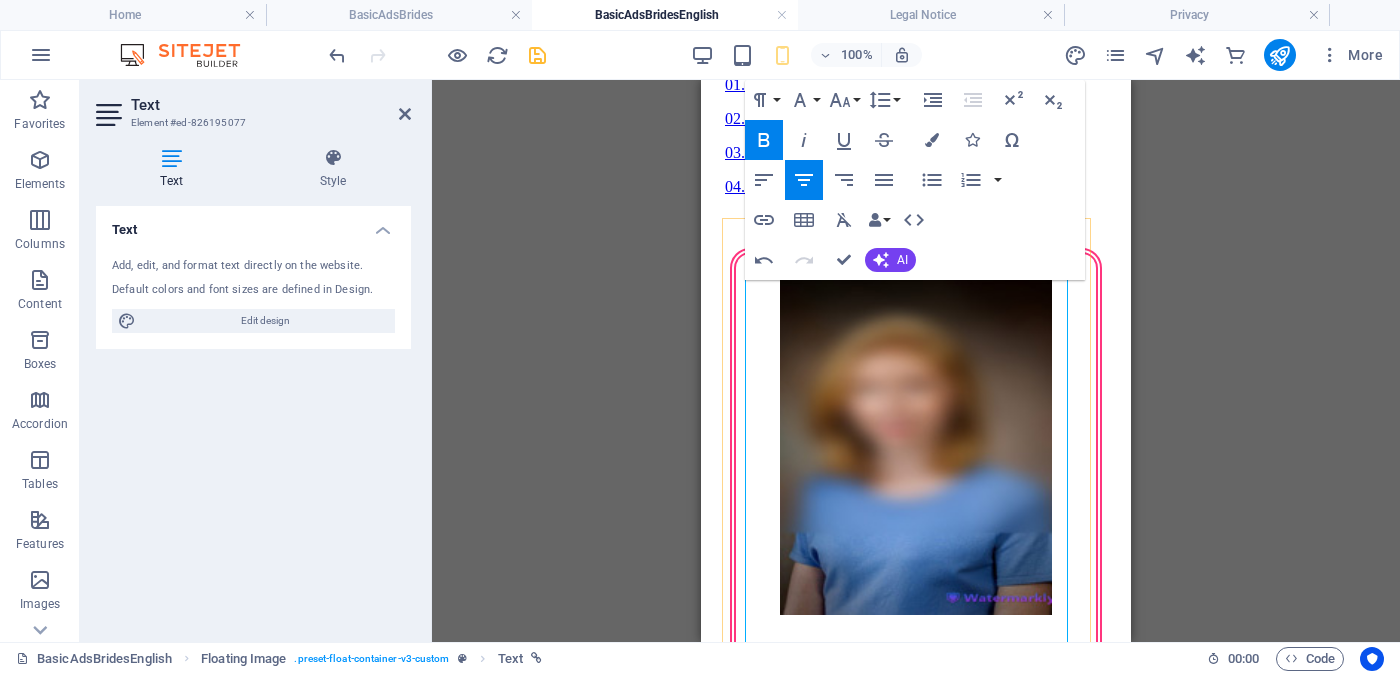 click on "Divorced" at bounding box center [916, 2855] 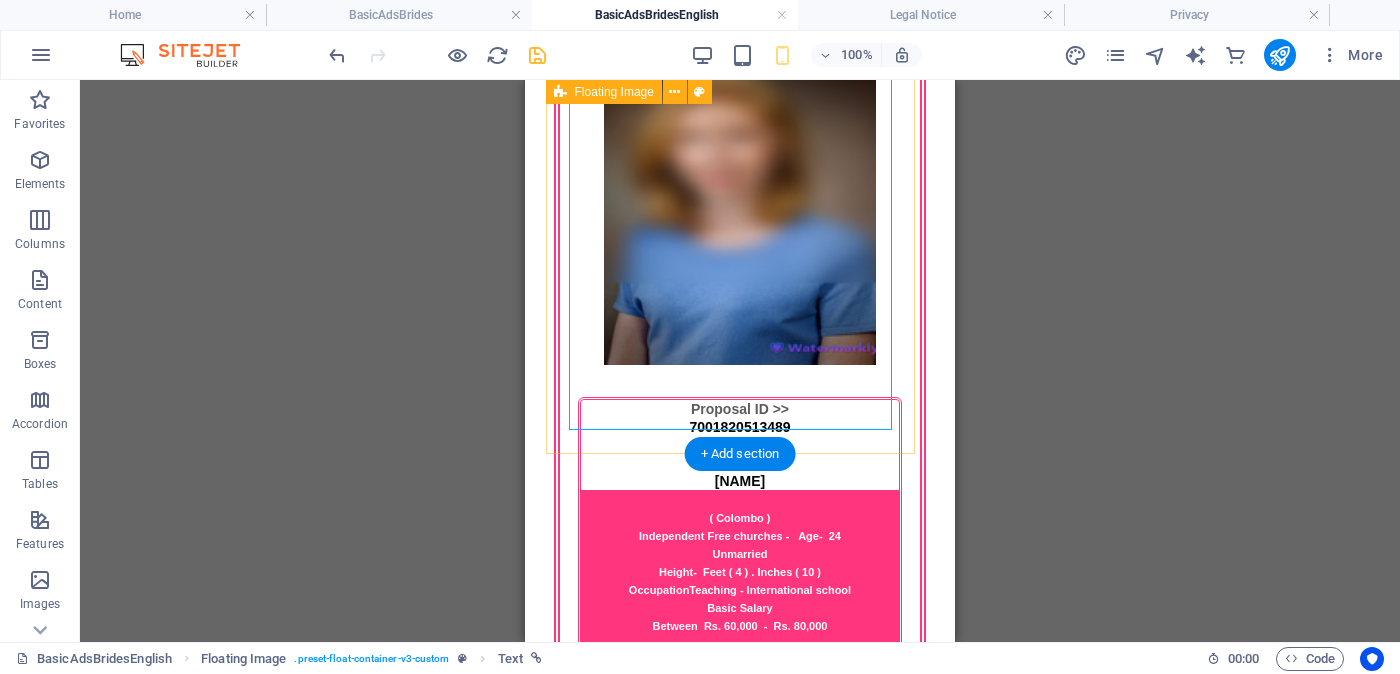 scroll, scrollTop: 1973, scrollLeft: 0, axis: vertical 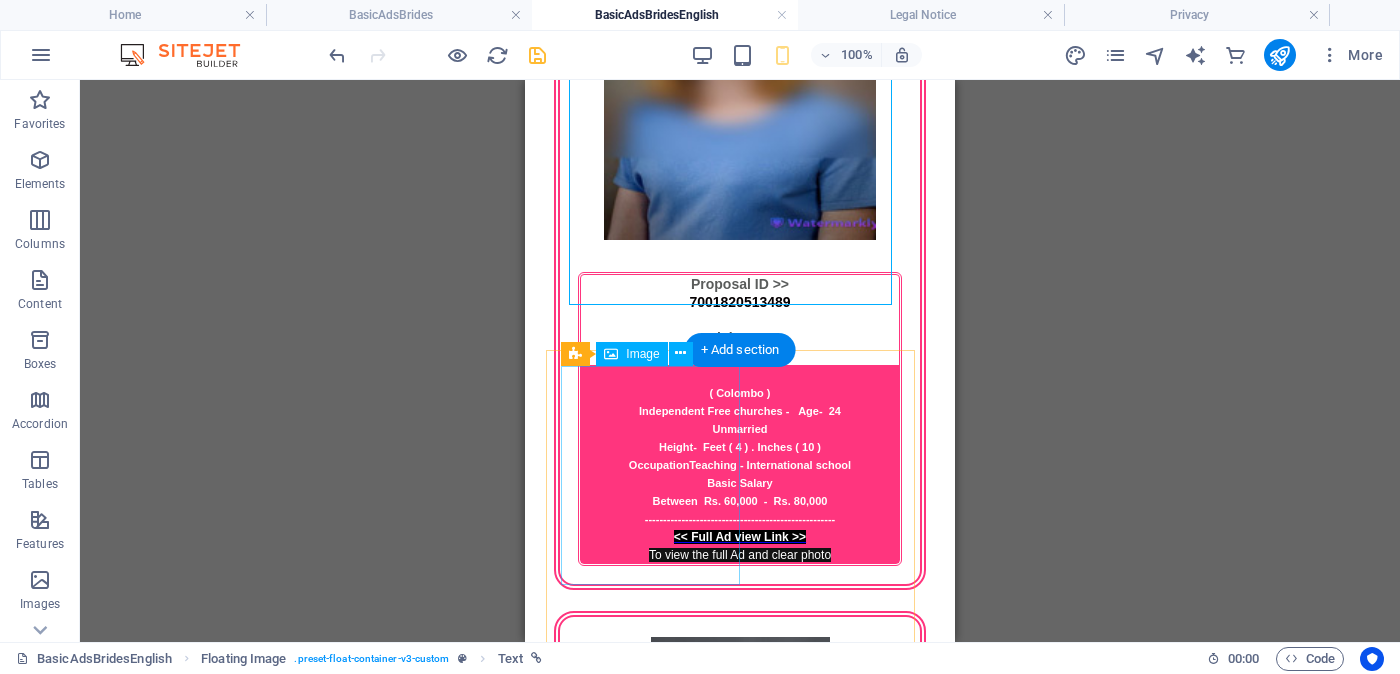 click at bounding box center [740, 2820] 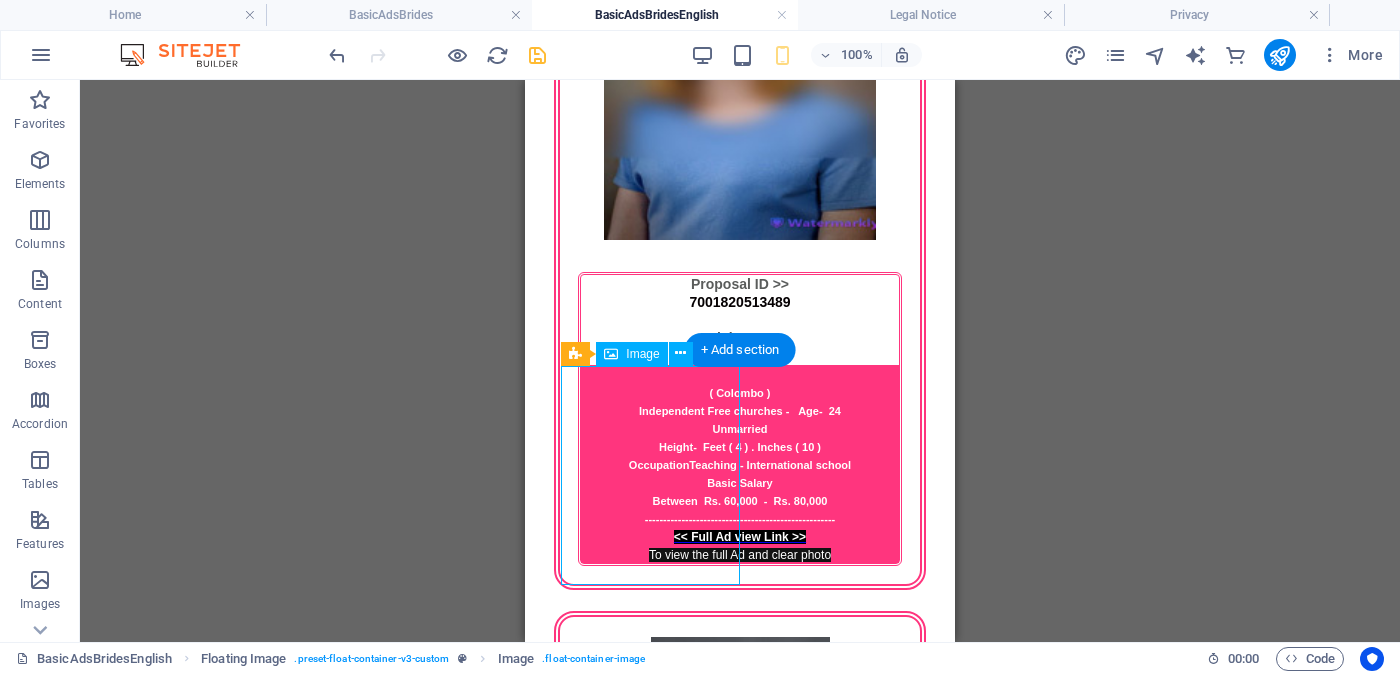 click at bounding box center (740, 2820) 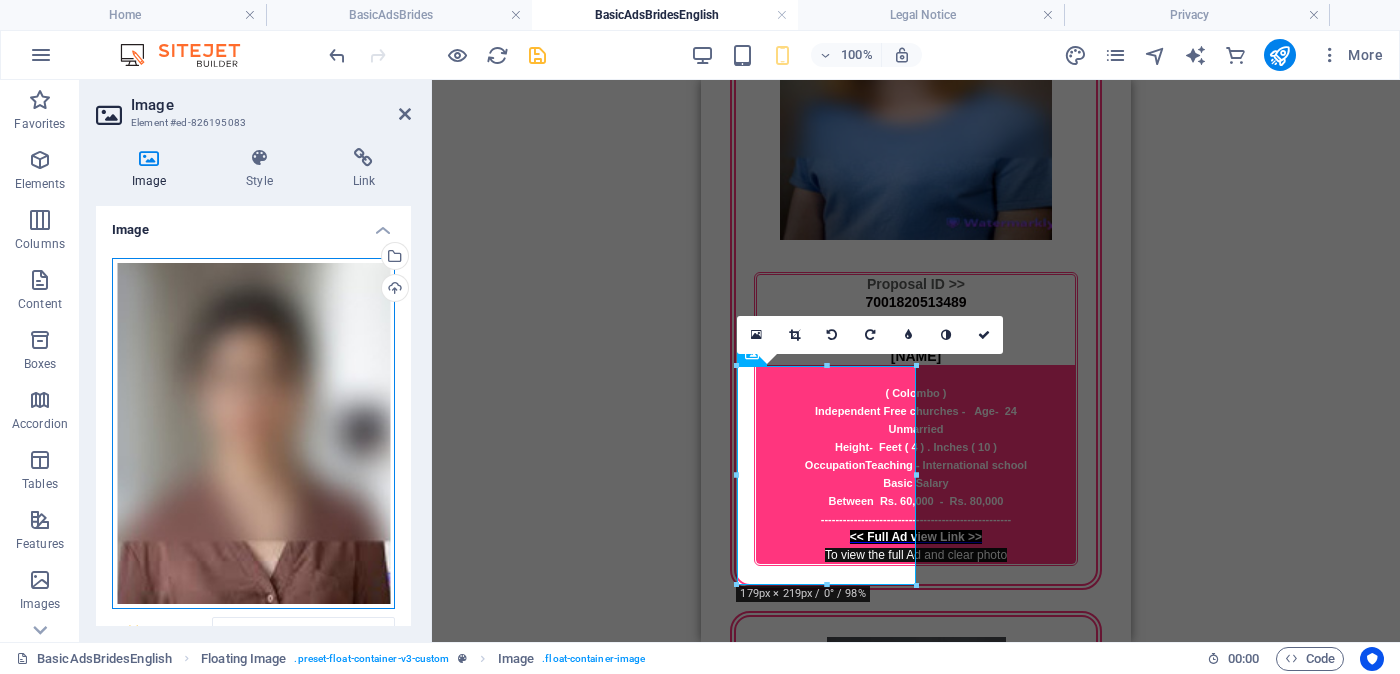 click on "Drag files here, click to choose files or select files from Files or our free stock photos & videos" at bounding box center (253, 434) 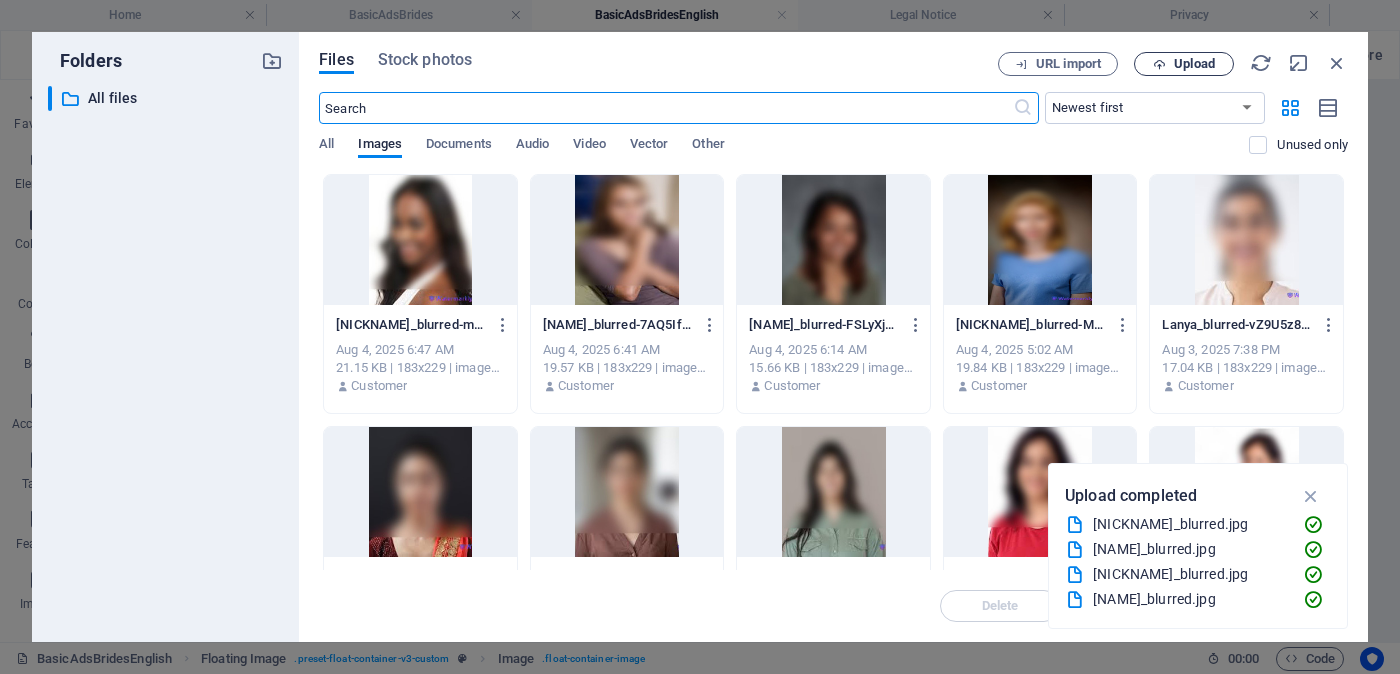 click on "Upload" at bounding box center [1194, 64] 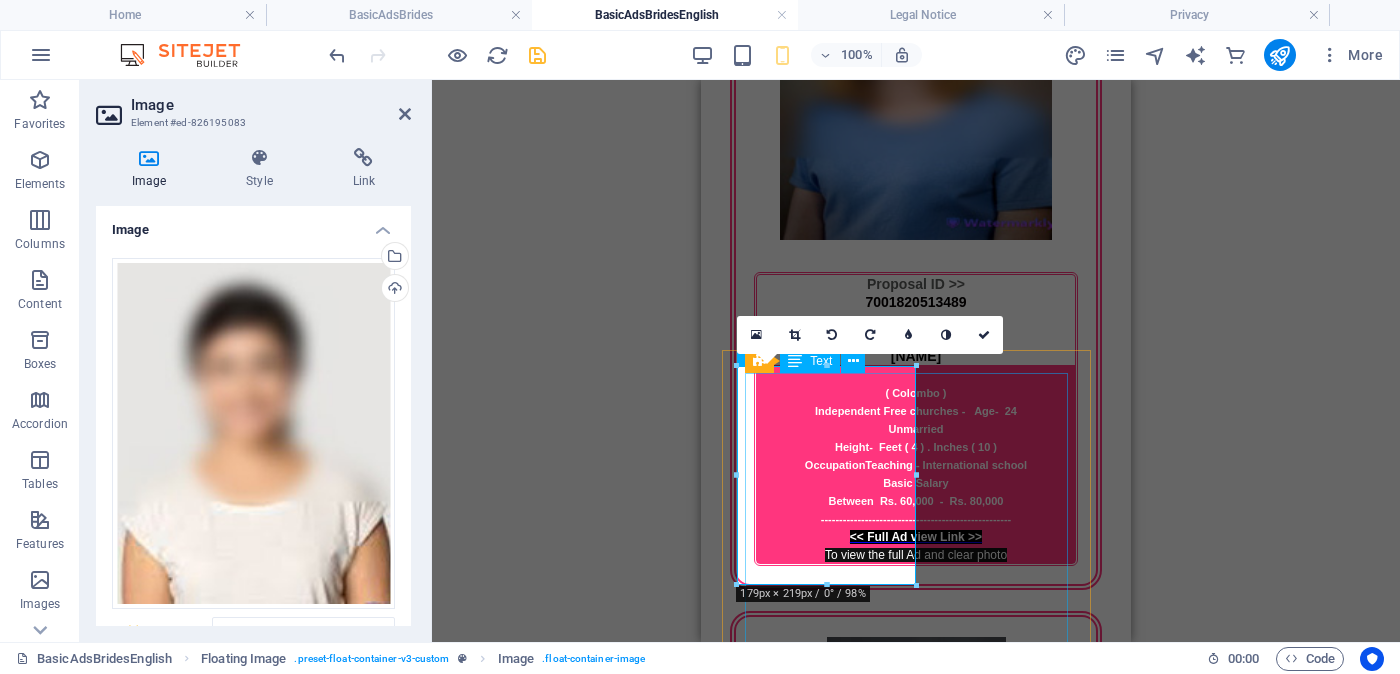 click on "Proposal ID >> [NUMBER] [NICKNAME] [CITY] - [CITY] Catholic - [RELIGION] Church Age - 27 Unmarried - [MARITAL_STATUS] - [MARITAL_STATUS] Height-Feet ( 5 ) . Inches ( 00 ) Occupation- Private - [OCCUPATION] Monthly Income Rs. 20,000 Rs. 30,000 - between ---------------------------------------------------- << Full Ad view Link >> Clear photos and link to the full matrimonial advertisement" at bounding box center (916, 3127) 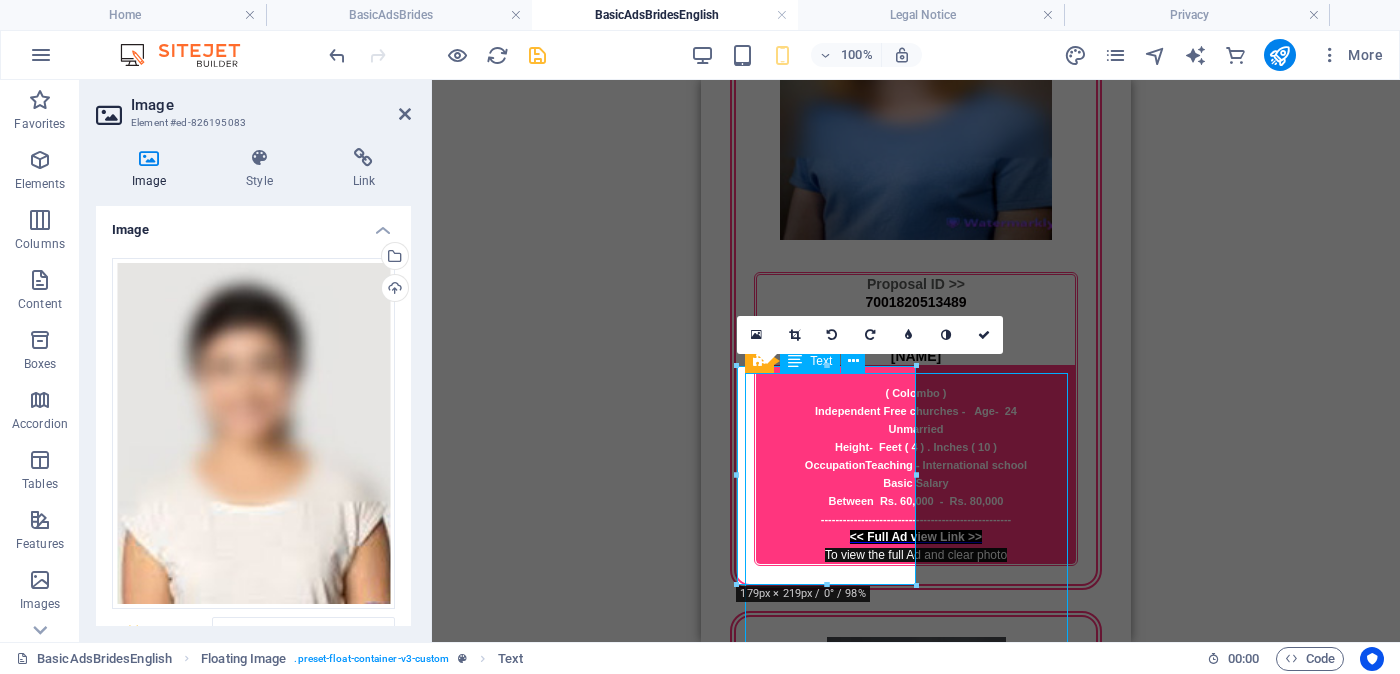 click on "Proposal ID >> [NUMBER] [NICKNAME] [CITY] - [CITY] Catholic - [RELIGION] Church Age - 27 Unmarried - [MARITAL_STATUS] - [MARITAL_STATUS] Height-Feet ( 5 ) . Inches ( 00 ) Occupation- Private - [OCCUPATION] Monthly Income Rs. 20,000 Rs. 30,000 - between ---------------------------------------------------- << Full Ad view Link >> Clear photos and link to the full matrimonial advertisement" at bounding box center (916, 3127) 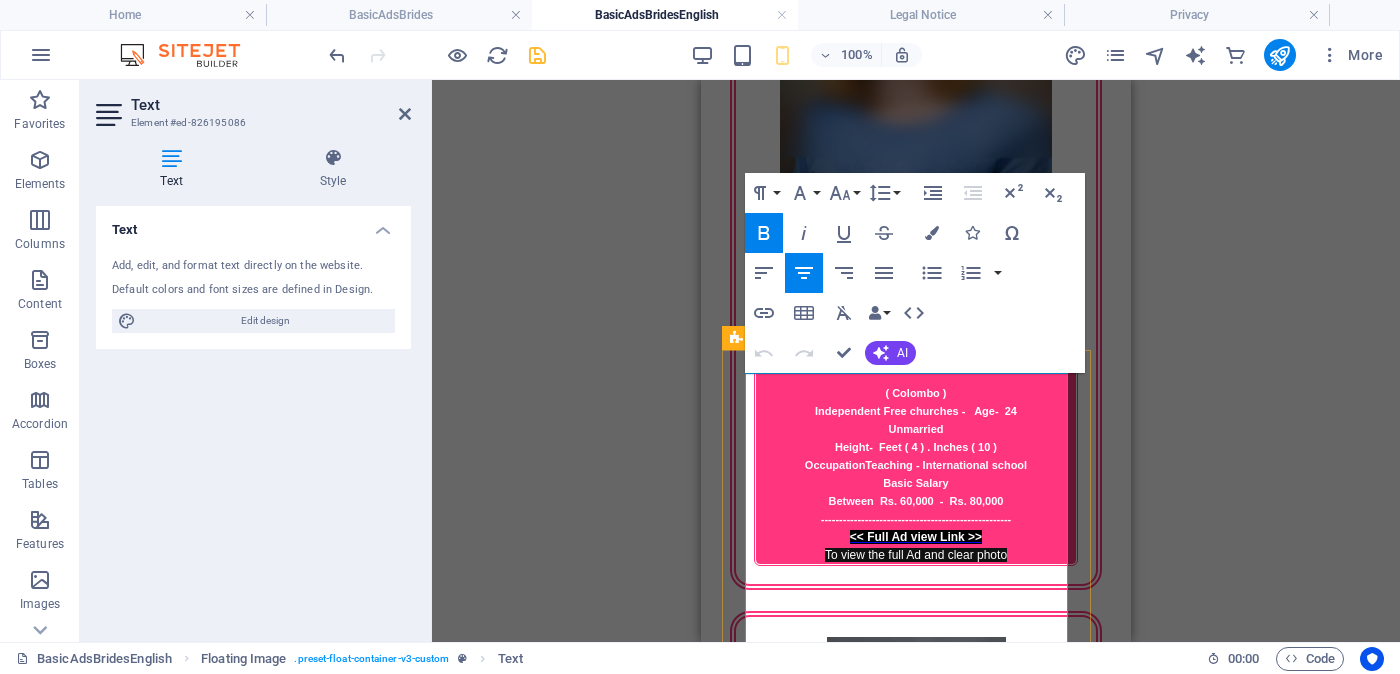 drag, startPoint x: 976, startPoint y: 482, endPoint x: 1025, endPoint y: 487, distance: 49.25444 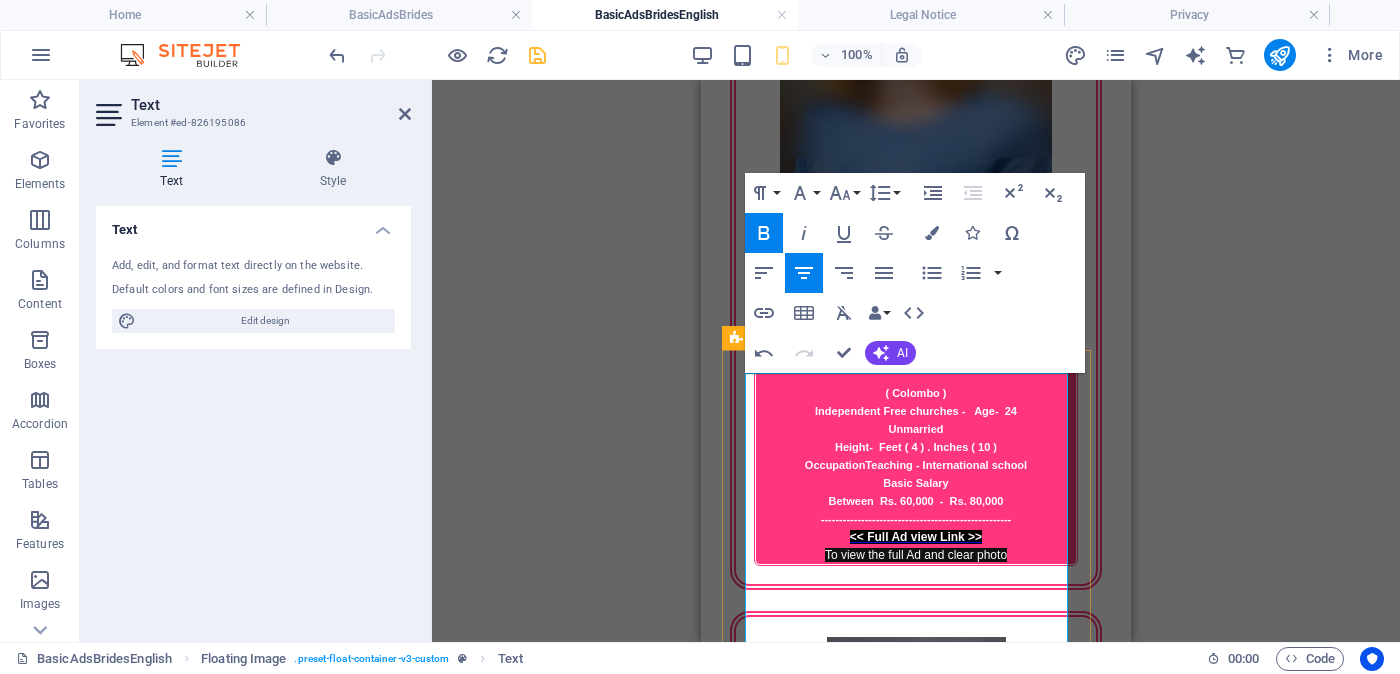 click on "ම[NAME]" at bounding box center (914, 3045) 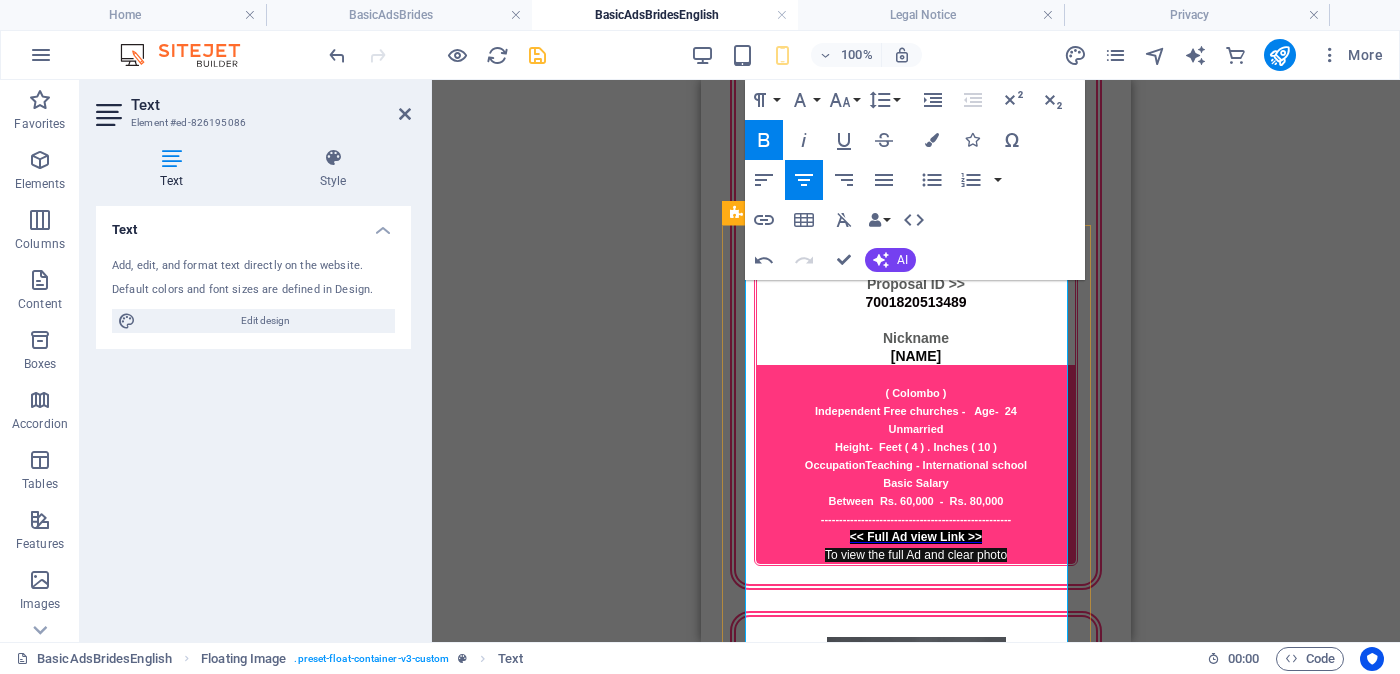 scroll, scrollTop: 2098, scrollLeft: 0, axis: vertical 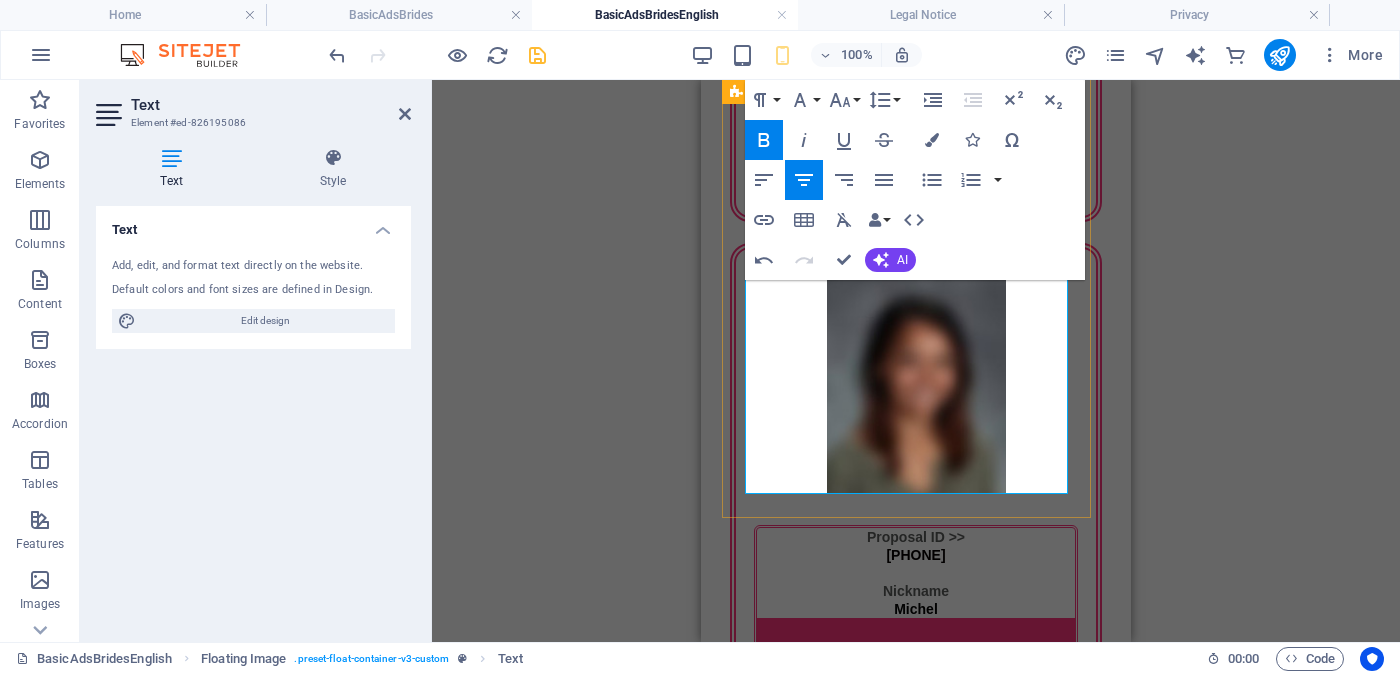 drag, startPoint x: 929, startPoint y: 386, endPoint x: 1014, endPoint y: 480, distance: 126.732 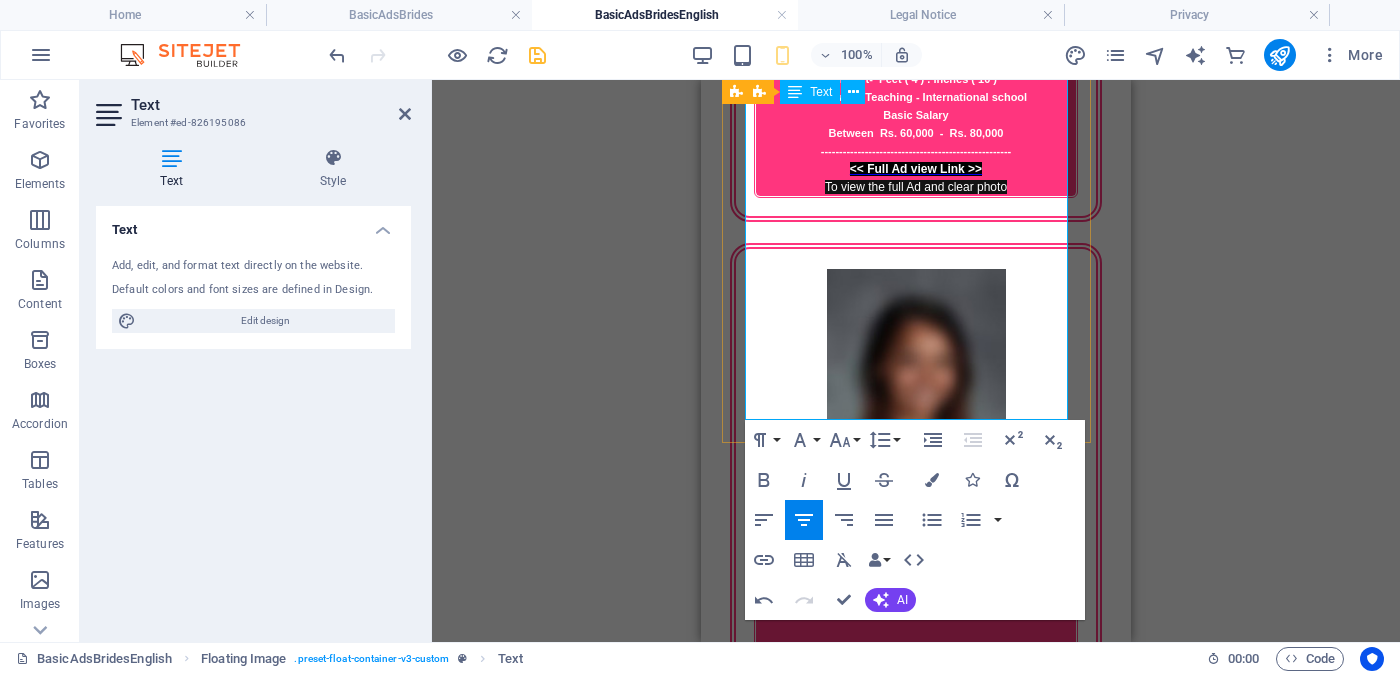 scroll, scrollTop: 2091, scrollLeft: 0, axis: vertical 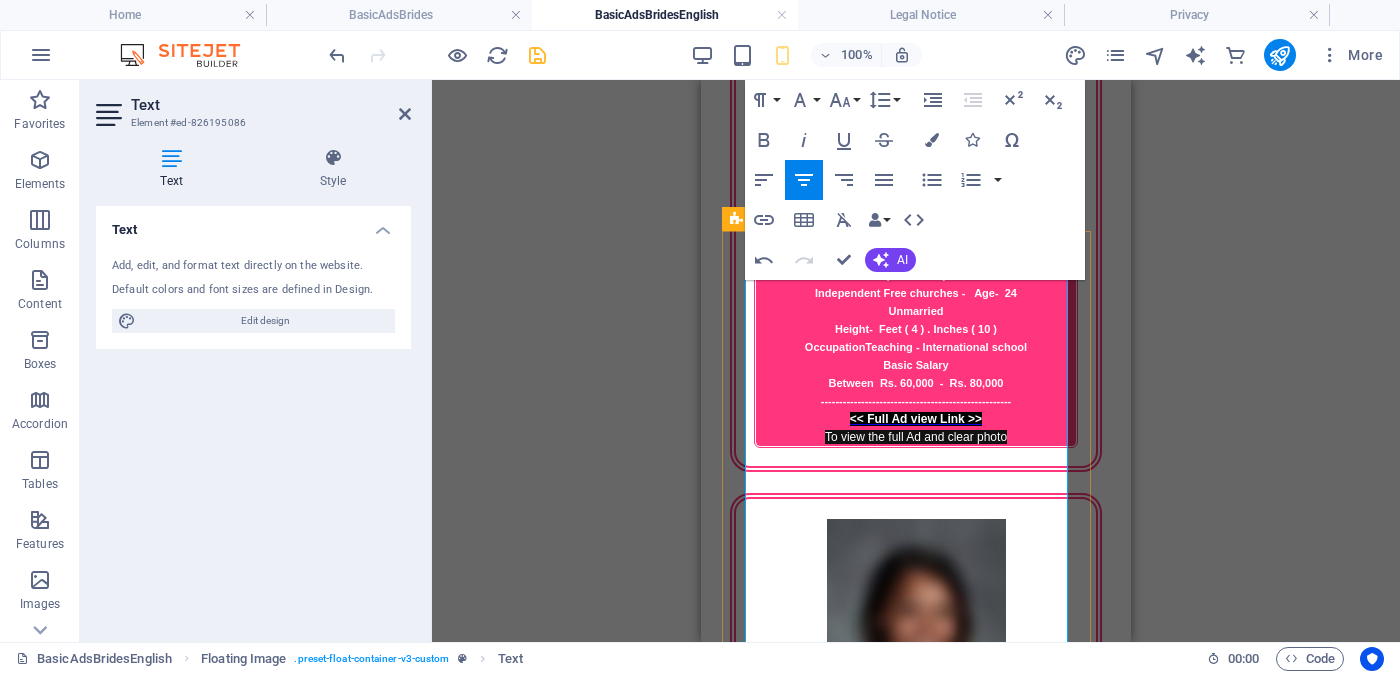 drag, startPoint x: 943, startPoint y: 416, endPoint x: 1052, endPoint y: 422, distance: 109.165016 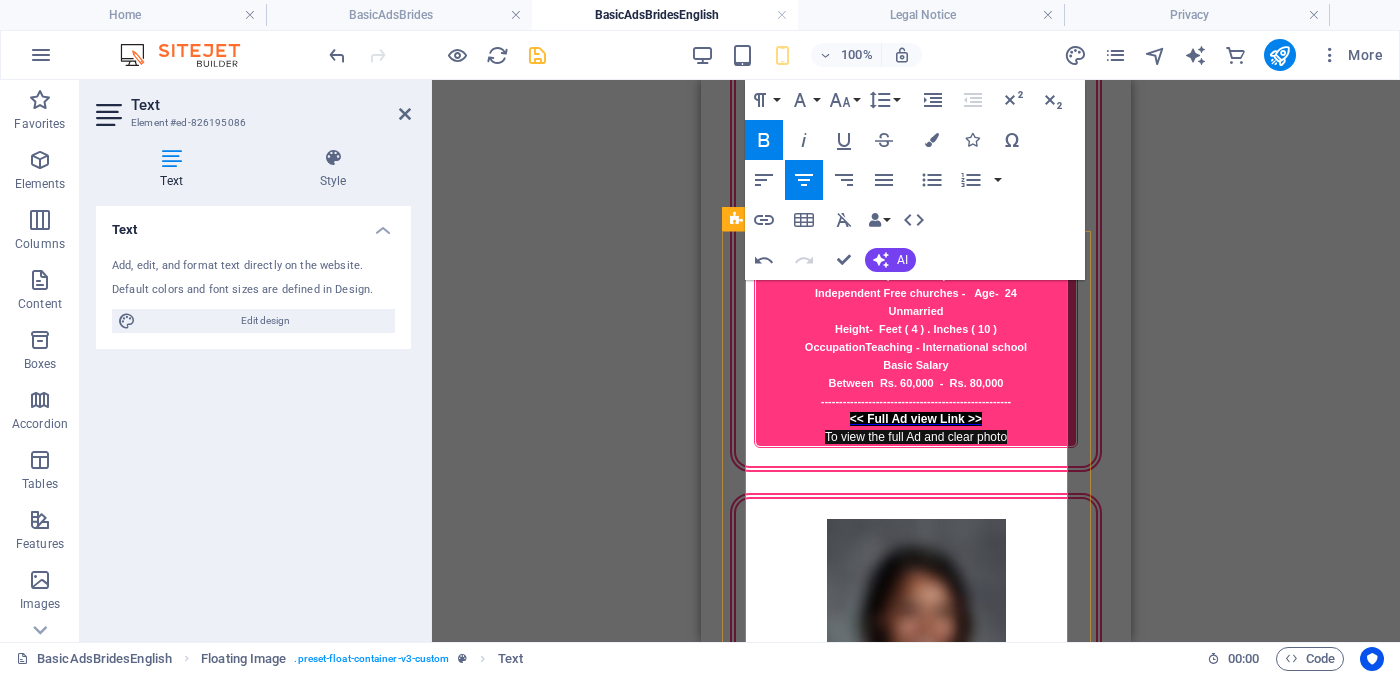 click on "KRC     churches -   Age" at bounding box center [904, 2965] 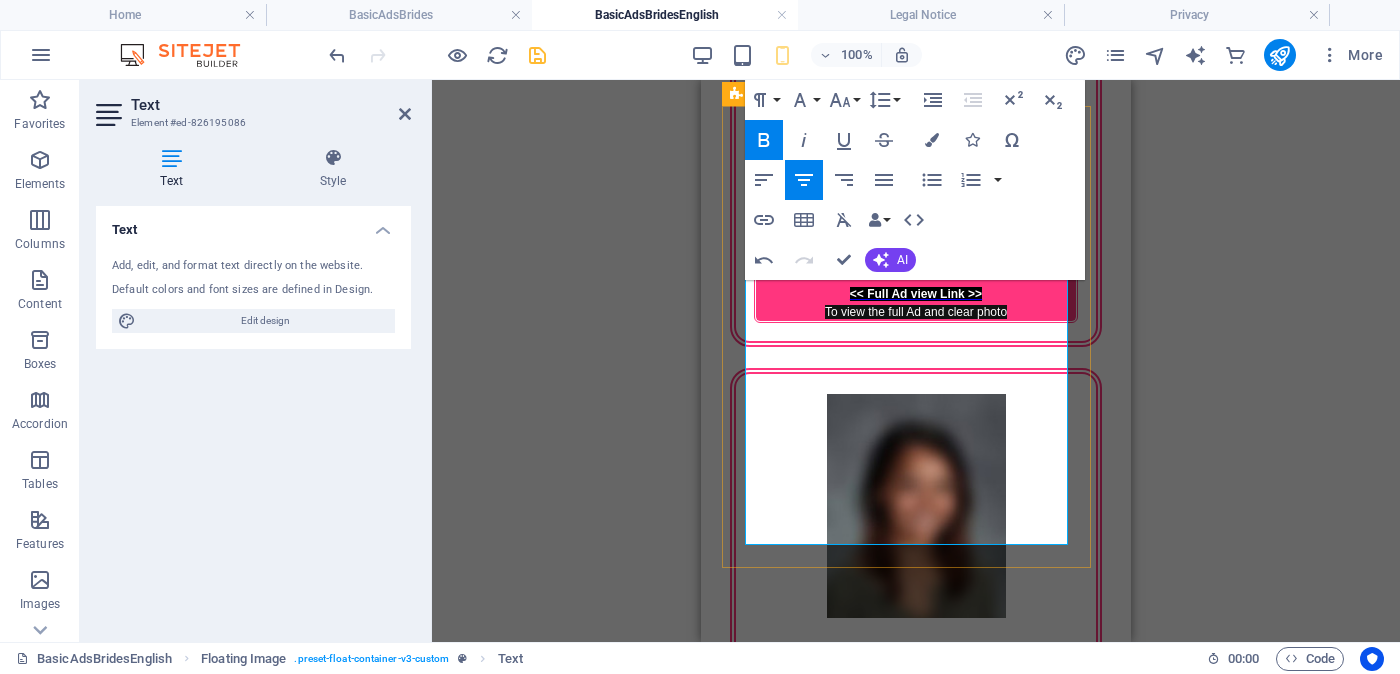 scroll, scrollTop: 2091, scrollLeft: 0, axis: vertical 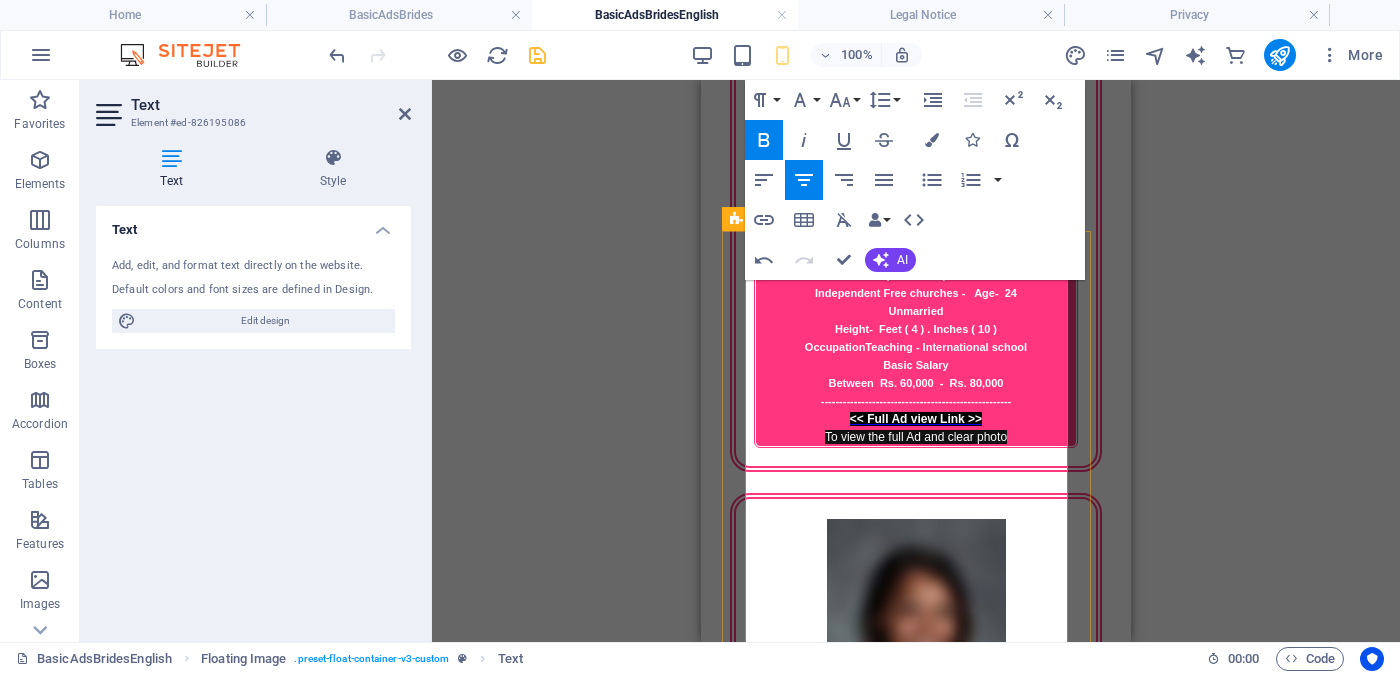 click on "-   Age   -  [NUMBER] Unmarried" at bounding box center [916, 2991] 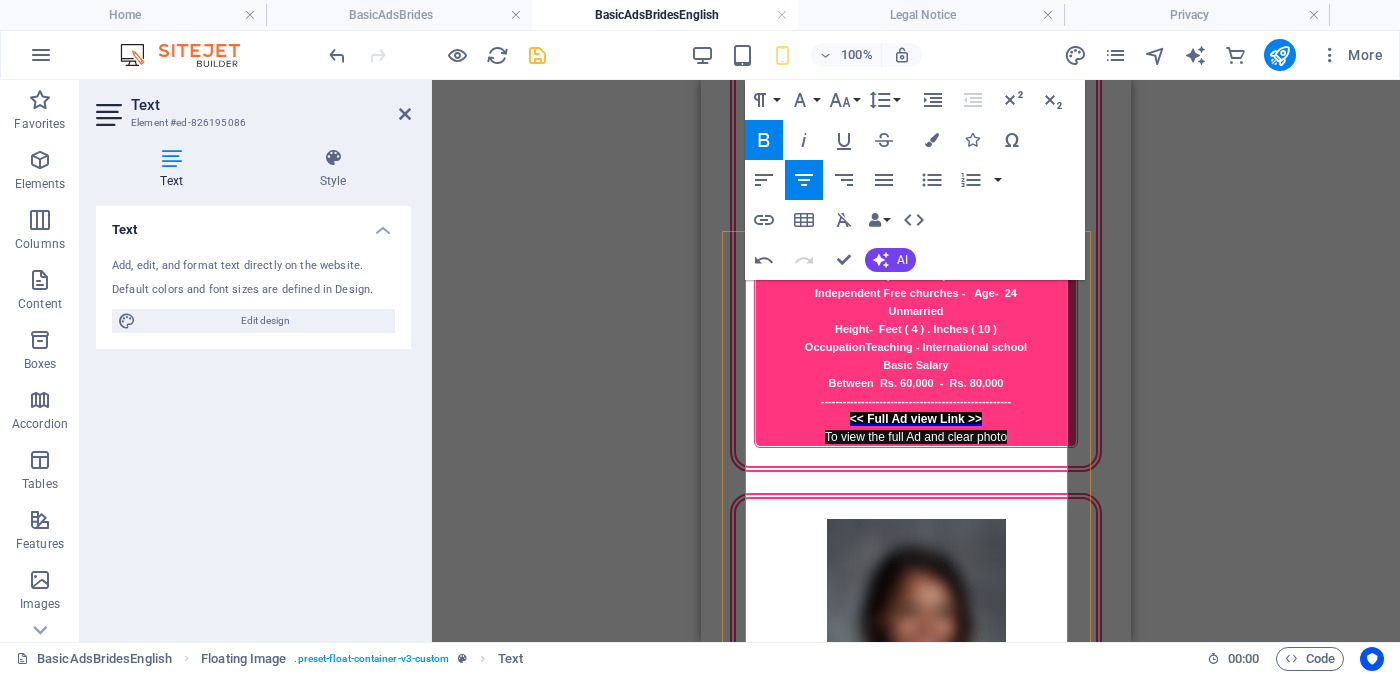 click on "KRC    church" at bounding box center (916, 2965) 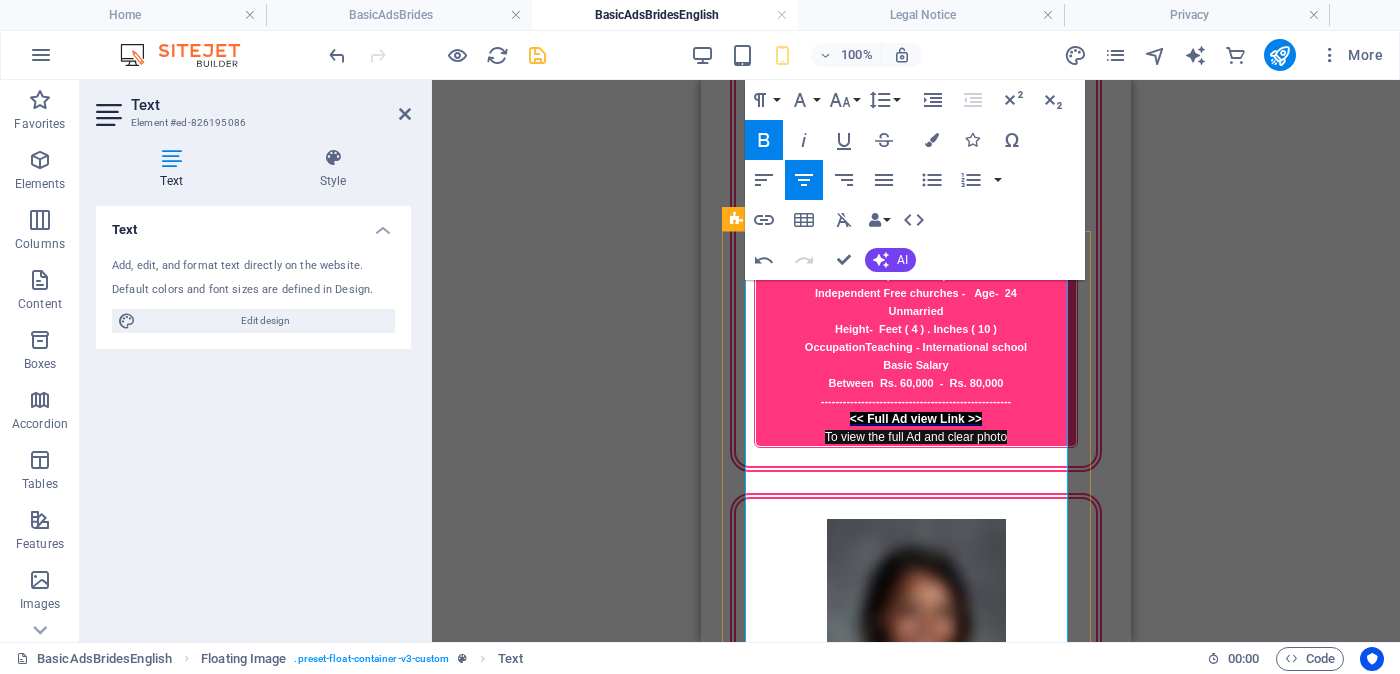 click on "-  Feet ( [NUMBER] ) . Inches ( [NUMBER] )" at bounding box center (933, 3037) 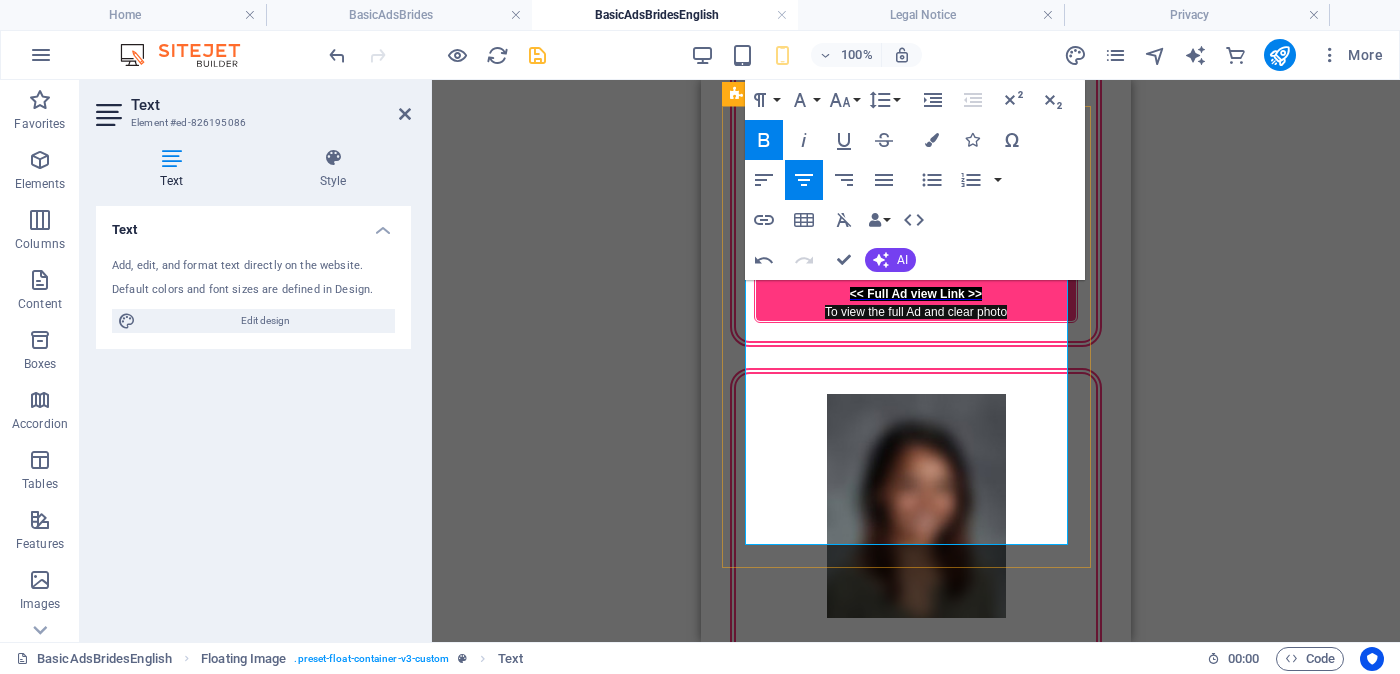 click on "OccupationTeaching - International school" at bounding box center (916, 2930) 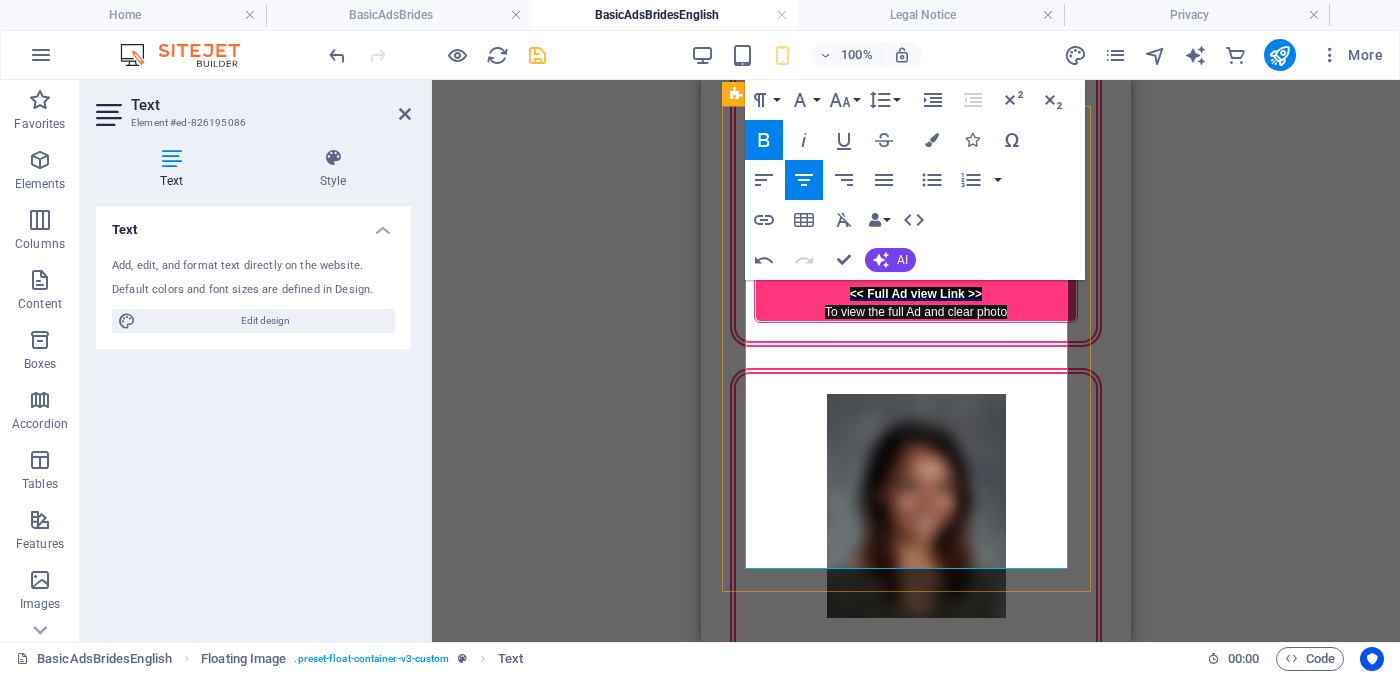 drag, startPoint x: 830, startPoint y: 437, endPoint x: 875, endPoint y: 442, distance: 45.276924 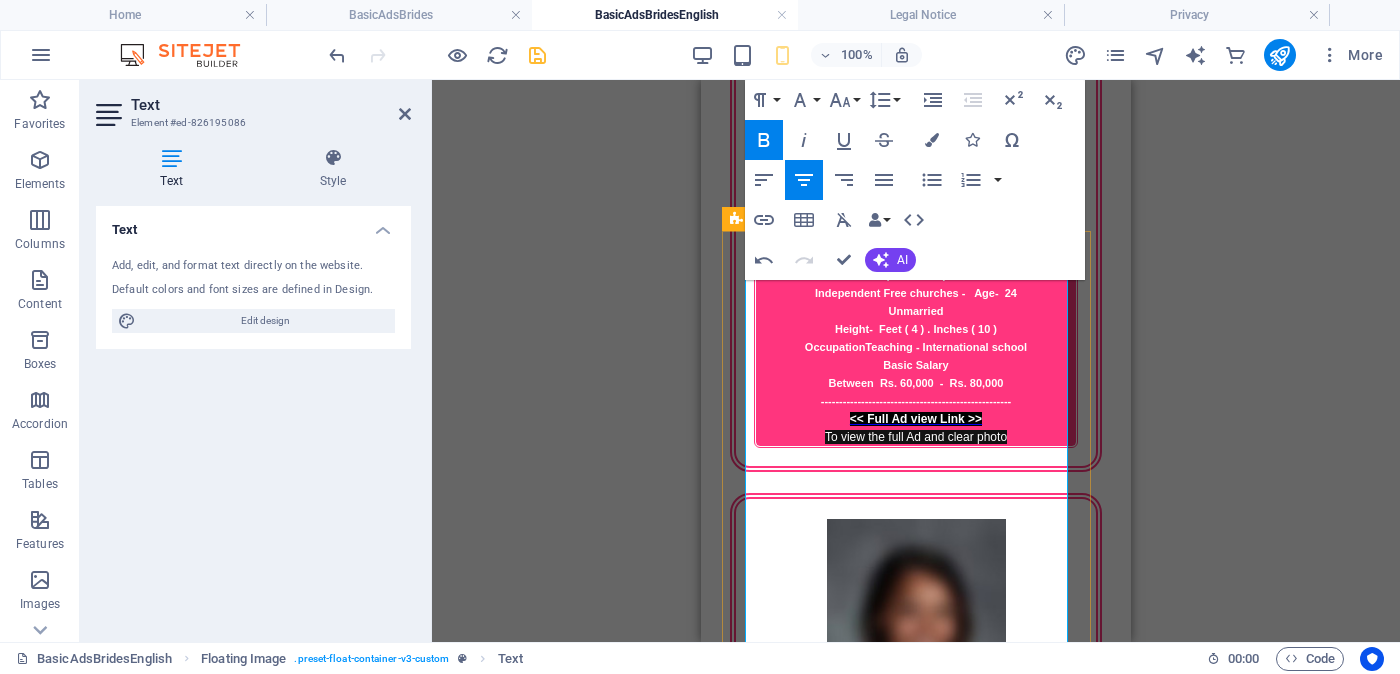 scroll, scrollTop: 1966, scrollLeft: 0, axis: vertical 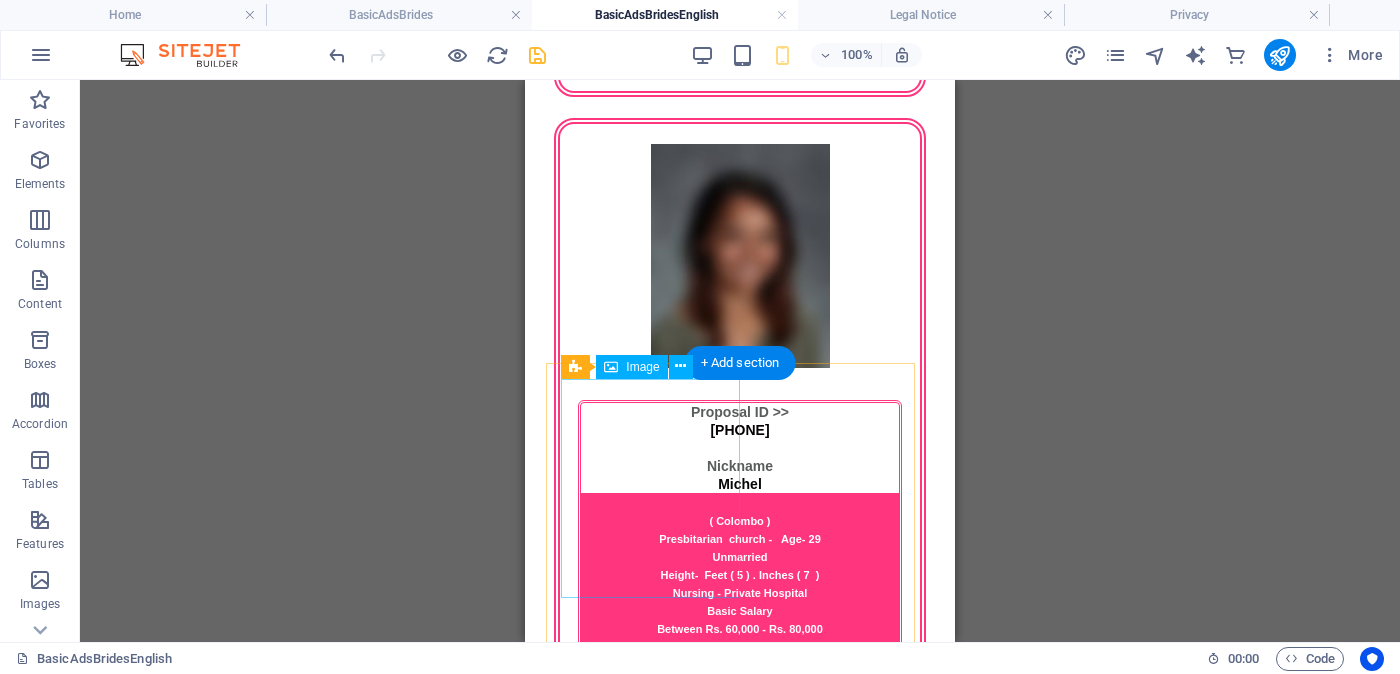 click at bounding box center [740, 2984] 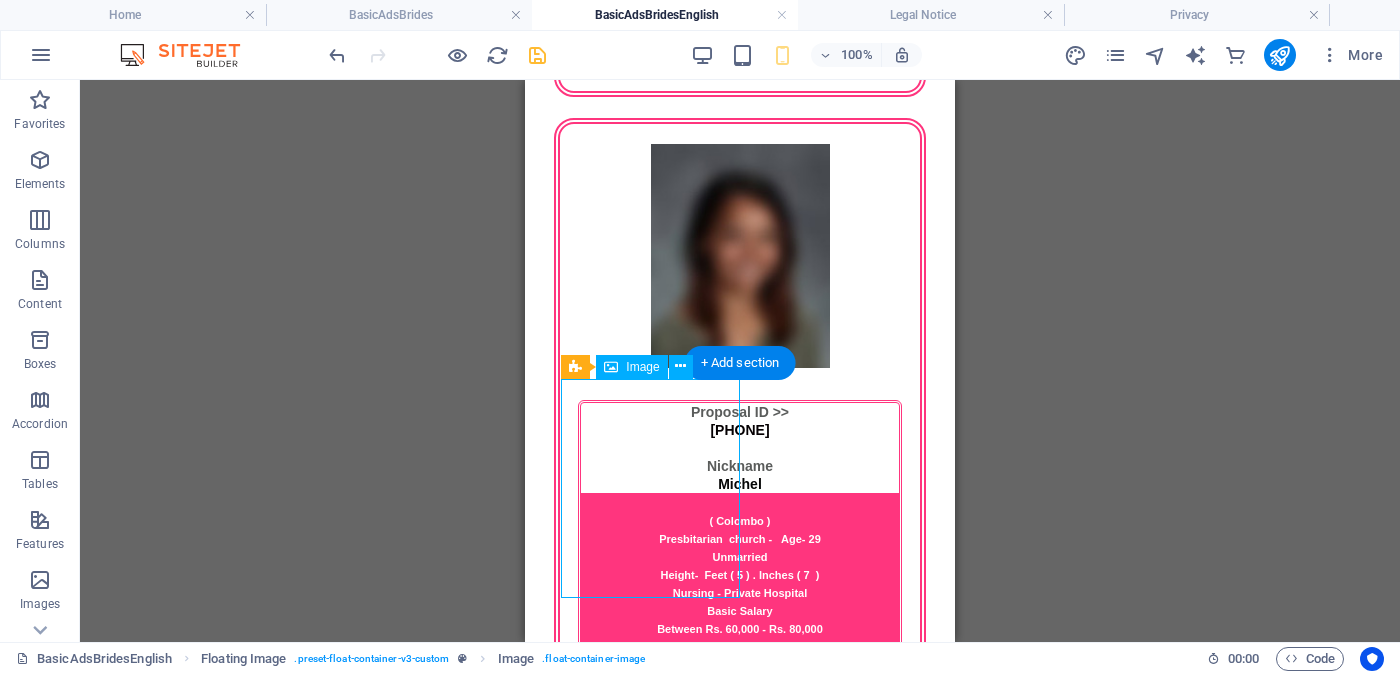 click at bounding box center (740, 2984) 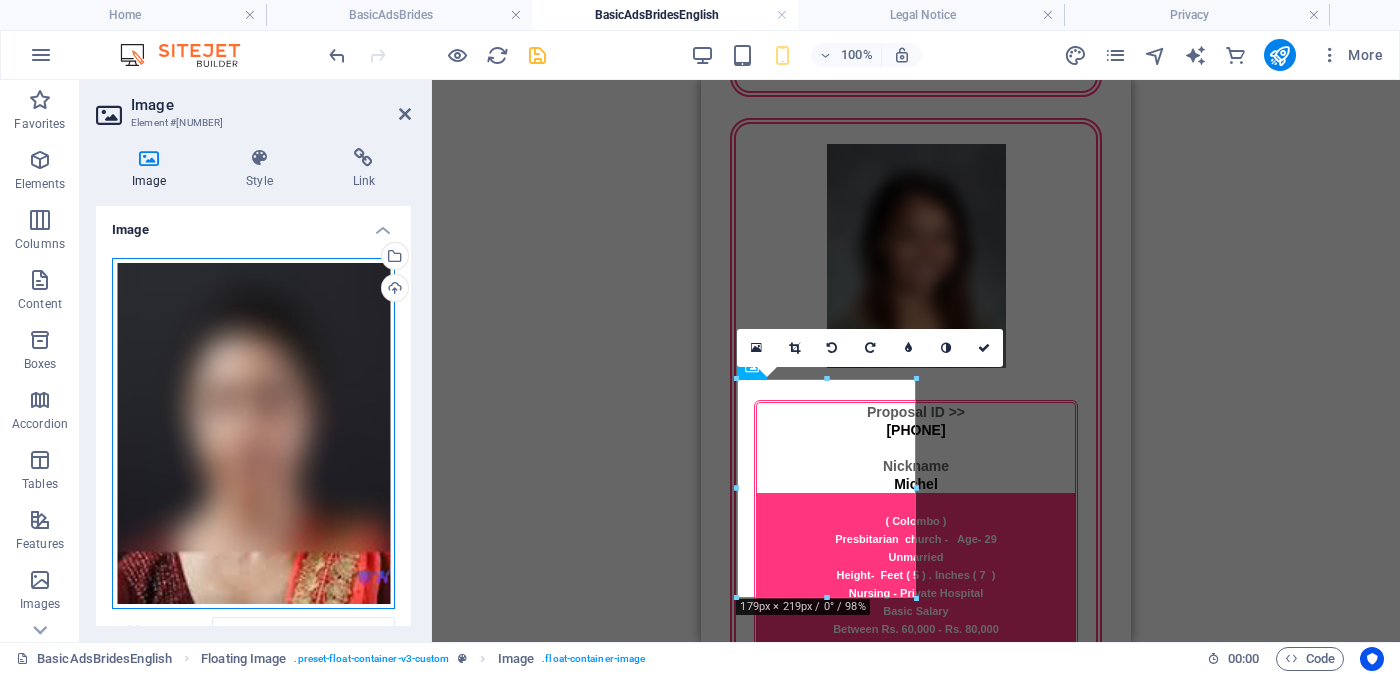 click on "Drag files here, click to choose files or select files from Files or our free stock photos & videos" at bounding box center [253, 434] 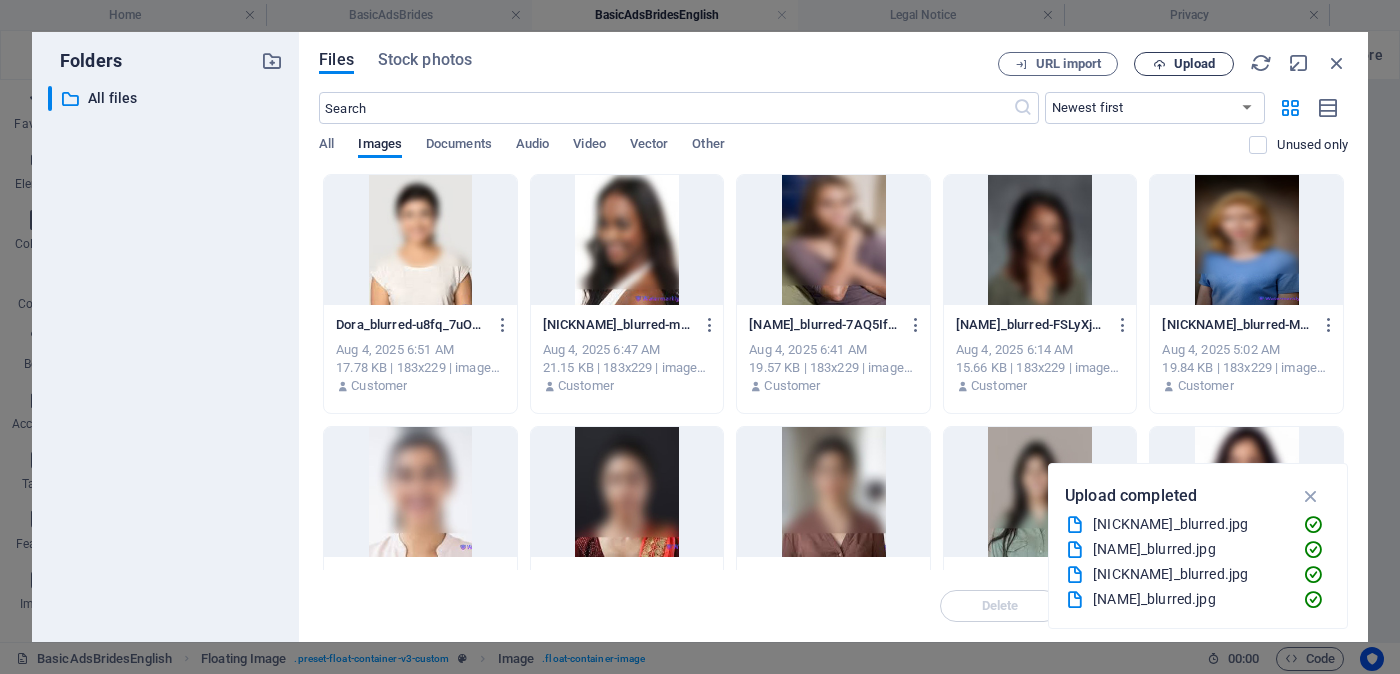 click on "Upload" at bounding box center (1194, 64) 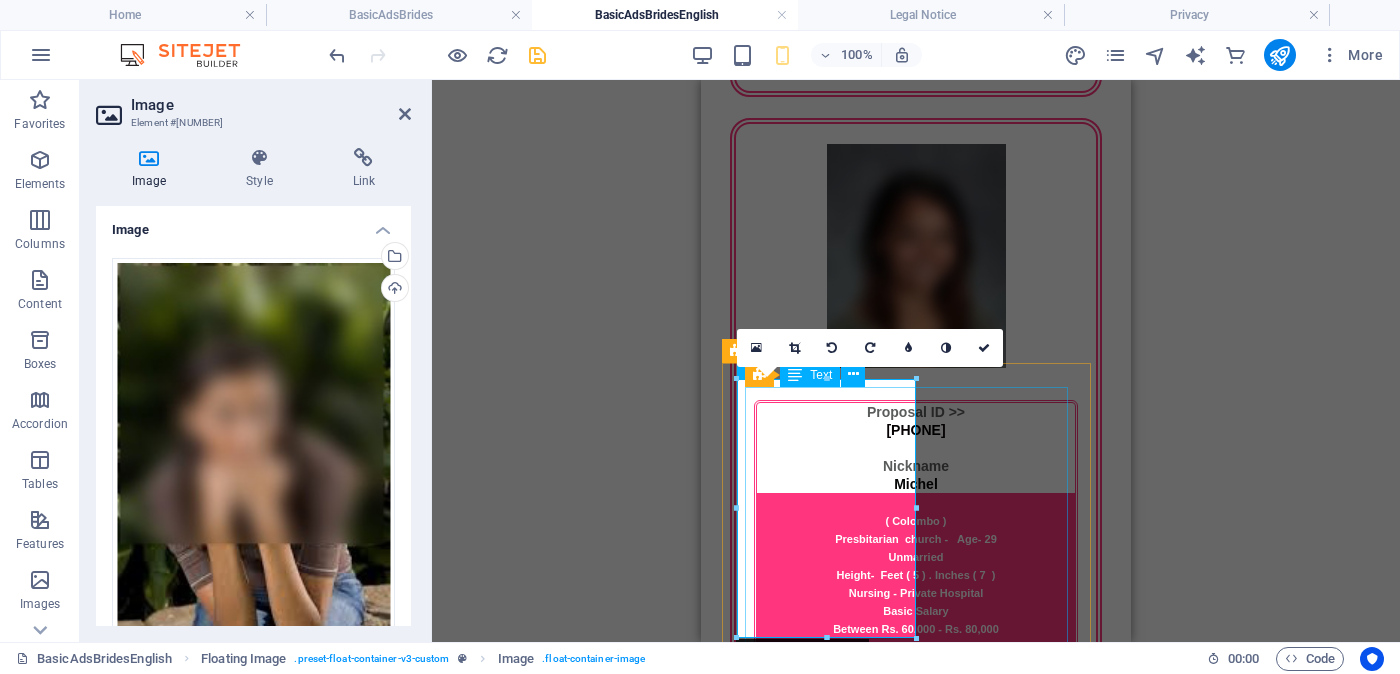 click on "Proposal ID >> [NUMBER] Nickname [NAME]        ( [CITY] ) -  [CITY] Catholic  - කතෝලික   සභාව  වයස -  [NUMBER] Unmarried - අවිවාහක - திருமணமாகாத උස-Feet ( [NUMBER] ) . Inches ( [NUMBER] ) රැකියාව-  Self Employment  -  ස්වයං රැකියා    මාසික ආදායම Rs. [NUMBER] Rs. [NUMBER] - අතර  ---------------------------------------------------- << Full Ad view Link >> පැහැදිලි ජායාරූප  සහ සම්පූර්ණ  මංගල දැන්වීම ට ලින්ක් සබැඳිය" at bounding box center (916, 3336) 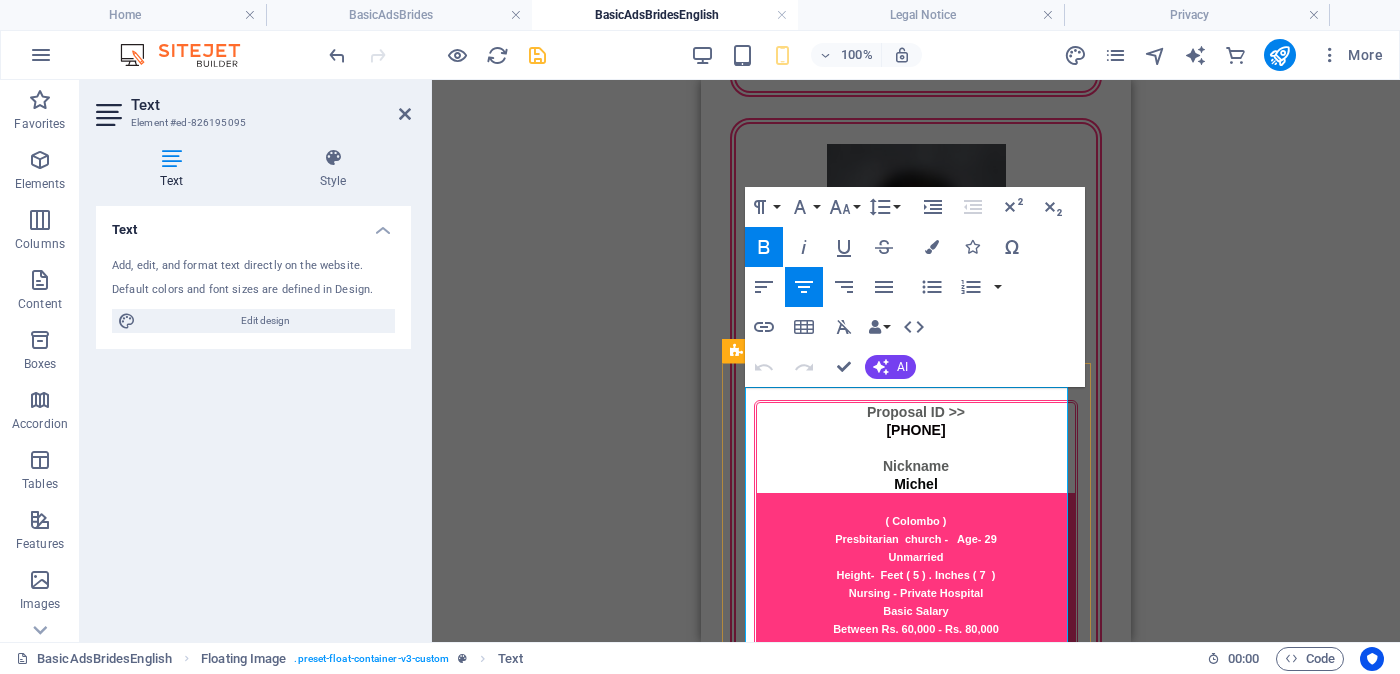 drag, startPoint x: 1005, startPoint y: 499, endPoint x: 989, endPoint y: 497, distance: 16.124516 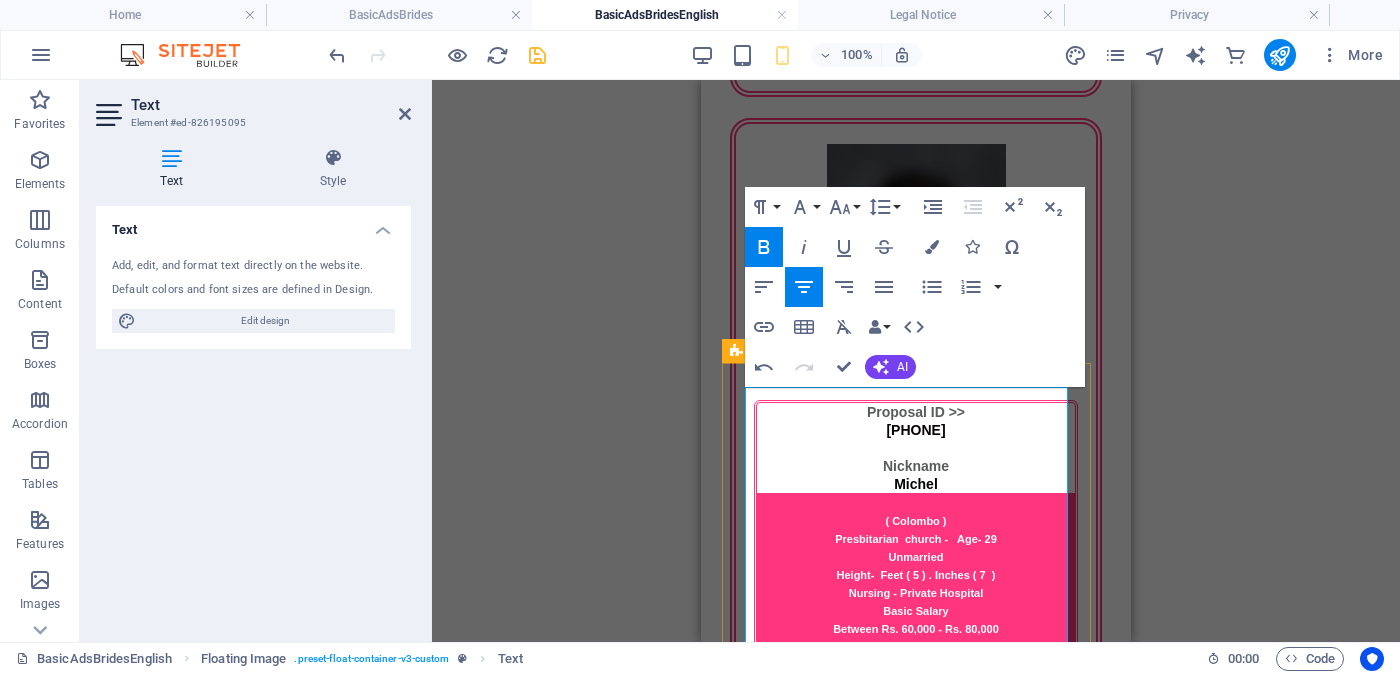 click on "සීDebri" at bounding box center [914, 3254] 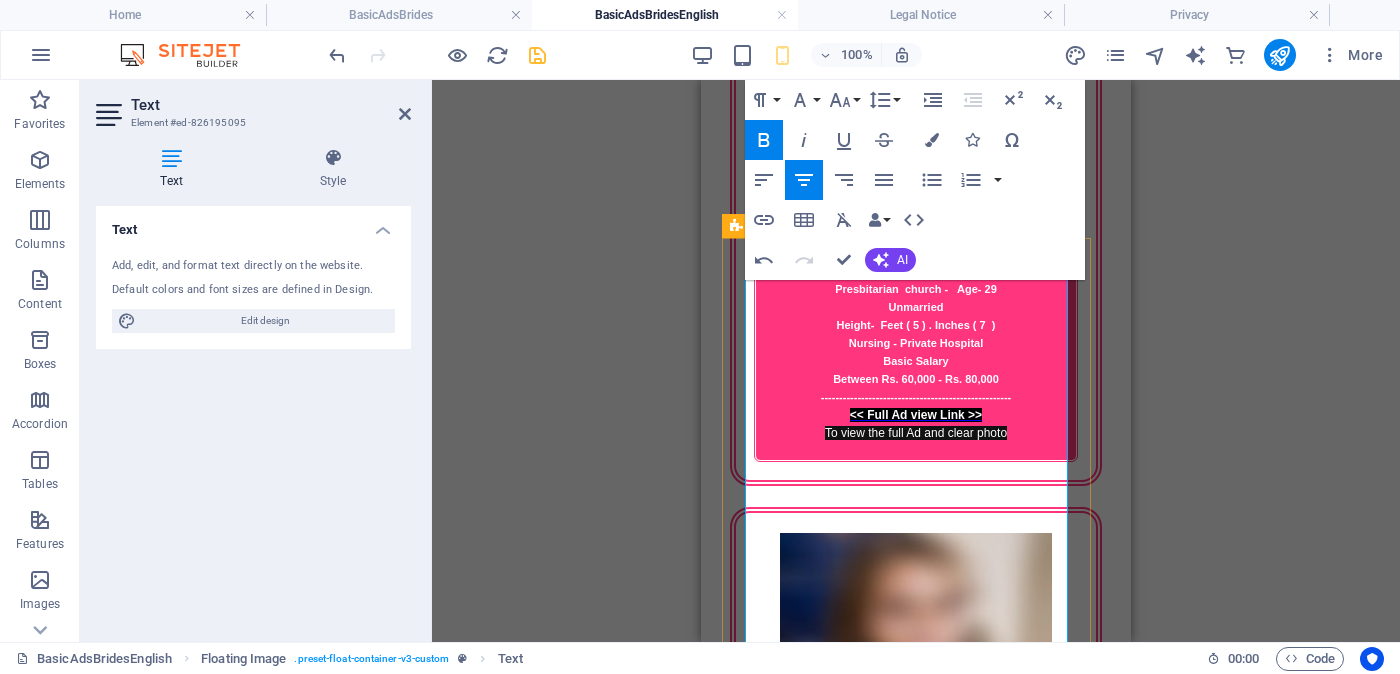 scroll, scrollTop: 2591, scrollLeft: 0, axis: vertical 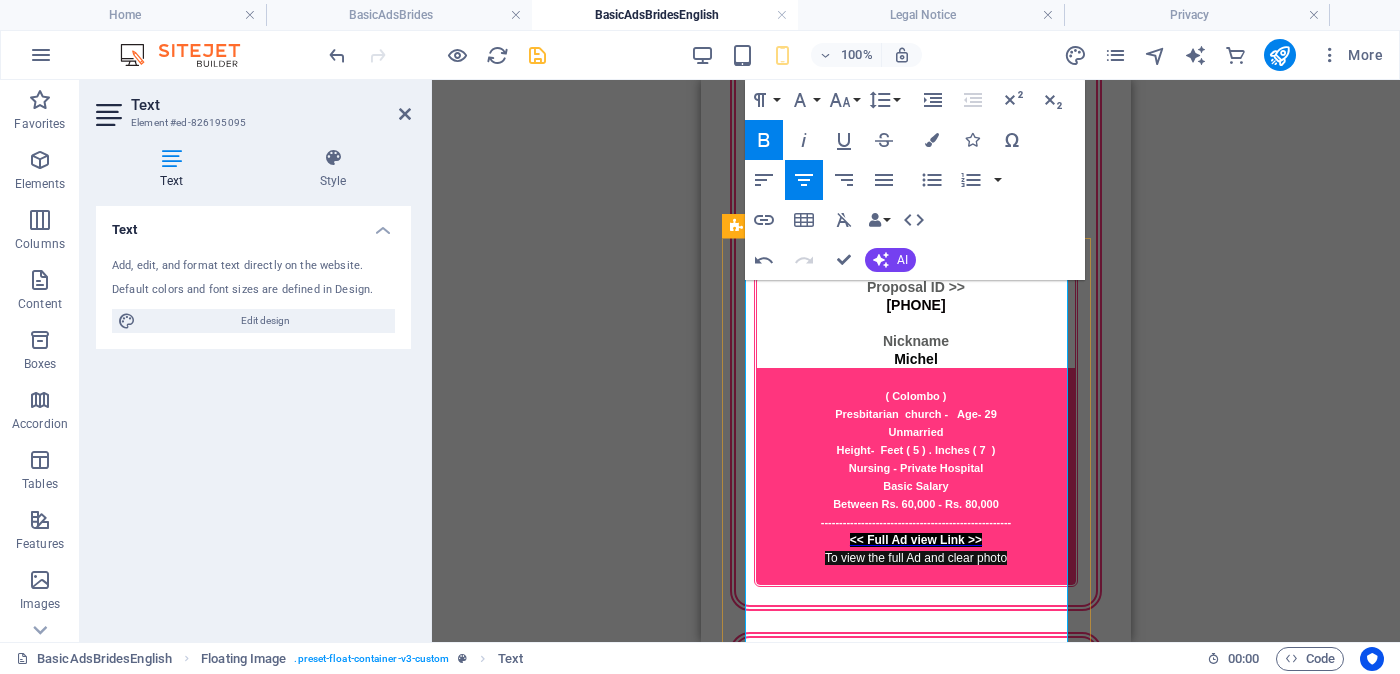 drag, startPoint x: 1023, startPoint y: 402, endPoint x: 965, endPoint y: 402, distance: 58 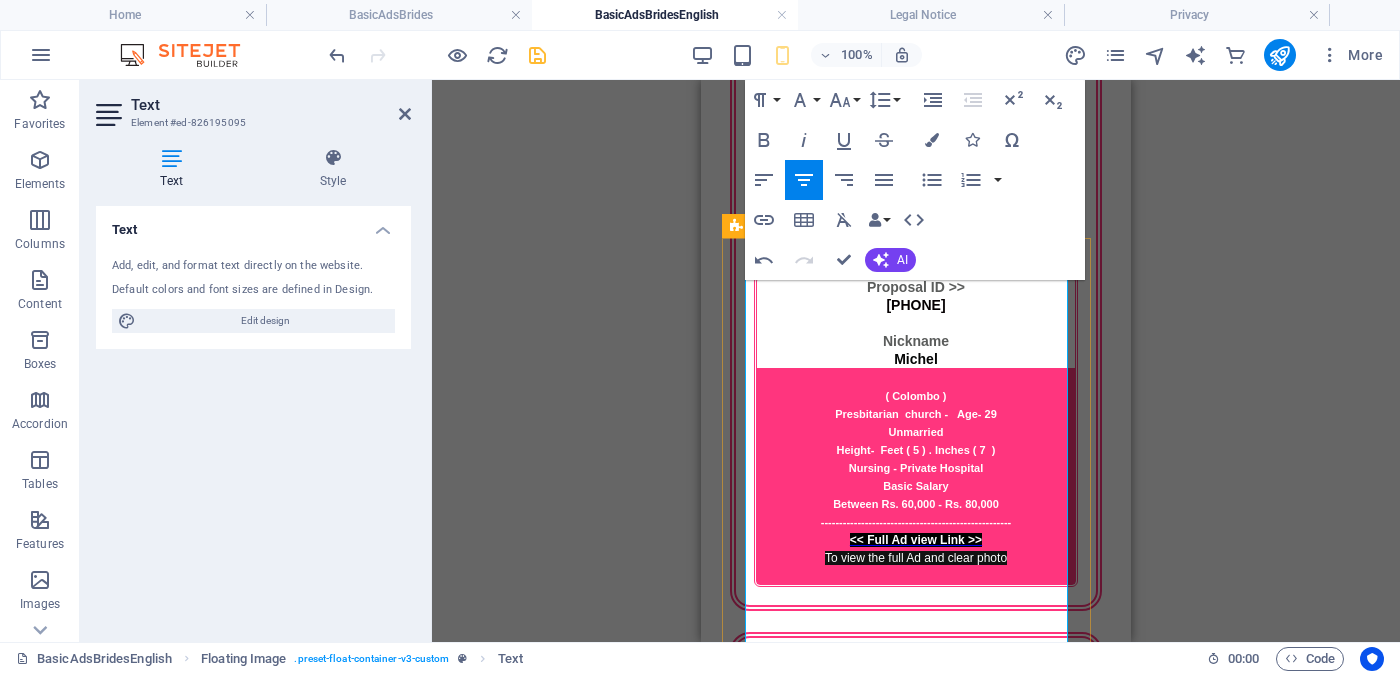 drag, startPoint x: 984, startPoint y: 399, endPoint x: 1060, endPoint y: 401, distance: 76.02631 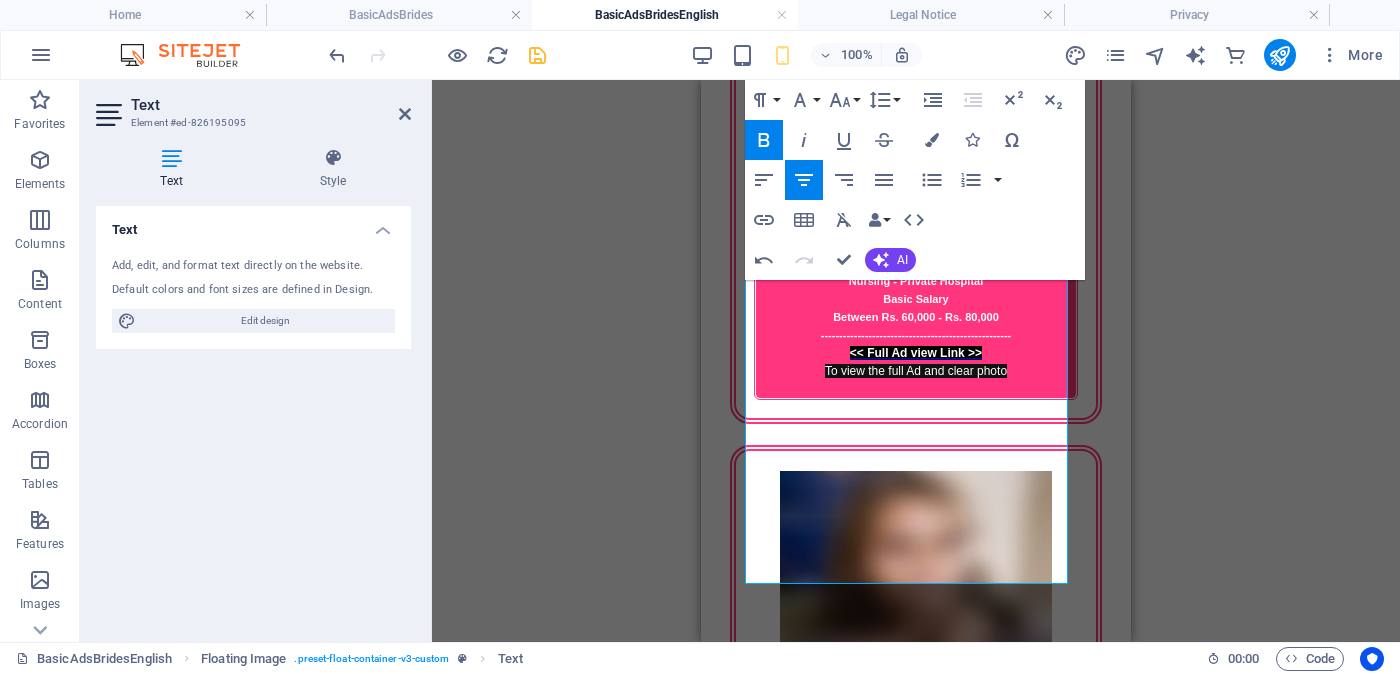 scroll, scrollTop: 2818, scrollLeft: 0, axis: vertical 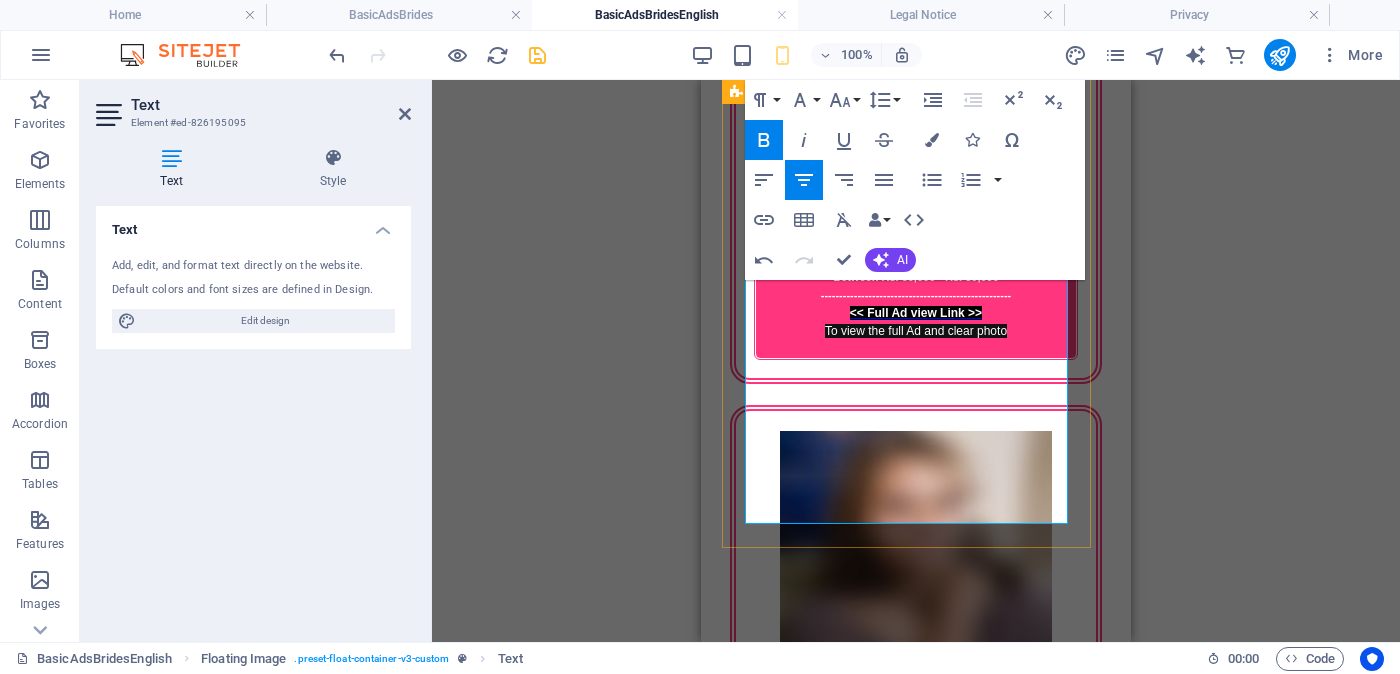 drag, startPoint x: 935, startPoint y: 396, endPoint x: 1017, endPoint y: 511, distance: 141.24094 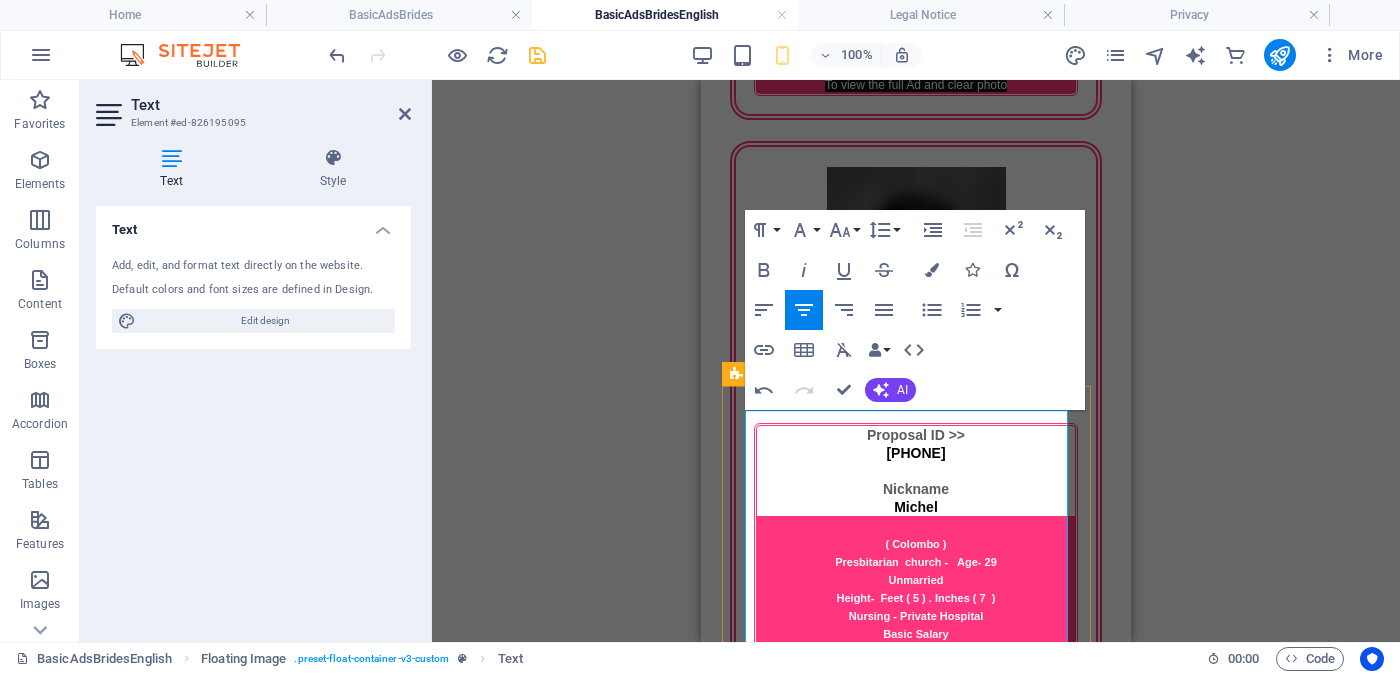 scroll, scrollTop: 2568, scrollLeft: 0, axis: vertical 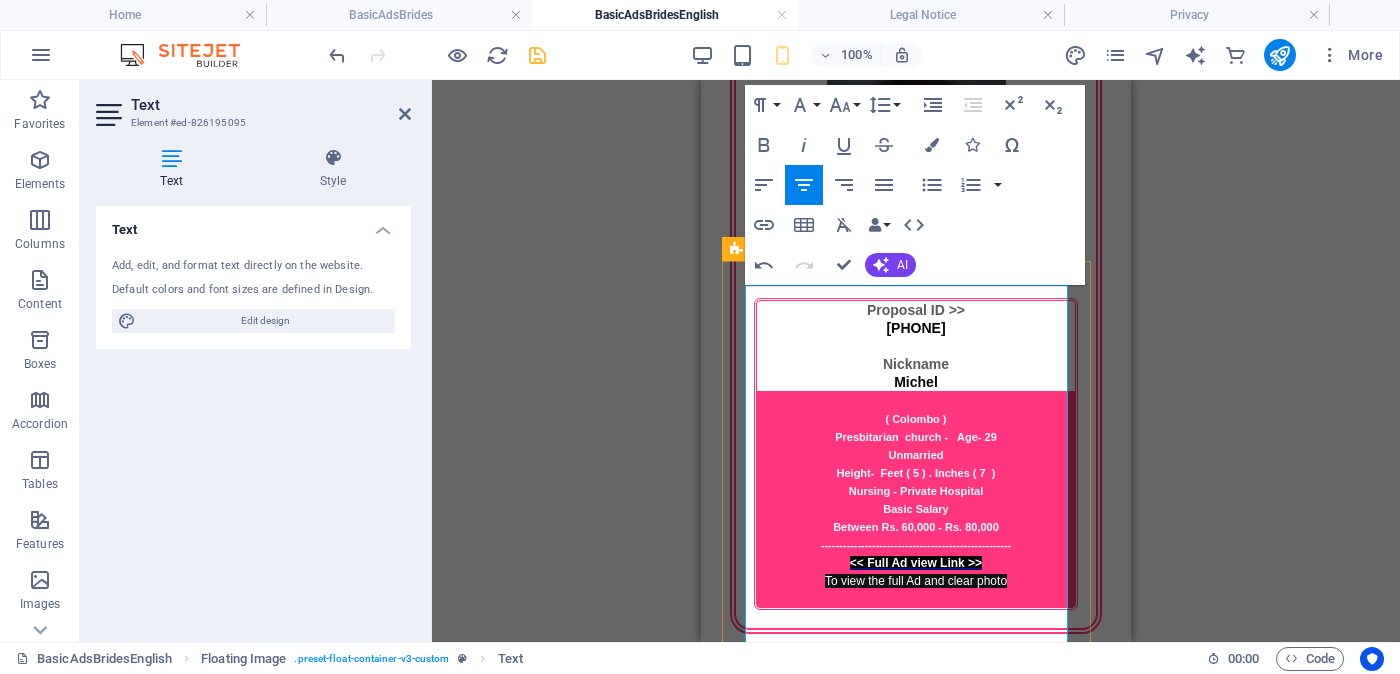 drag, startPoint x: 971, startPoint y: 422, endPoint x: 1016, endPoint y: 426, distance: 45.17743 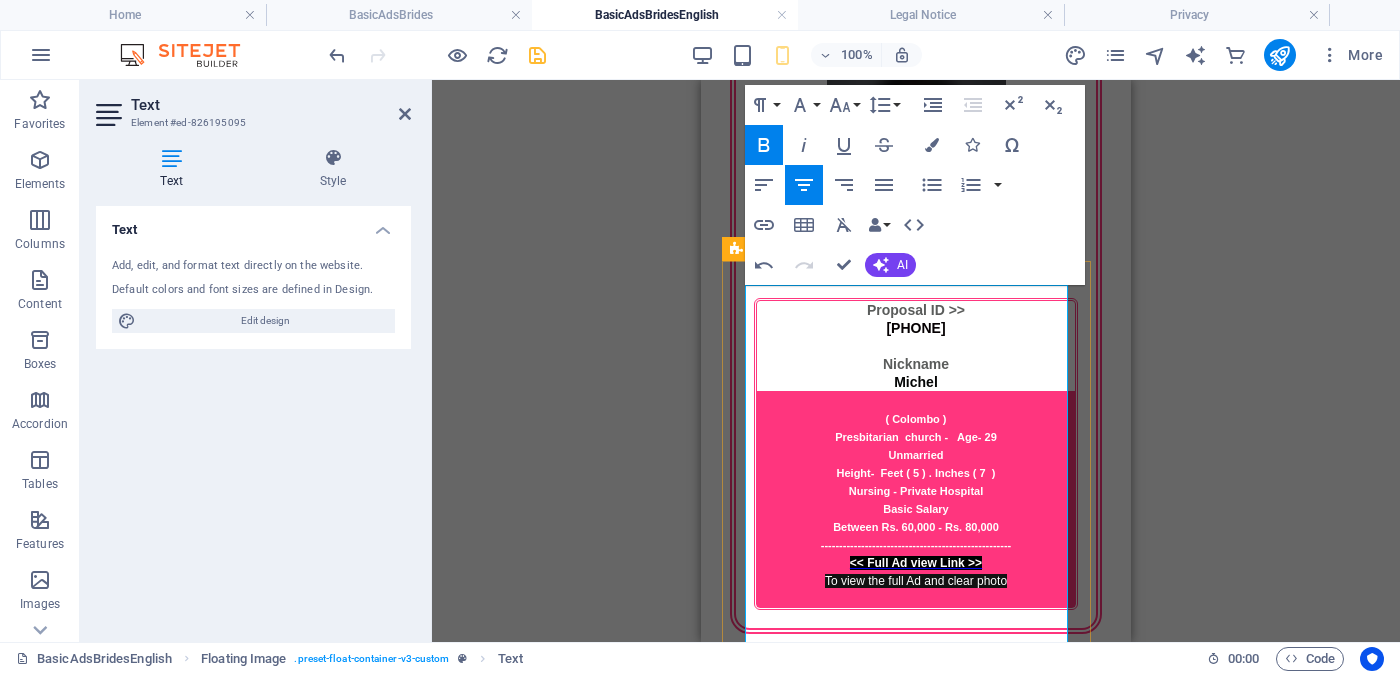 drag, startPoint x: 946, startPoint y: 444, endPoint x: 1046, endPoint y: 452, distance: 100.31949 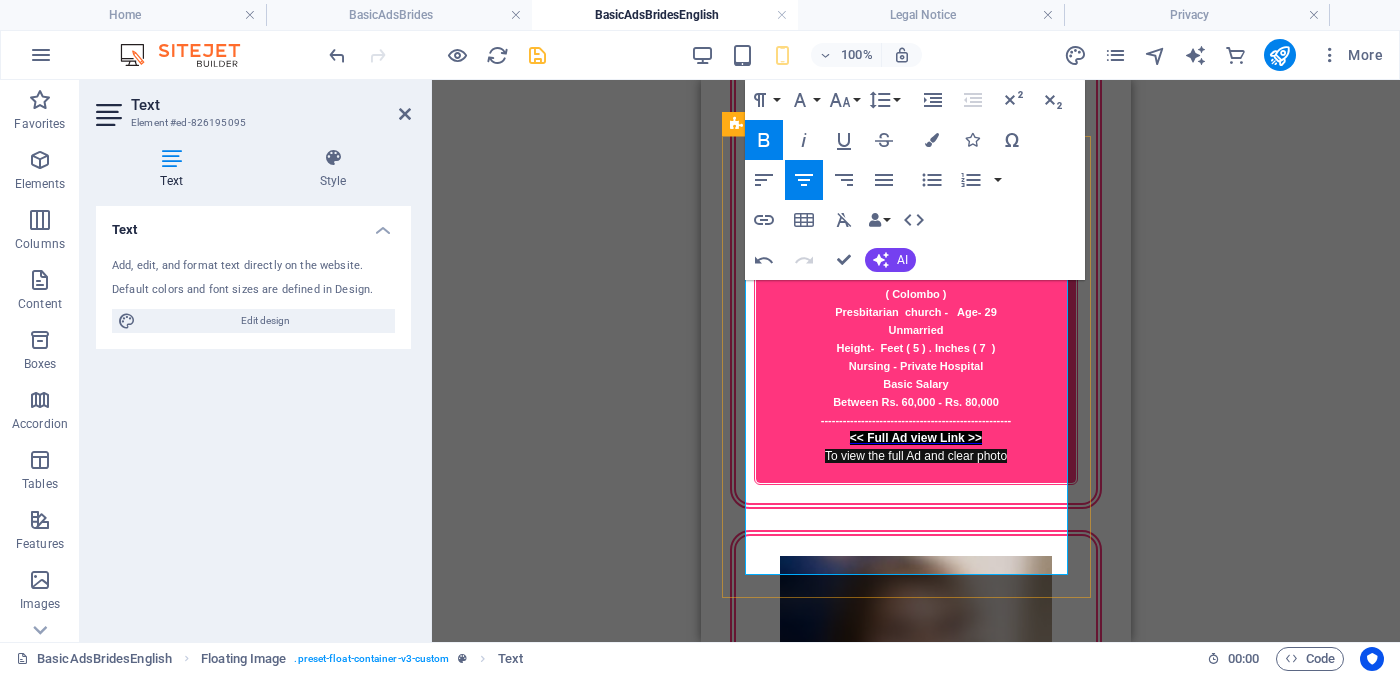 click on "OccupationTeaching - International school" at bounding box center [916, 3155] 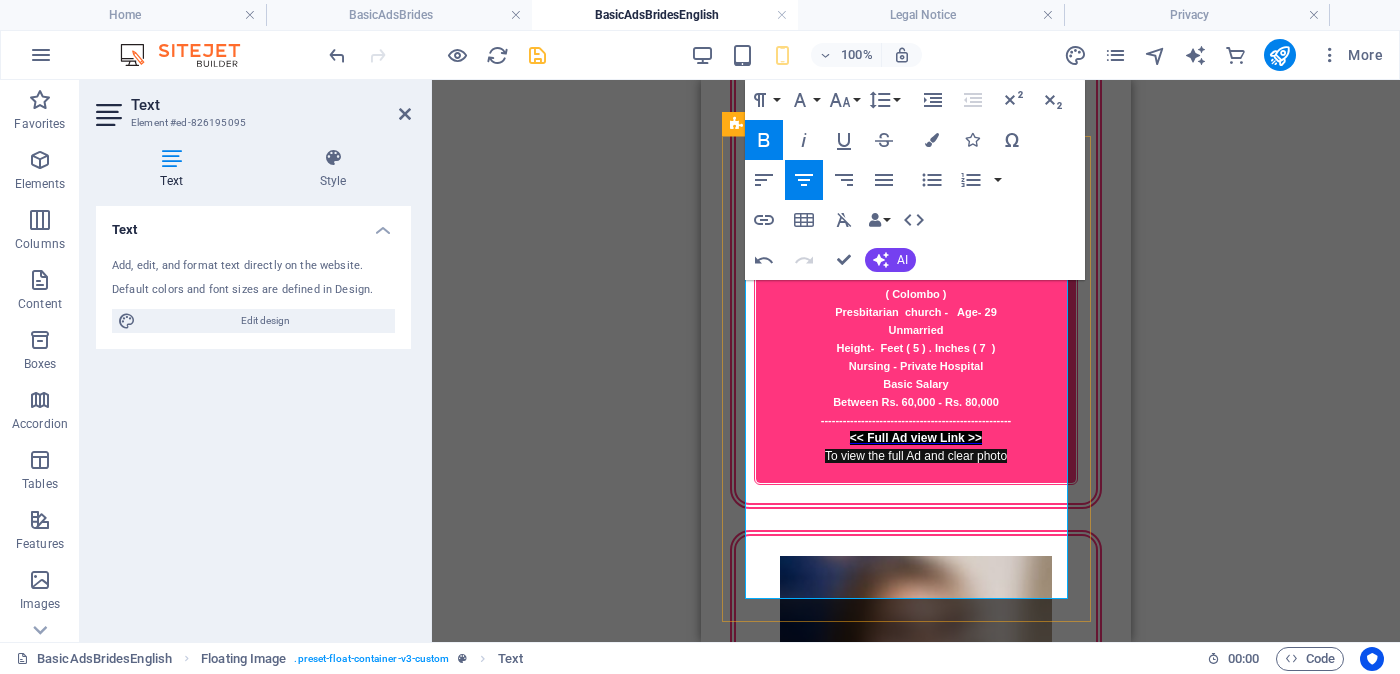 drag, startPoint x: 834, startPoint y: 464, endPoint x: 980, endPoint y: 471, distance: 146.16771 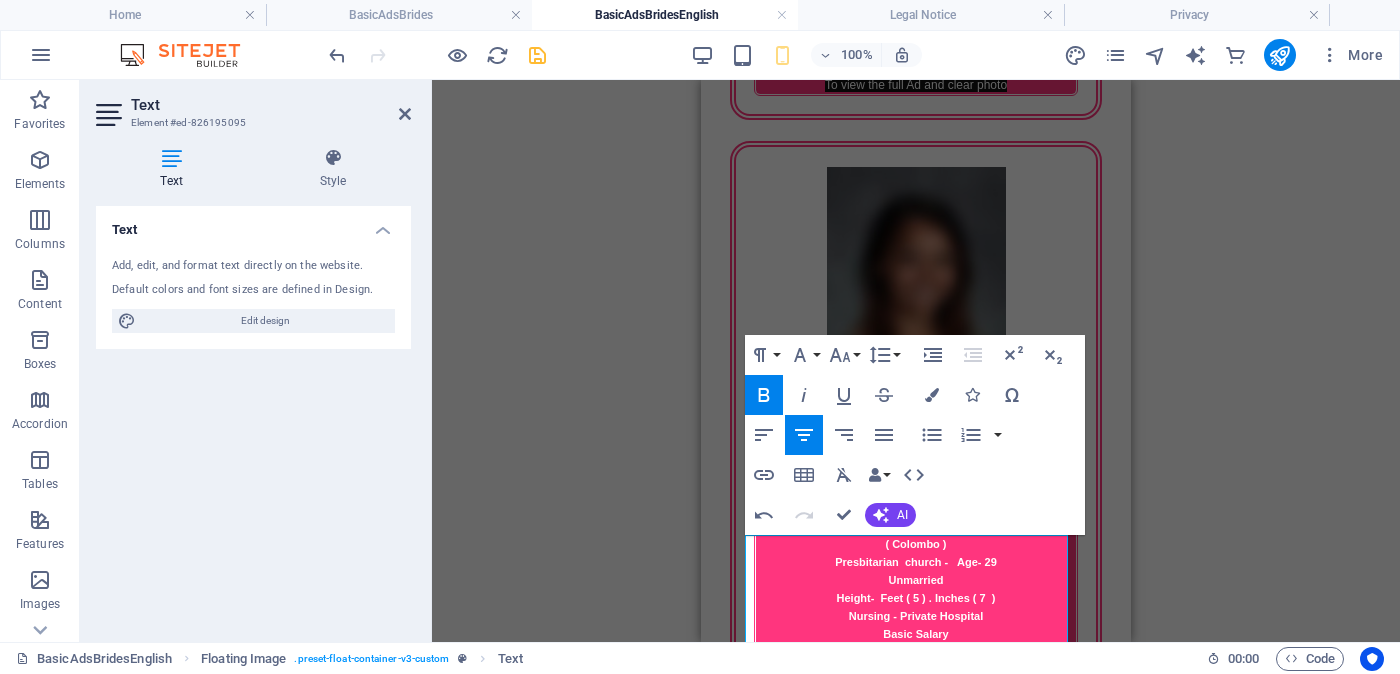 scroll, scrollTop: 2318, scrollLeft: 0, axis: vertical 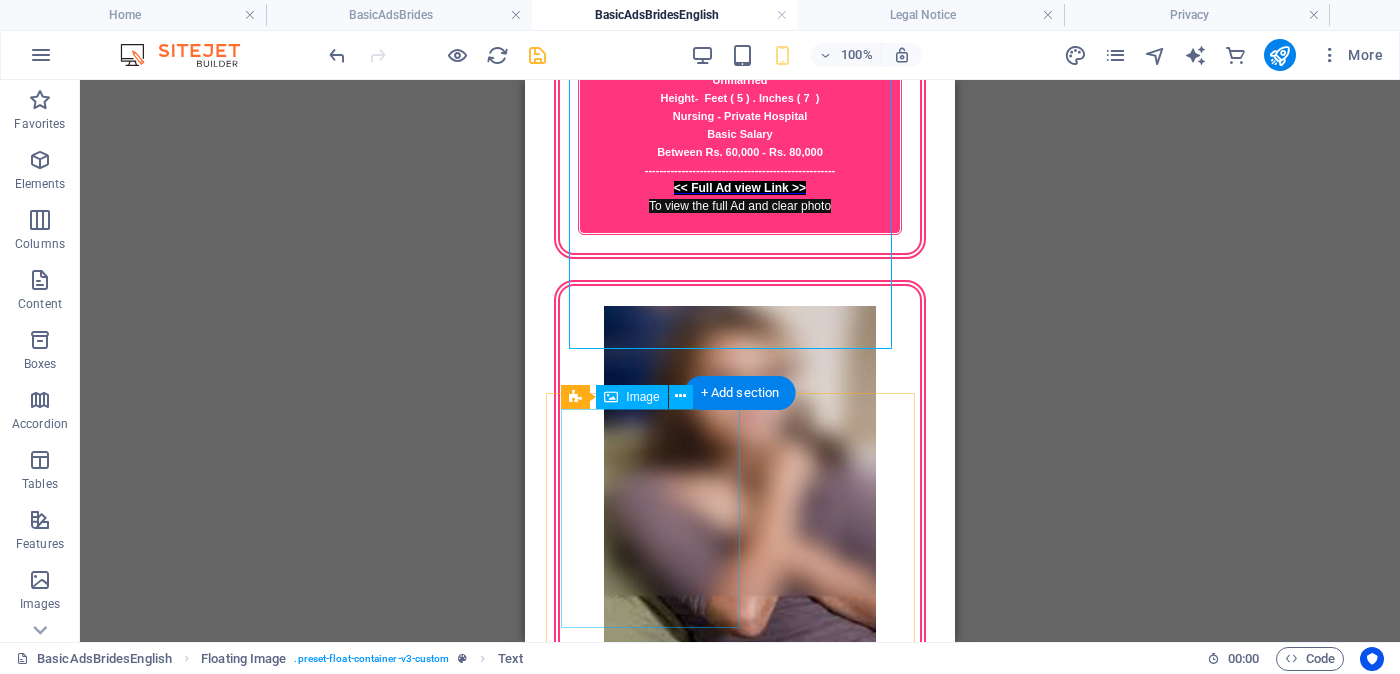 click at bounding box center [740, 3209] 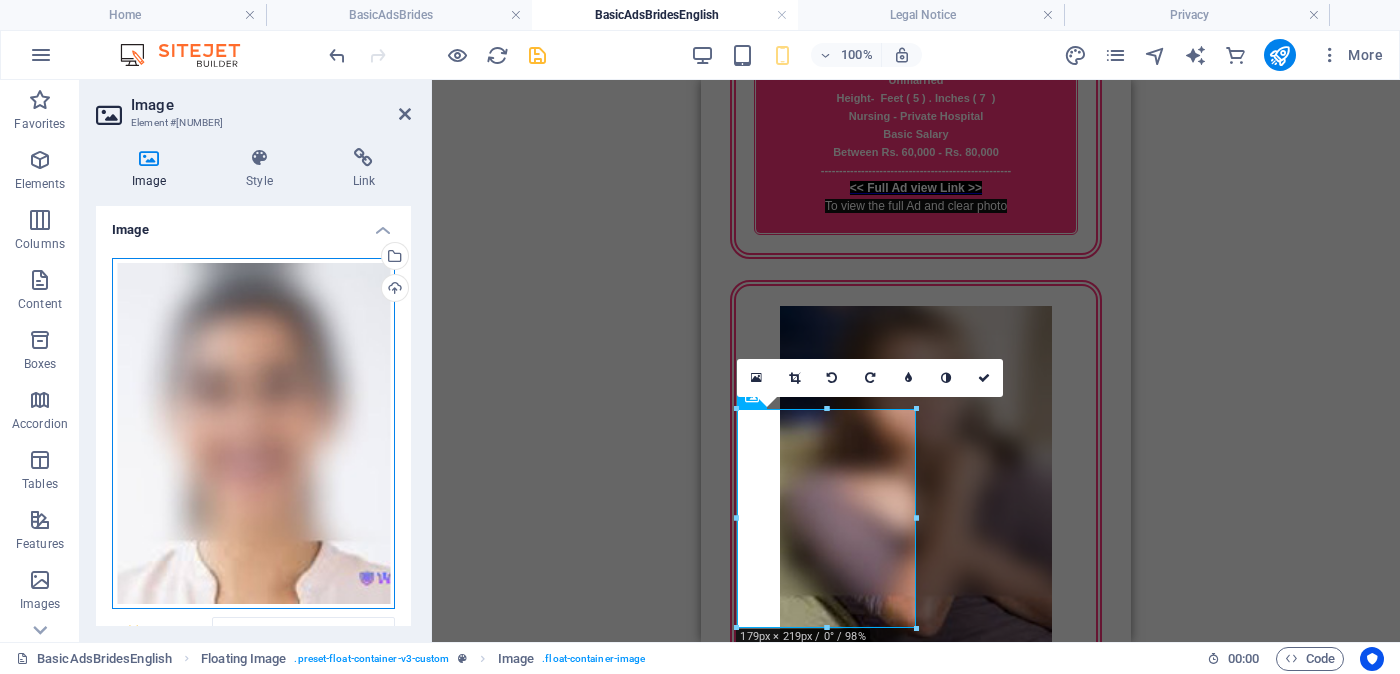 click on "Drag files here, click to choose files or select files from Files or our free stock photos & videos" at bounding box center (253, 434) 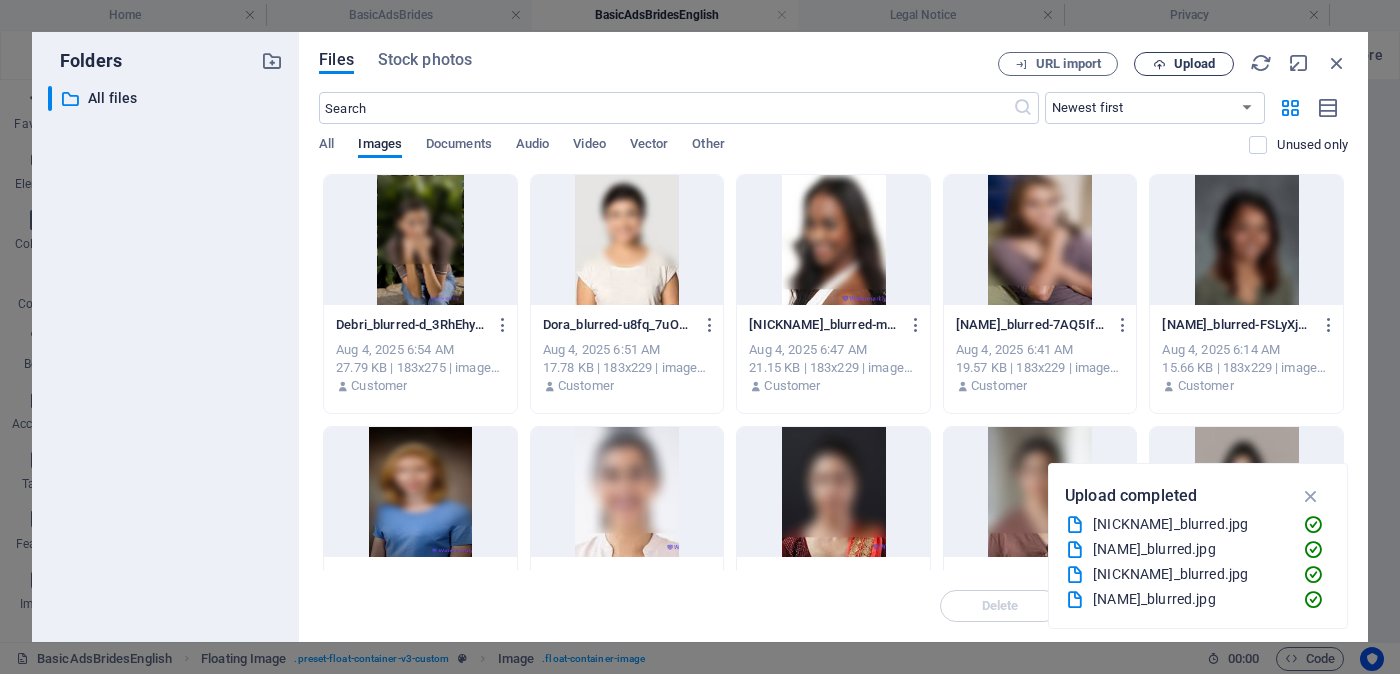 click on "Upload" at bounding box center (1194, 64) 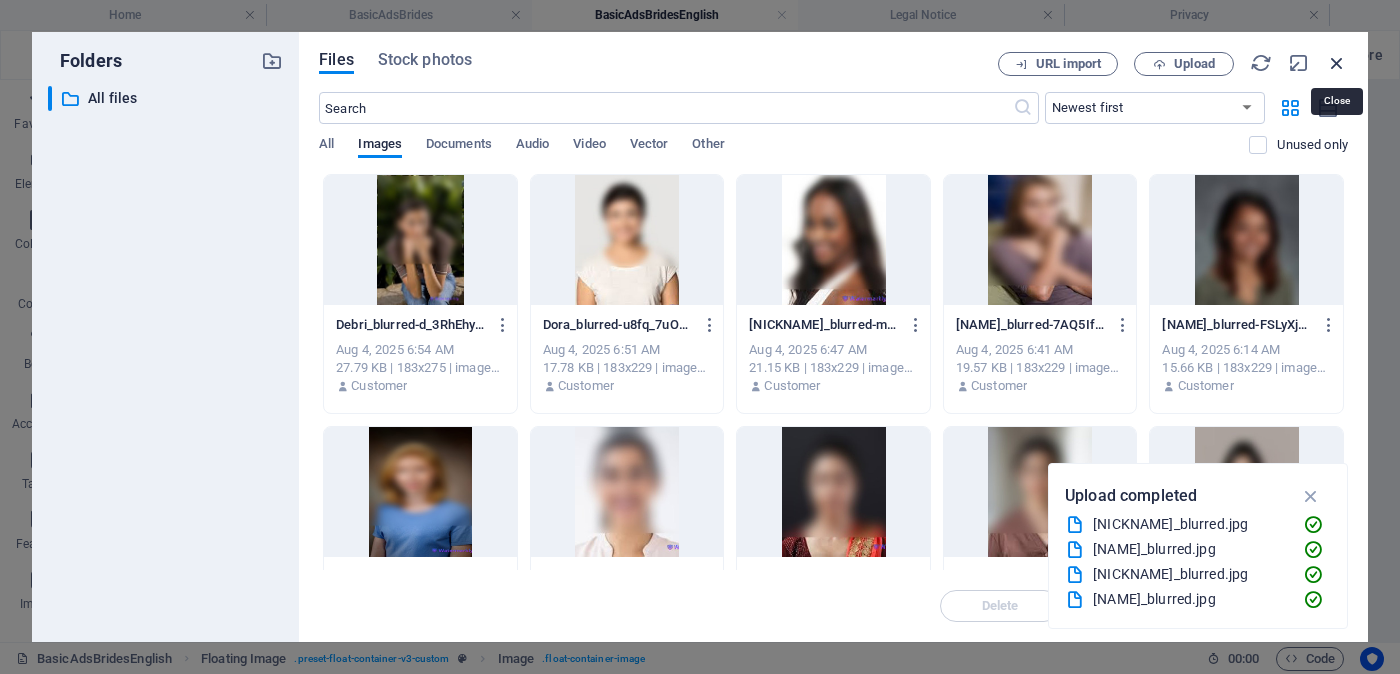 click at bounding box center [1337, 63] 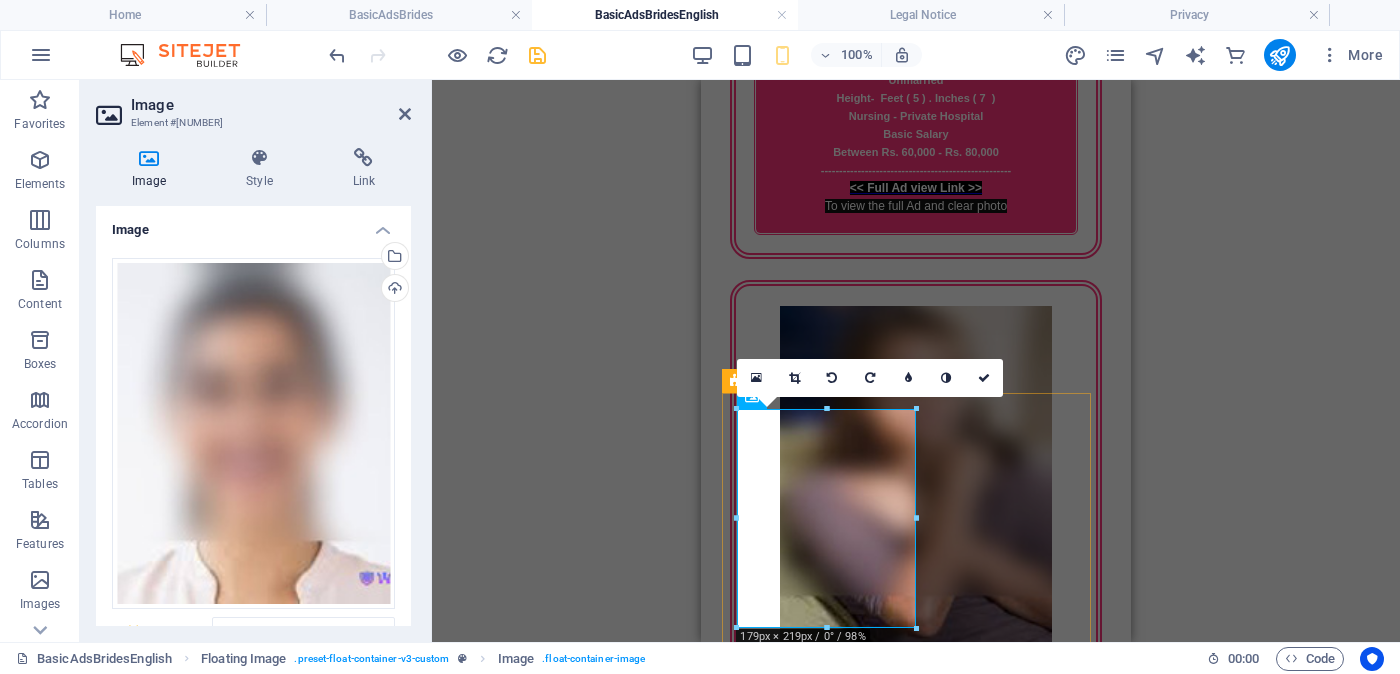click on "Proposal ID >> [NUMBER] Nickname [NAME]         ( [CITY]) -  [CITY] AOG - ඒඕජී    වයස -  [NUMBER] Unmarried - අවිවාහක - திருமணமாகாத උස-Feet ( [NUMBER] ) . Inches ( [NUMBER] ) රැකියාව-  Business  -  ව්‍යාපාරිකා     මාසික ආදායම Rs. [NUMBER] Rs. [NUMBER] - අතර  ---------------------------------------------------- << Full Ad view Link >> පැහැදිලි ජායාරූප  සහ සම්පූර්ණ  මංගල දැන්වීම ට ලින්ක් සබැඳිය" at bounding box center (916, 3387) 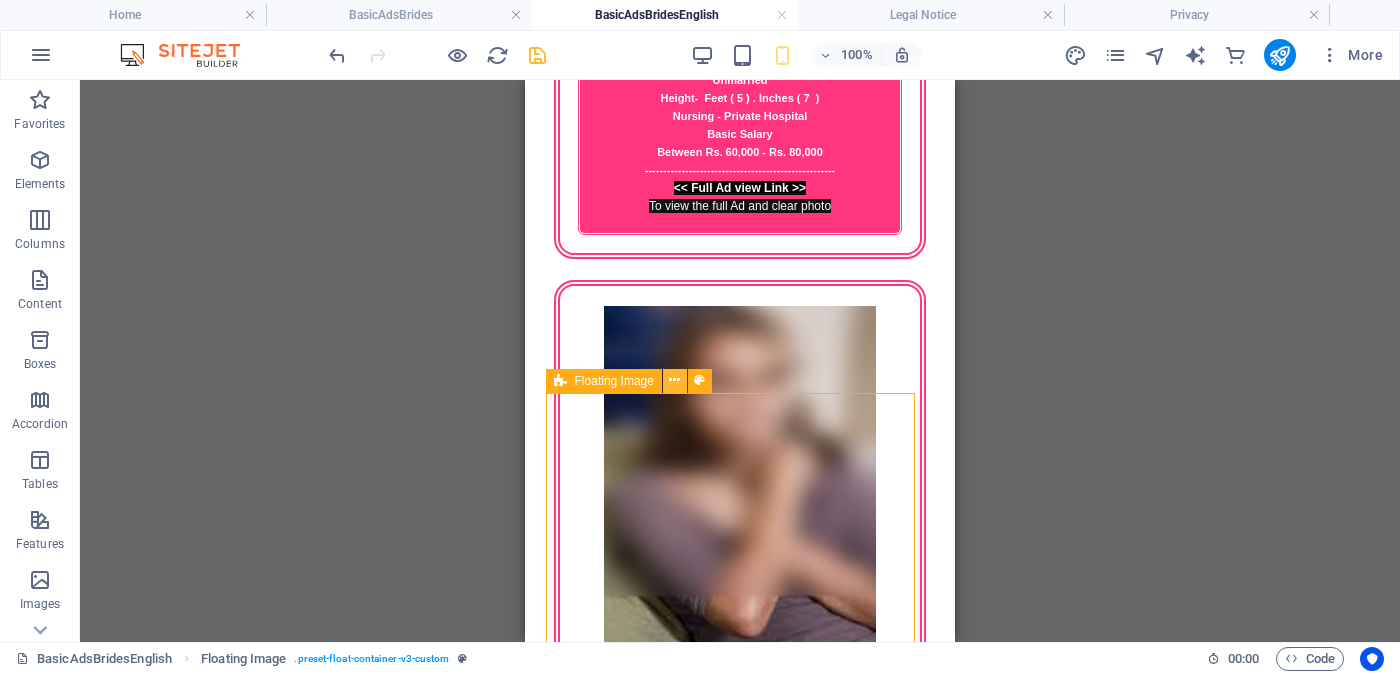 click at bounding box center [675, 381] 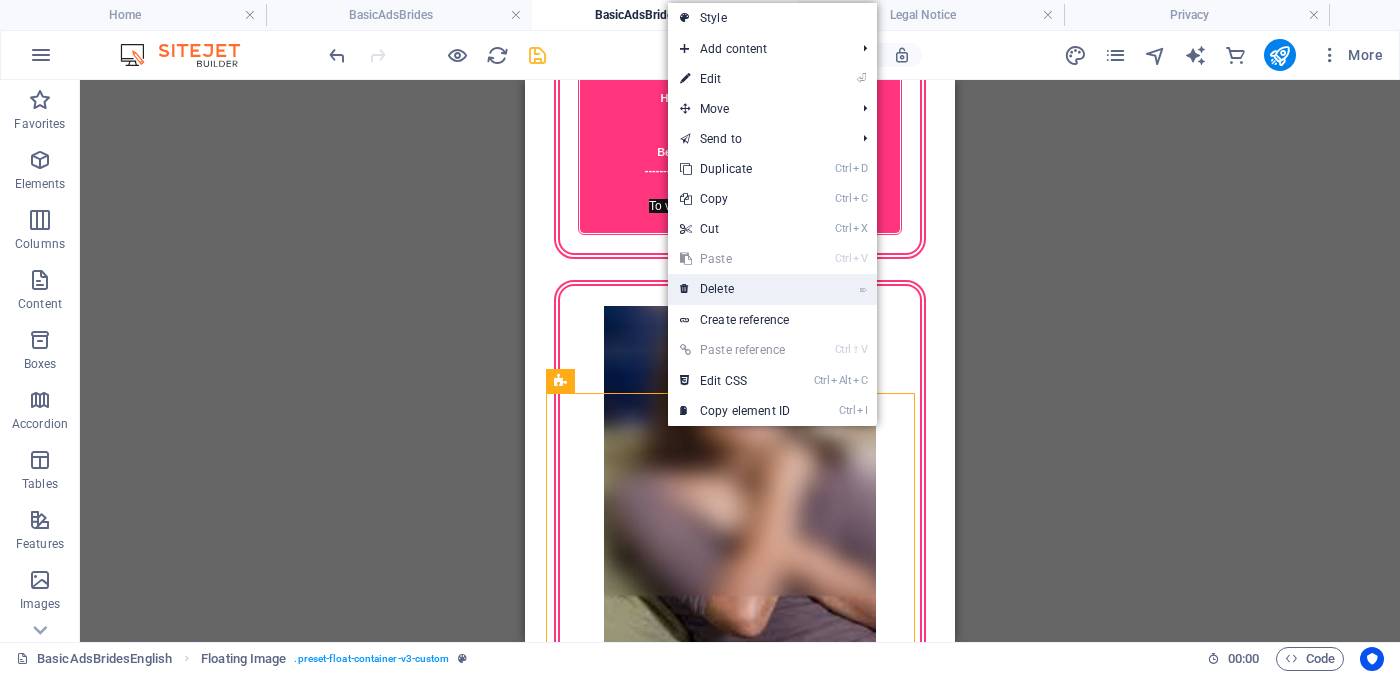 click on "⌦  Delete" at bounding box center [735, 289] 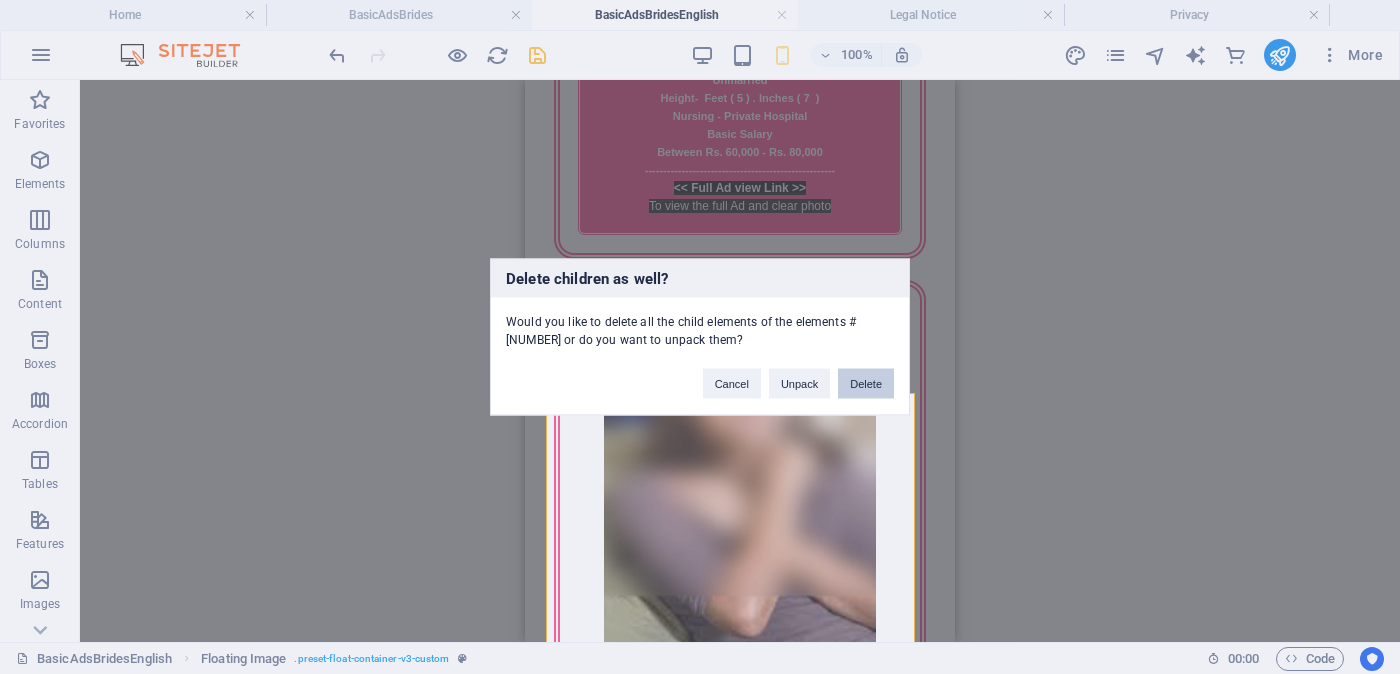 click on "Delete" at bounding box center (866, 384) 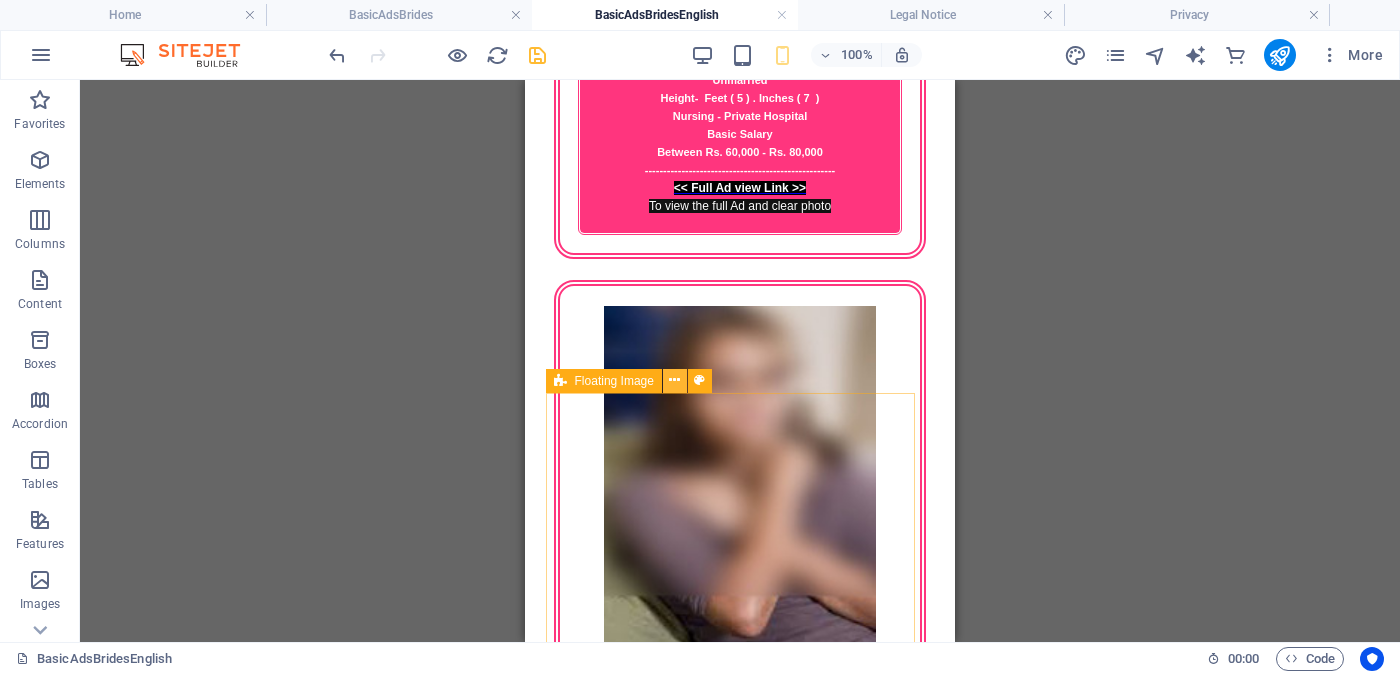 click at bounding box center (674, 380) 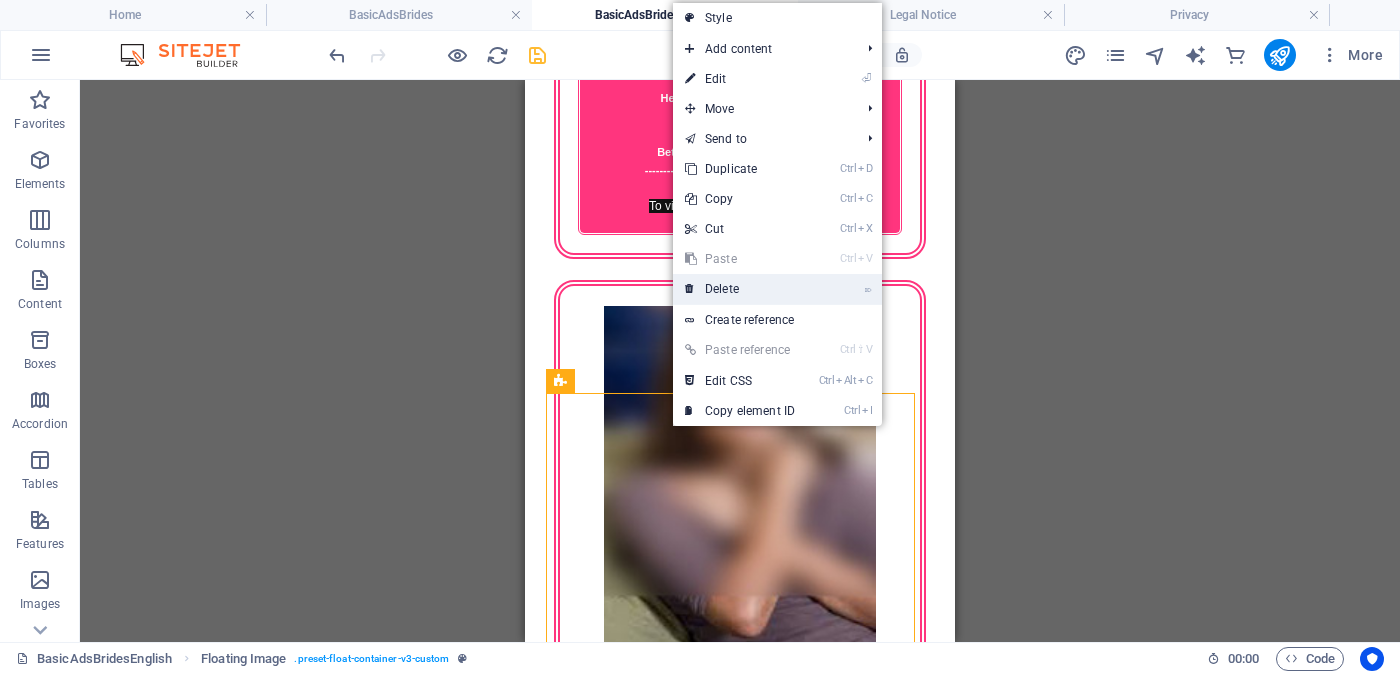 click on "⌦  Delete" at bounding box center [740, 289] 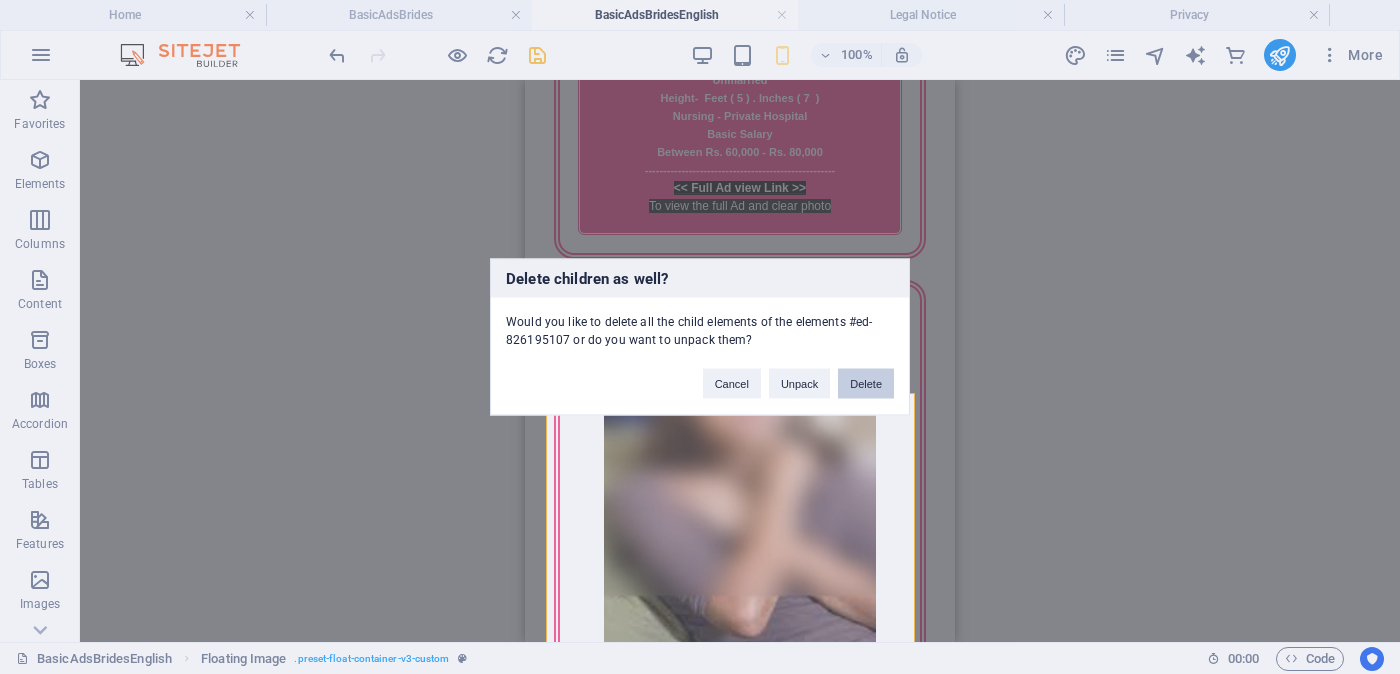 drag, startPoint x: 860, startPoint y: 371, endPoint x: 336, endPoint y: 292, distance: 529.9217 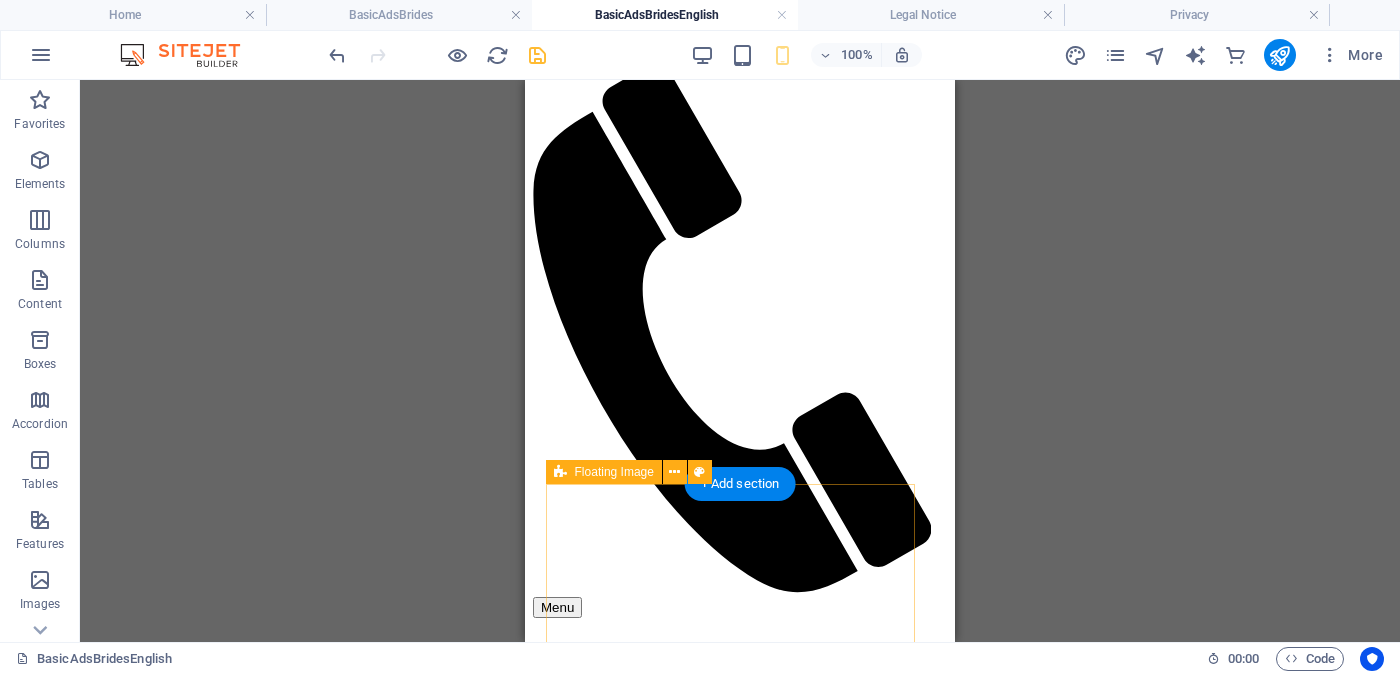 scroll, scrollTop: 0, scrollLeft: 0, axis: both 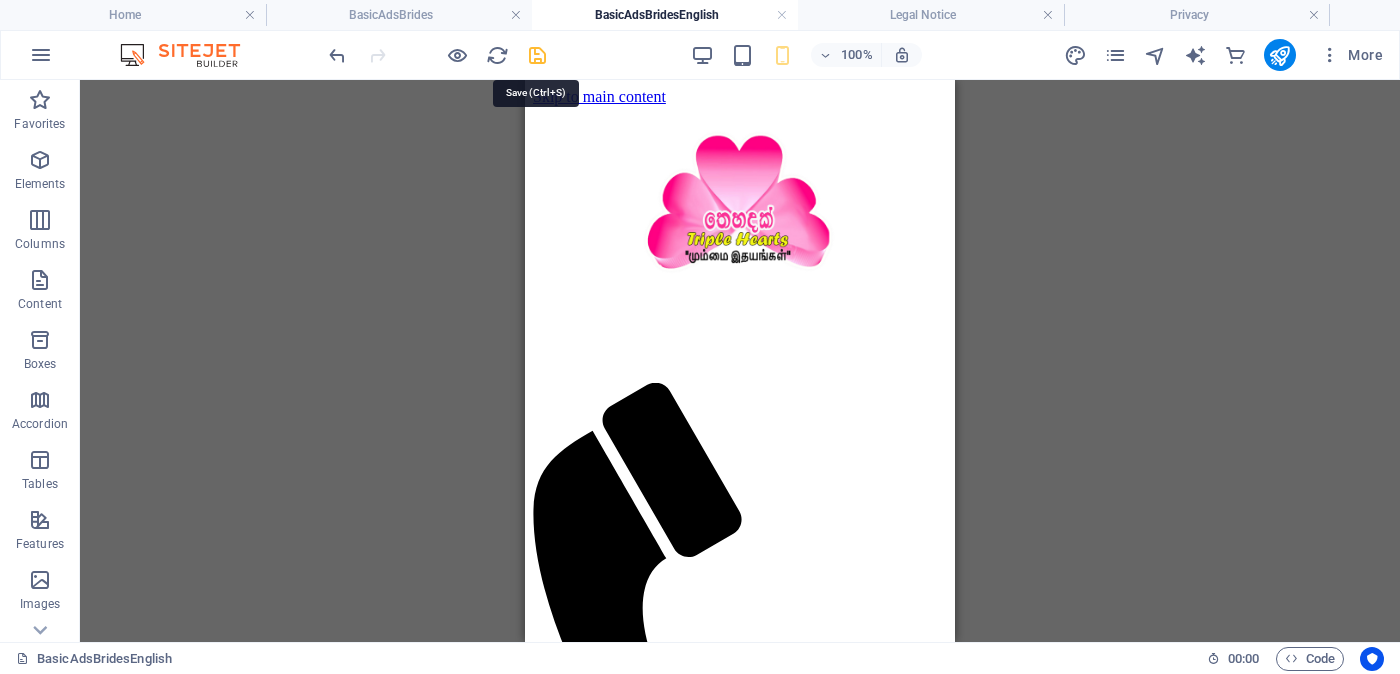 click at bounding box center (537, 55) 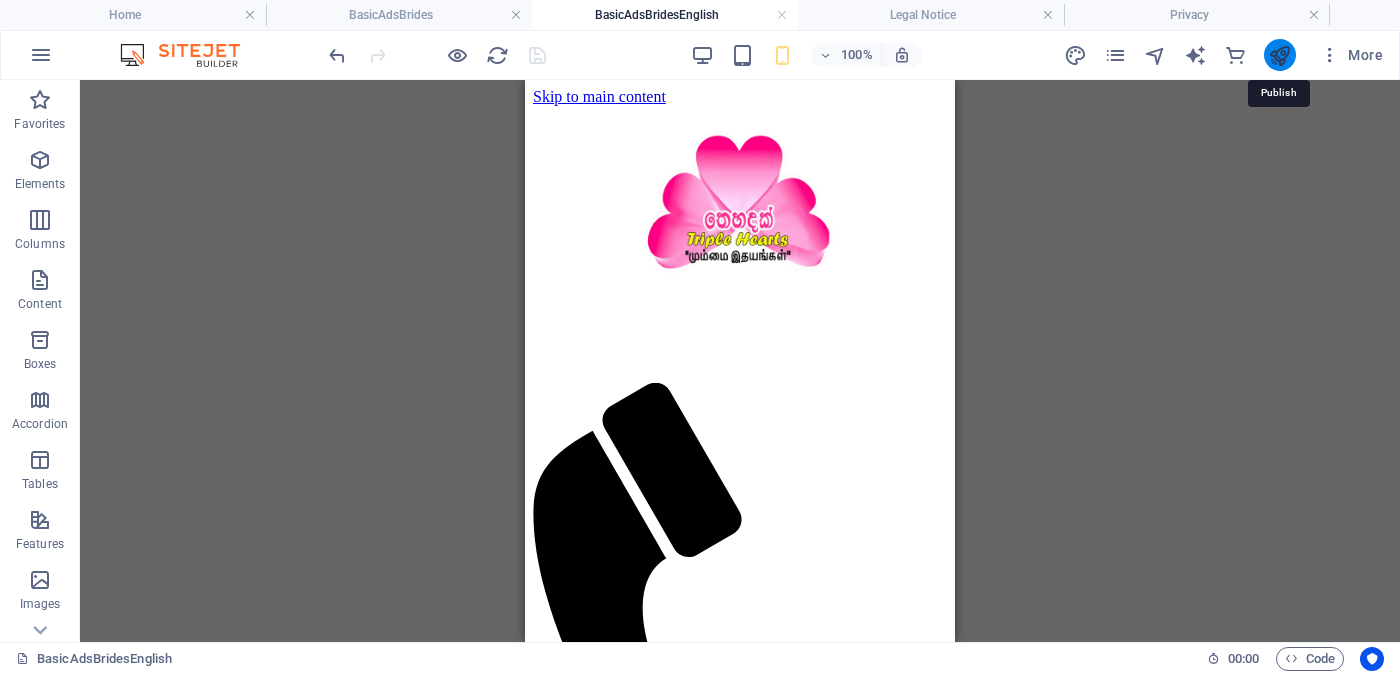 click at bounding box center (1279, 55) 